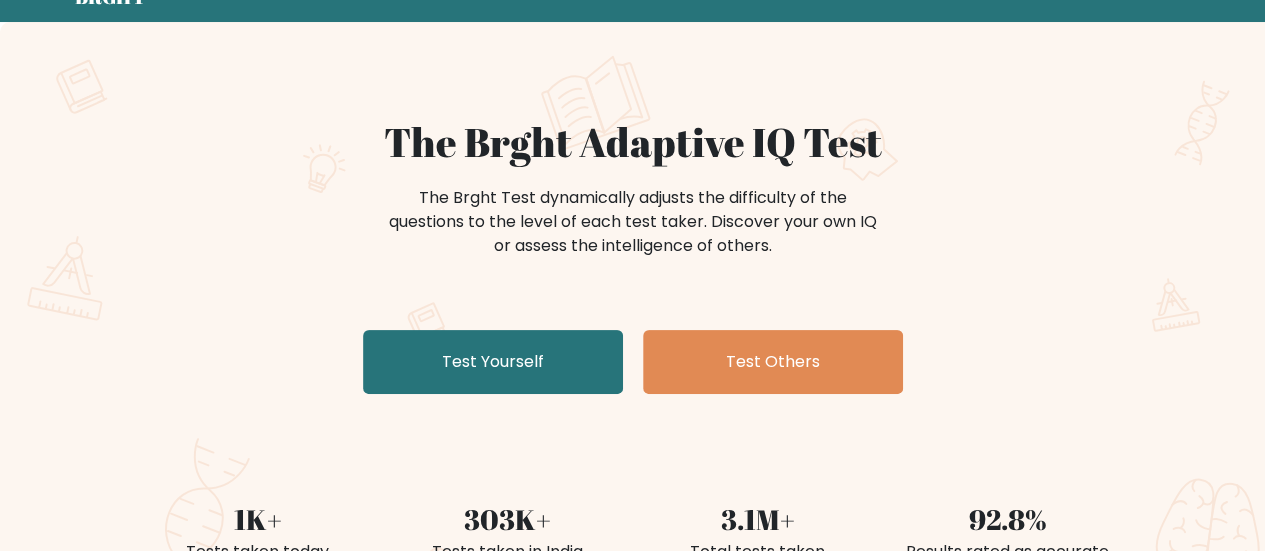 scroll, scrollTop: 89, scrollLeft: 0, axis: vertical 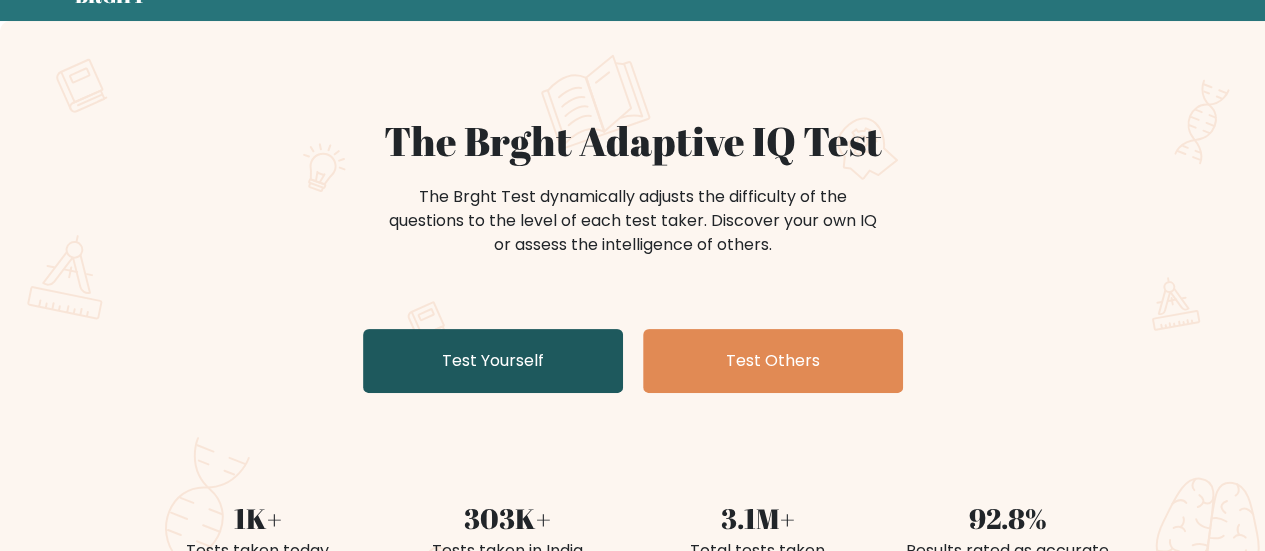 click on "Test Yourself" at bounding box center (493, 361) 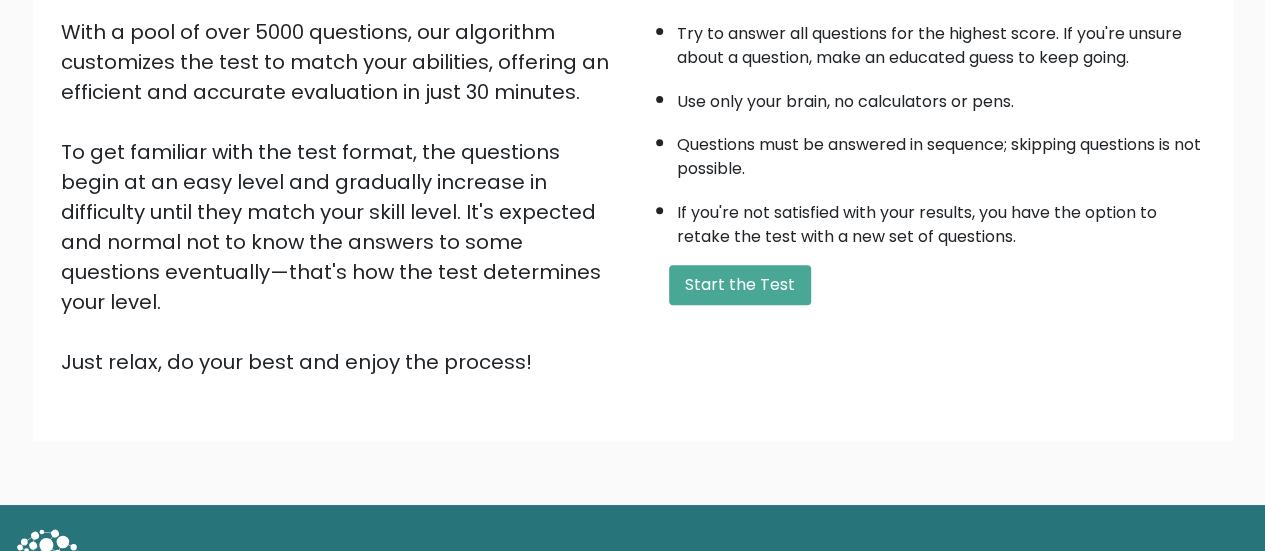 scroll, scrollTop: 364, scrollLeft: 0, axis: vertical 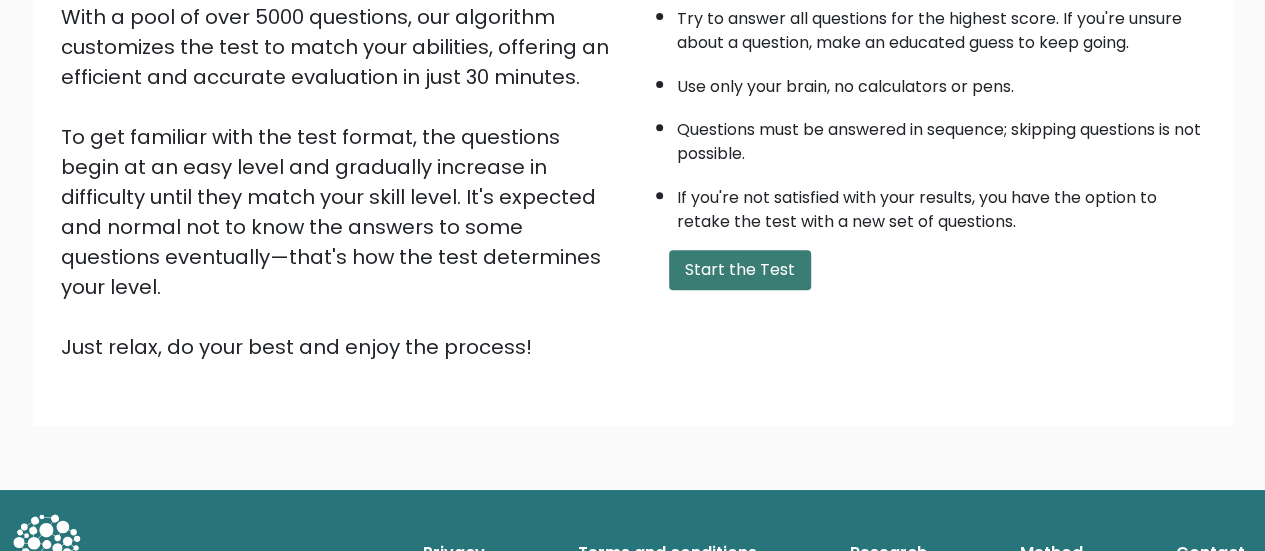 click on "Start the Test" at bounding box center (740, 270) 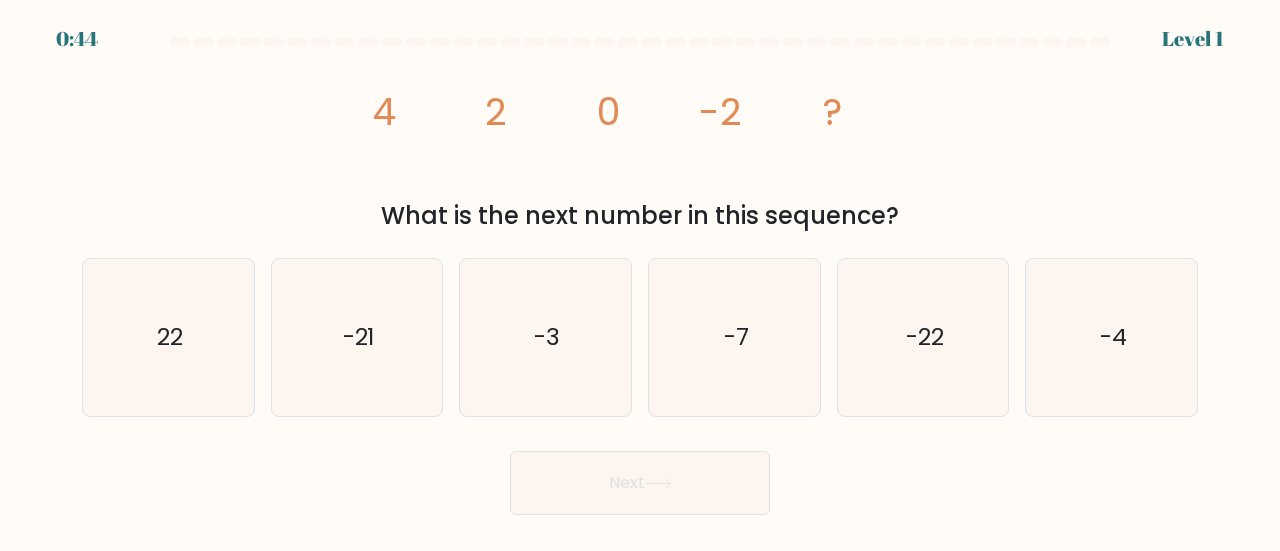 scroll, scrollTop: 0, scrollLeft: 0, axis: both 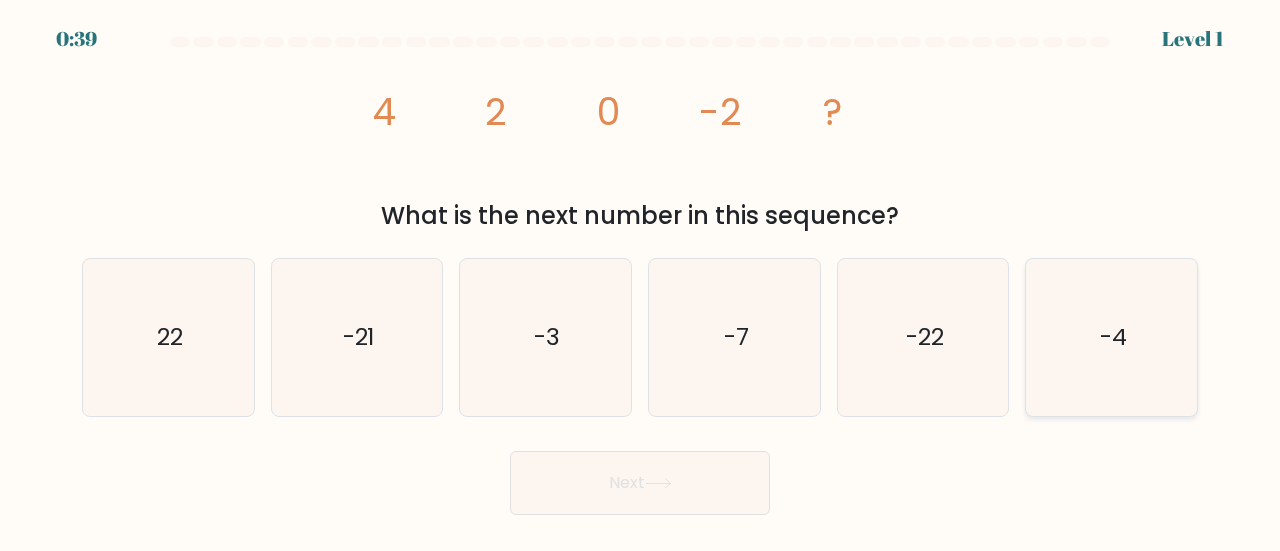 click on "-4" at bounding box center [1111, 337] 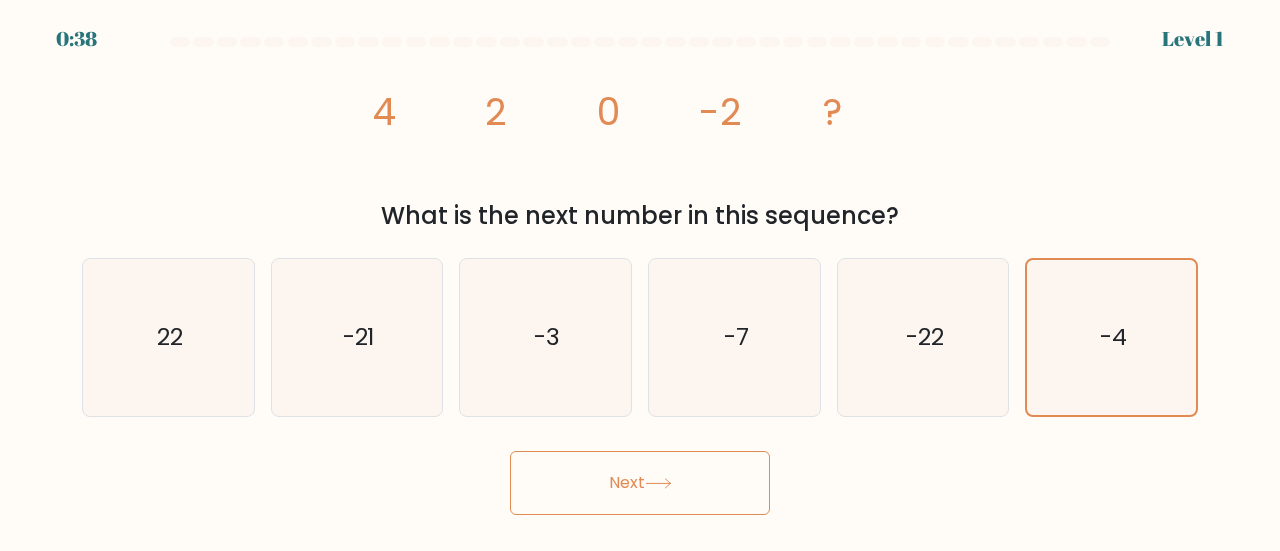 click 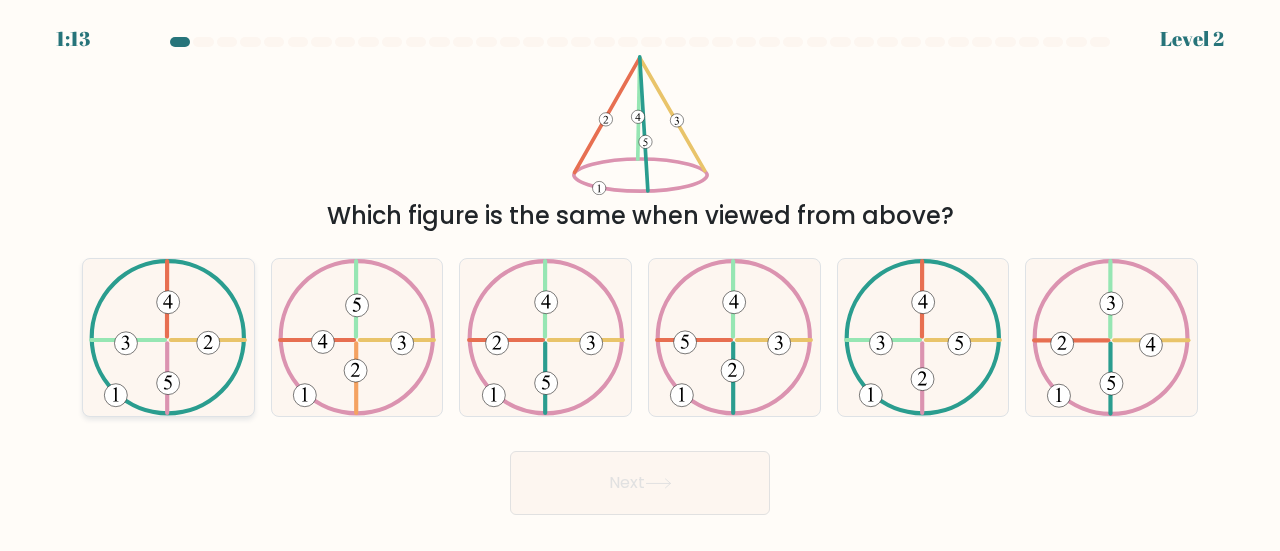 click 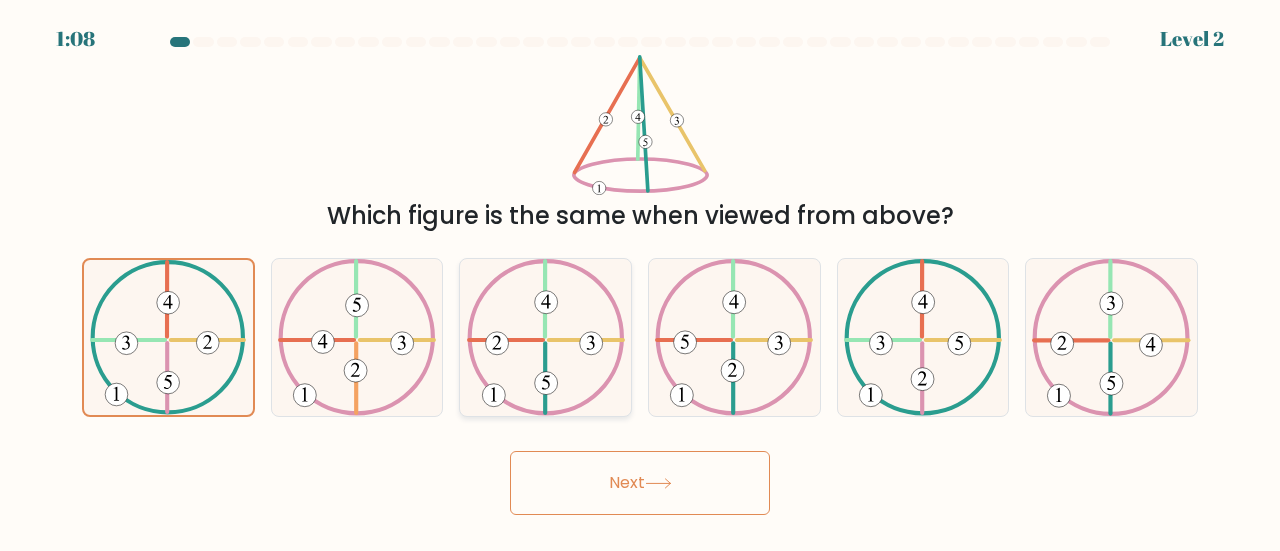 click 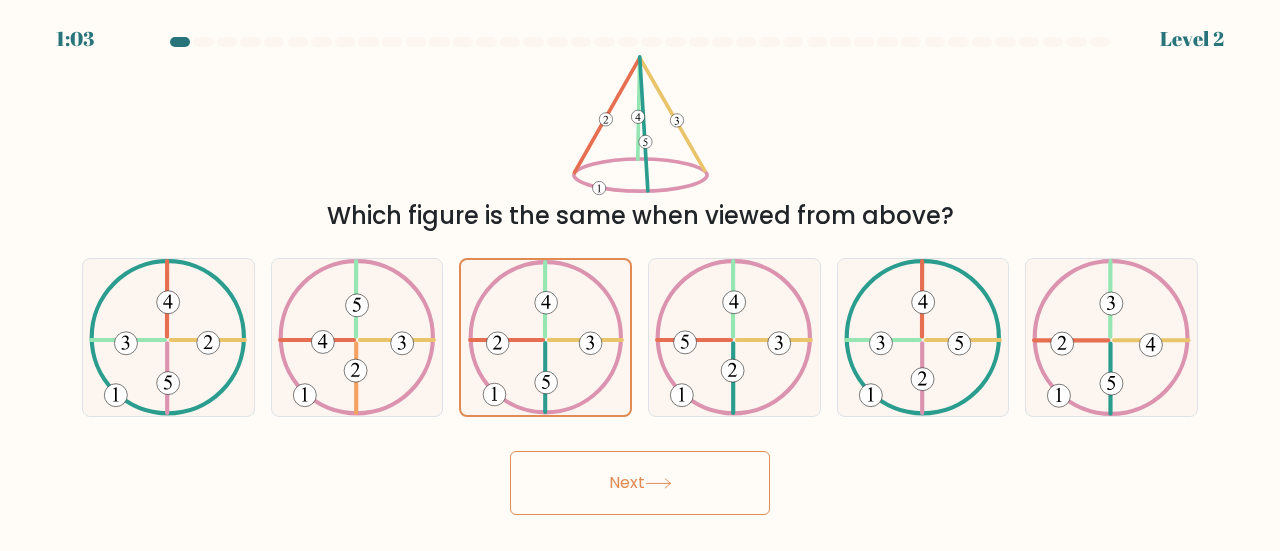 click on "Next" at bounding box center [640, 483] 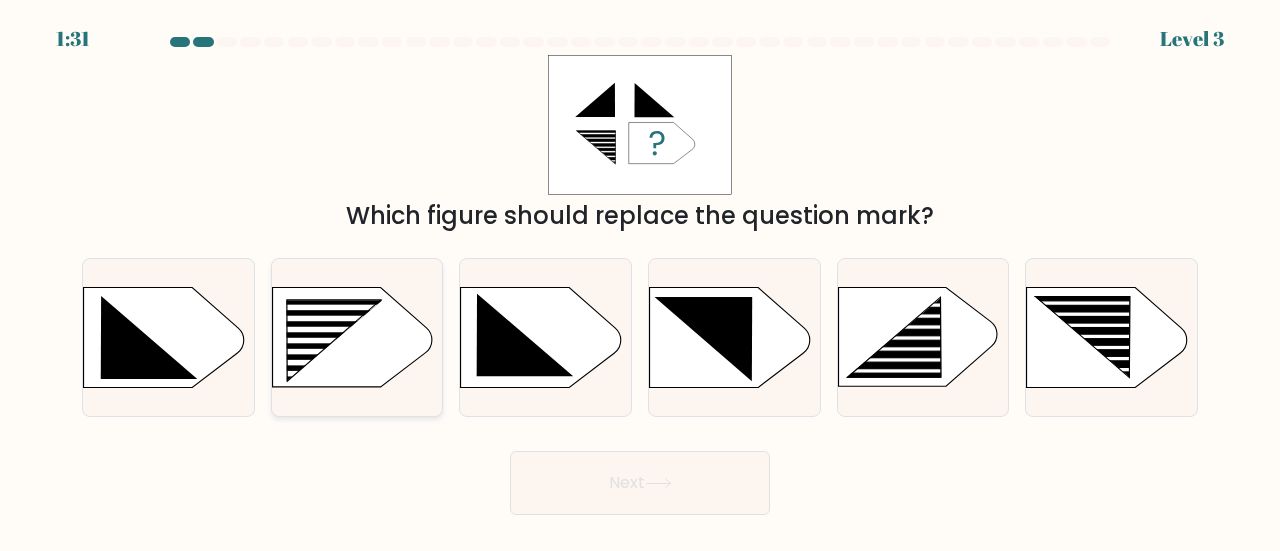 click 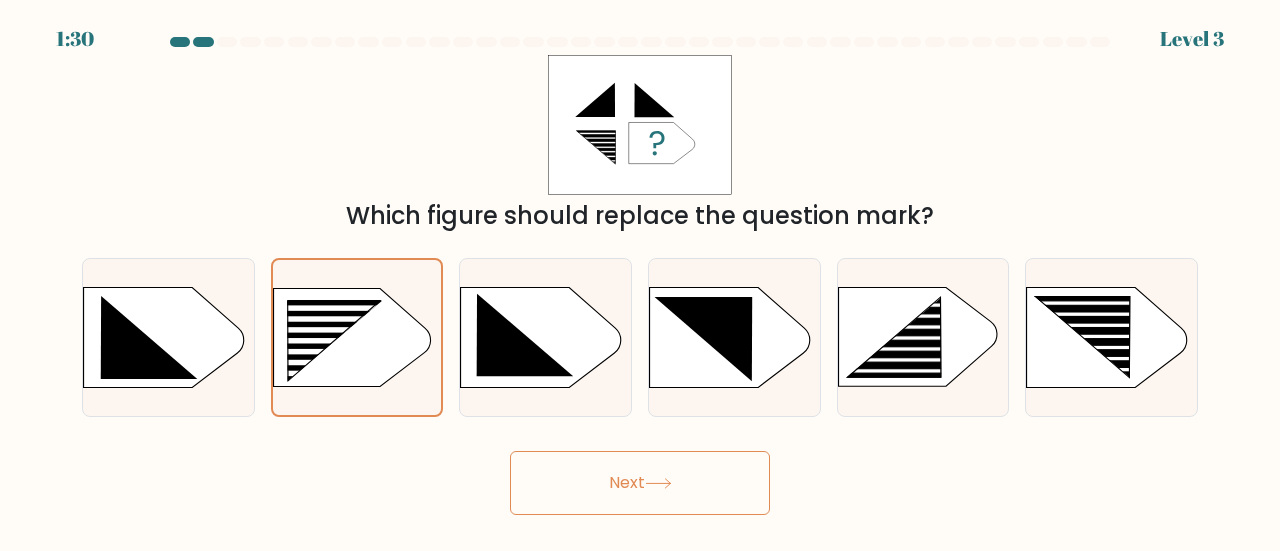 click on "Next" at bounding box center [640, 483] 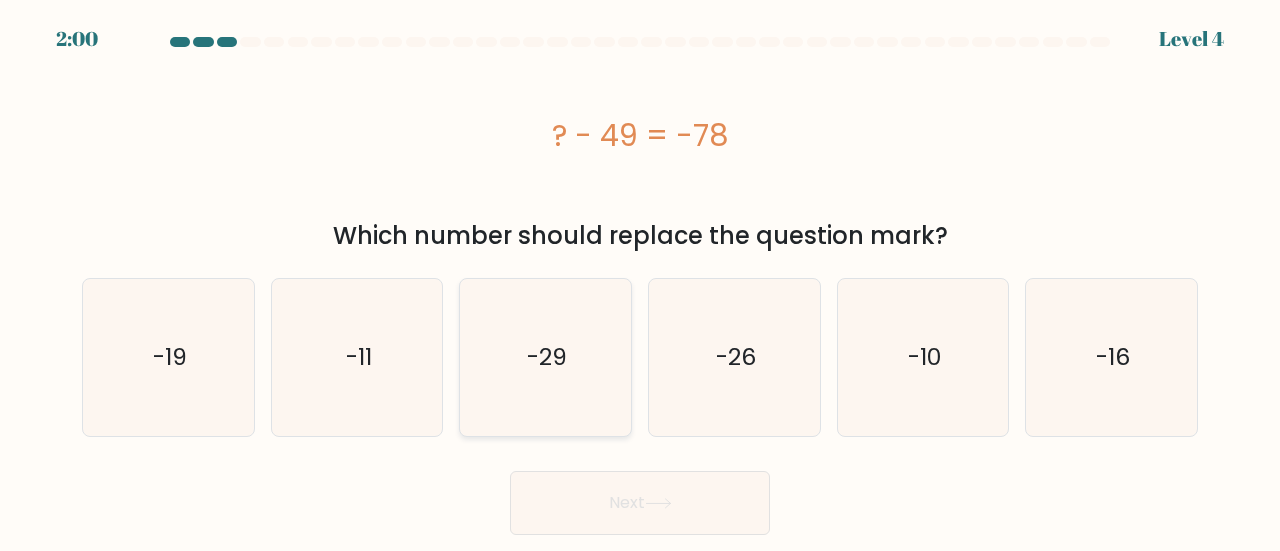 click on "-29" 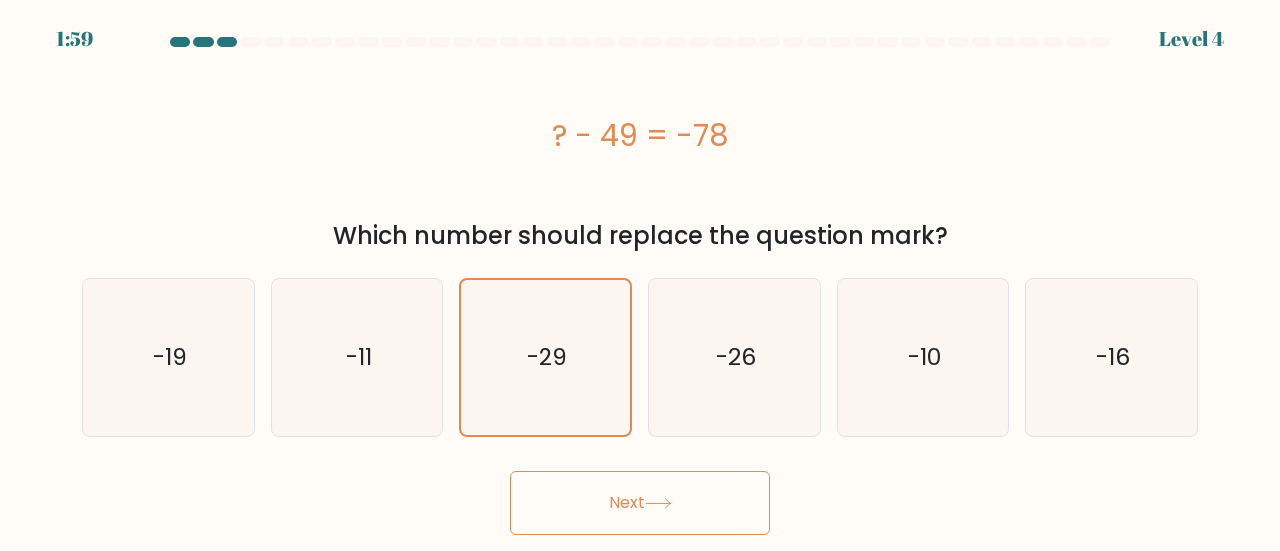 click on "Next" at bounding box center (640, 503) 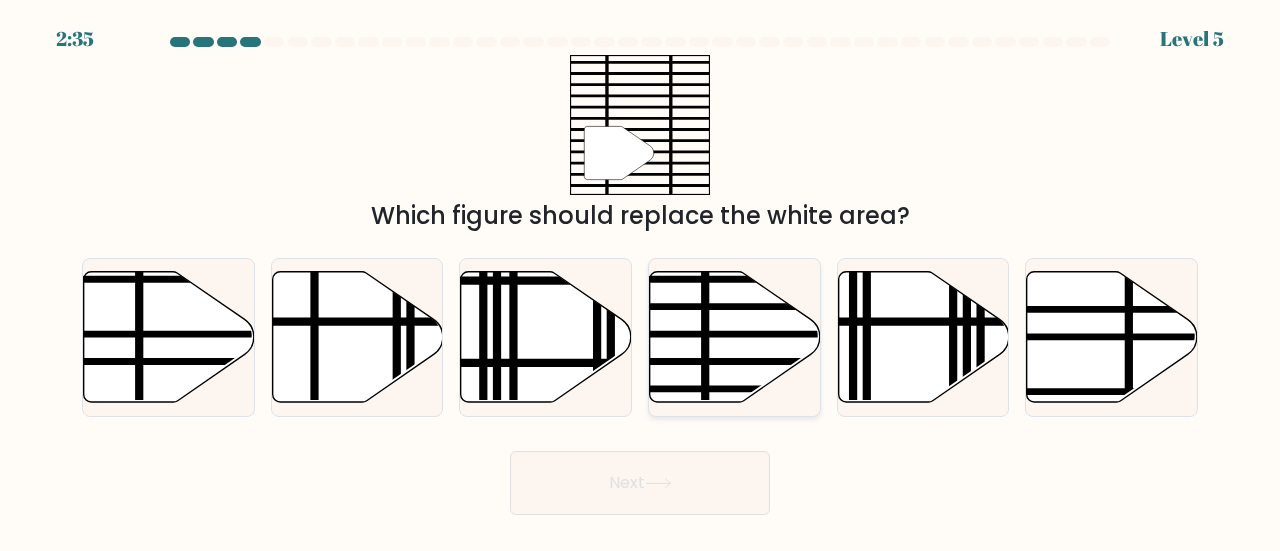 click 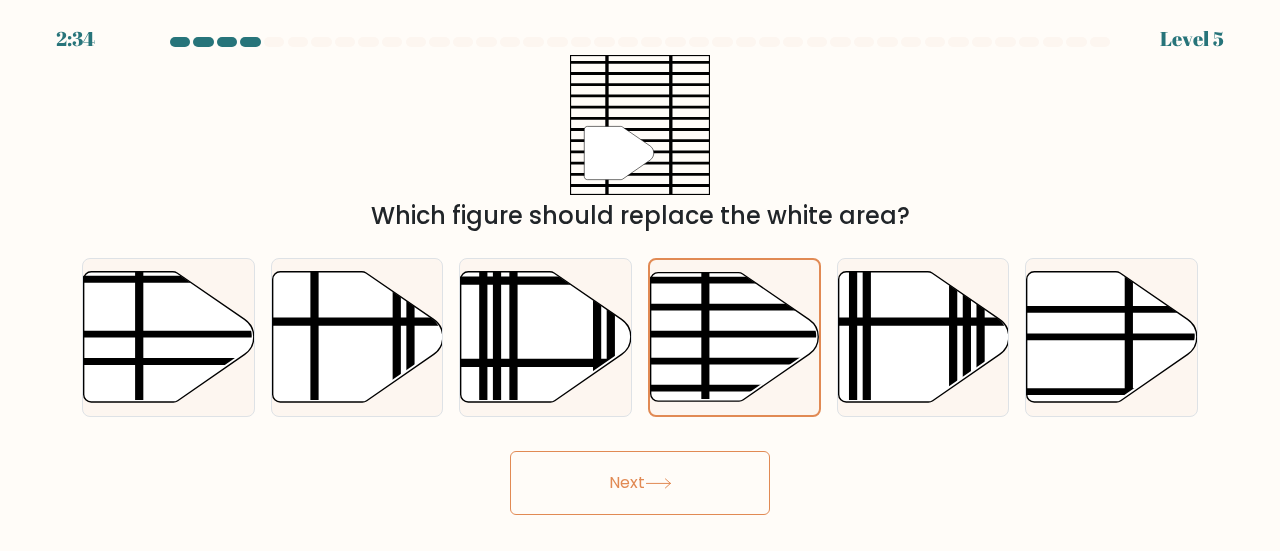 click on "Next" at bounding box center (640, 483) 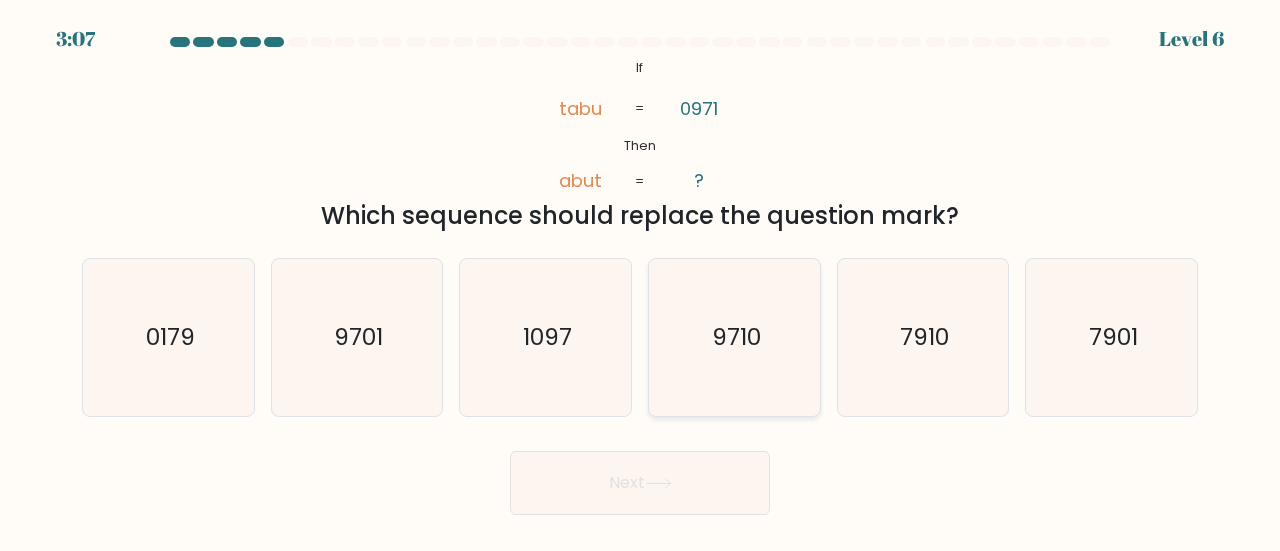 click on "9710" 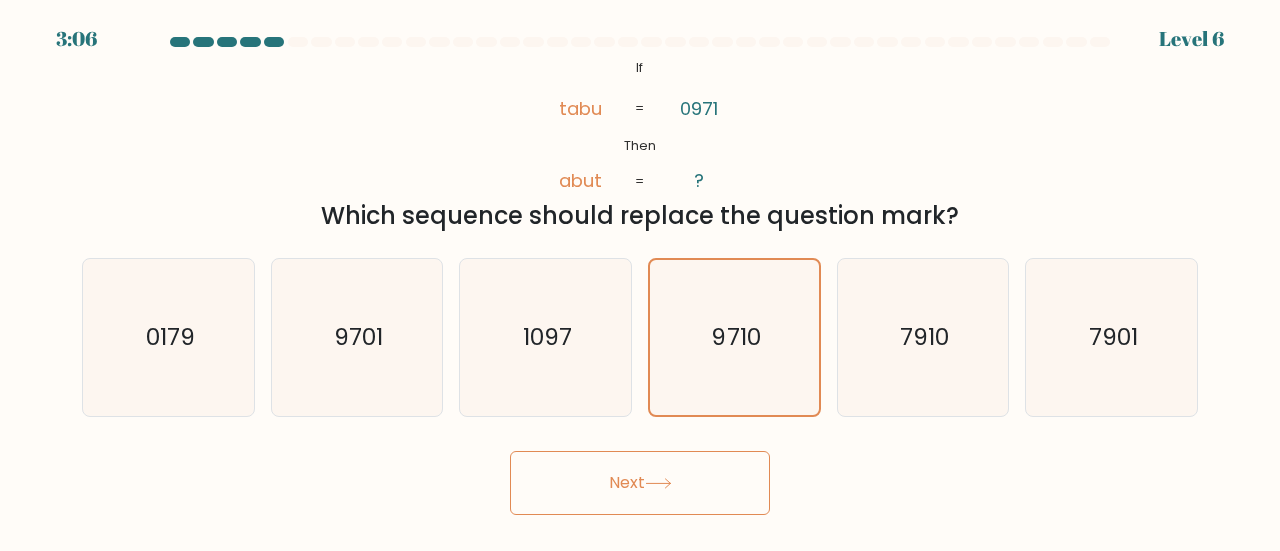 click on "Next" at bounding box center [640, 483] 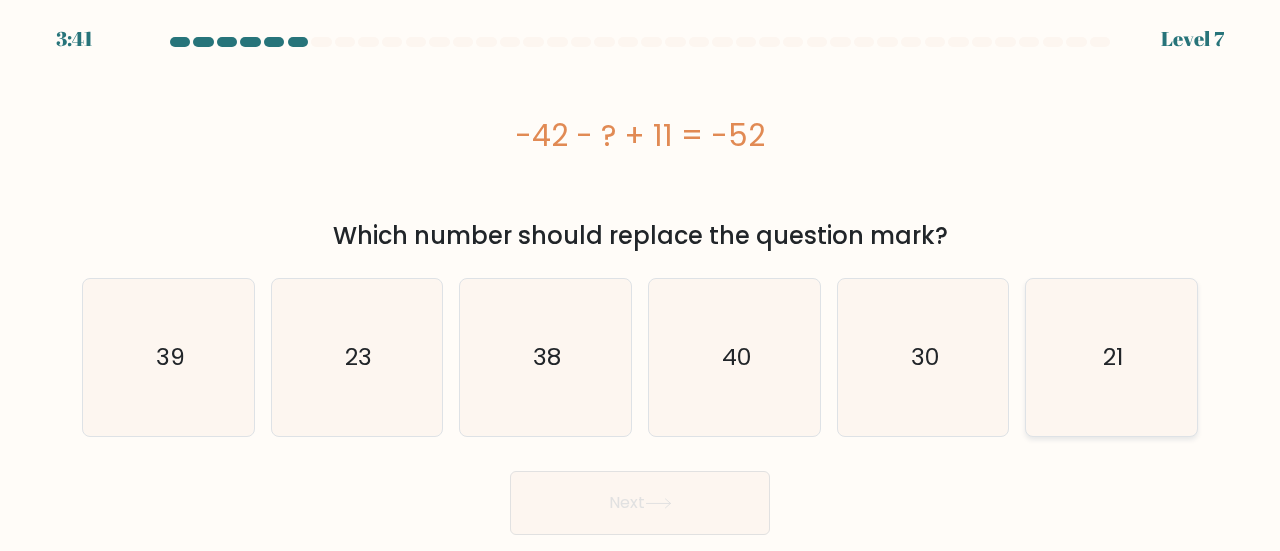 click on "21" 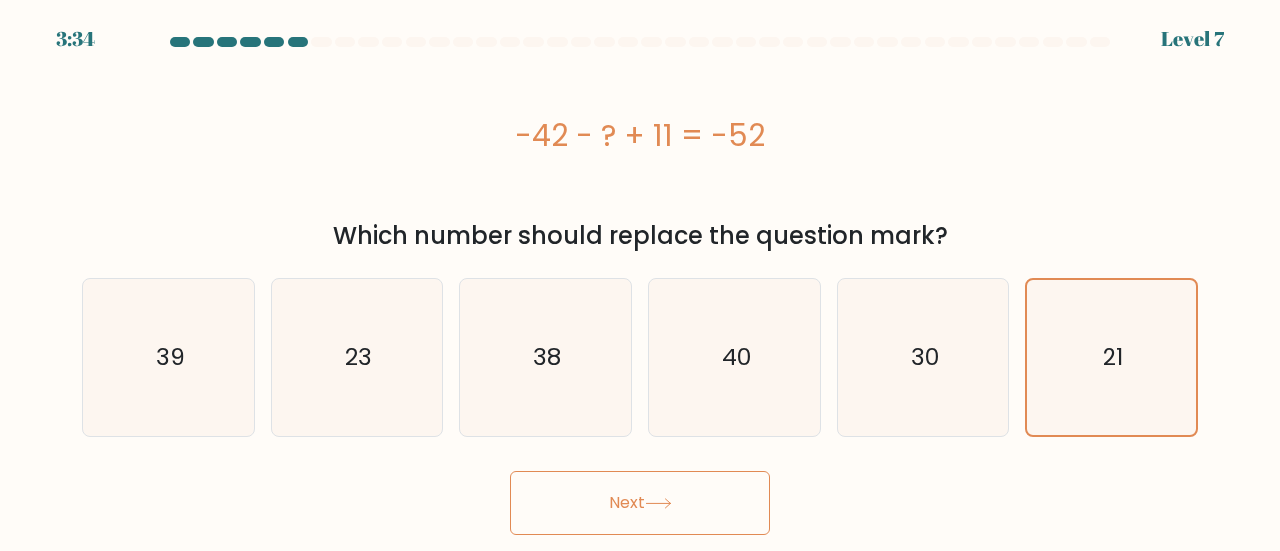 click on "Next" at bounding box center (640, 503) 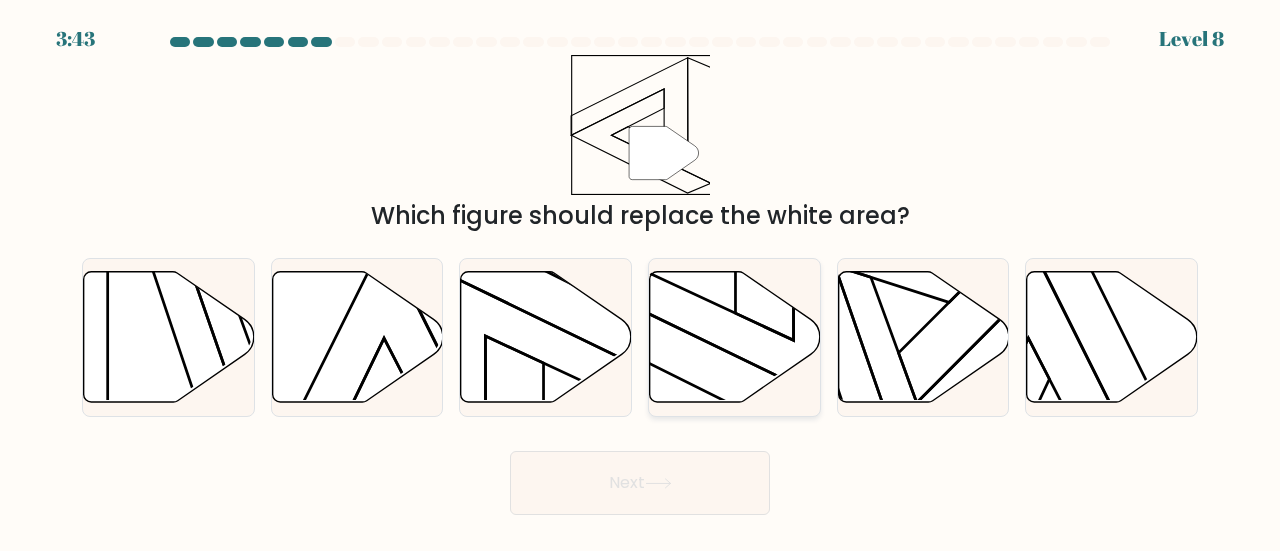 click 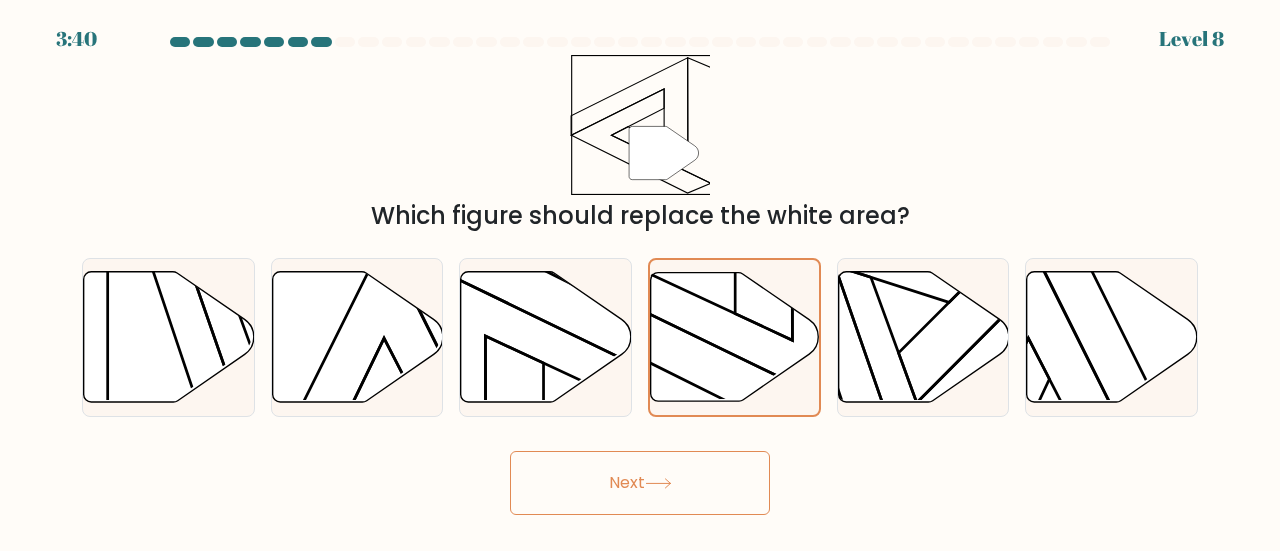 click on "Next" at bounding box center (640, 483) 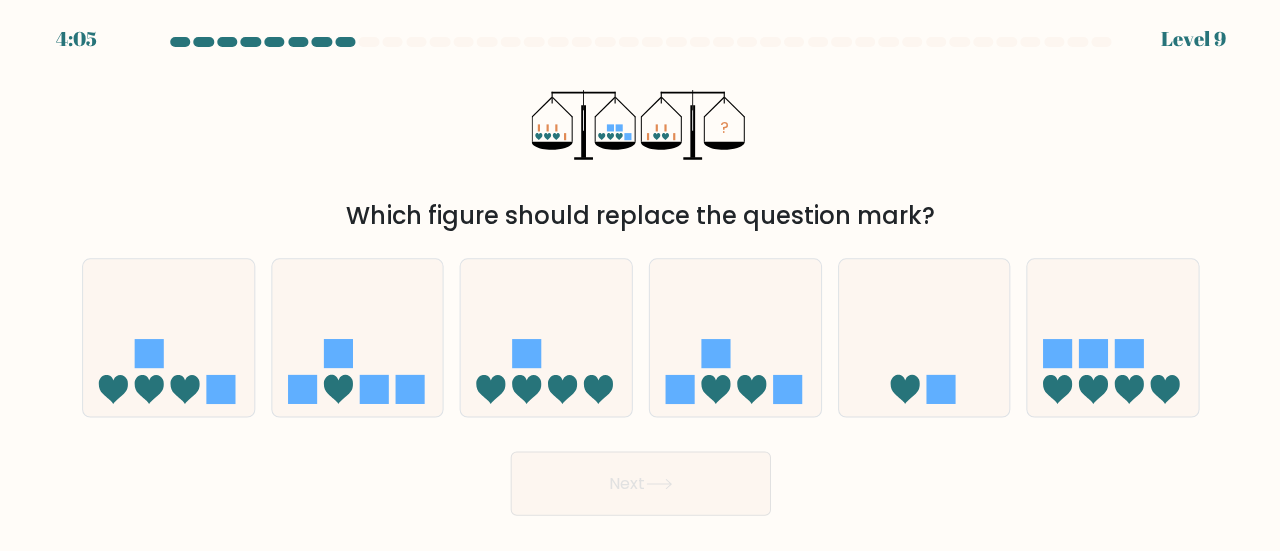 scroll, scrollTop: 0, scrollLeft: 0, axis: both 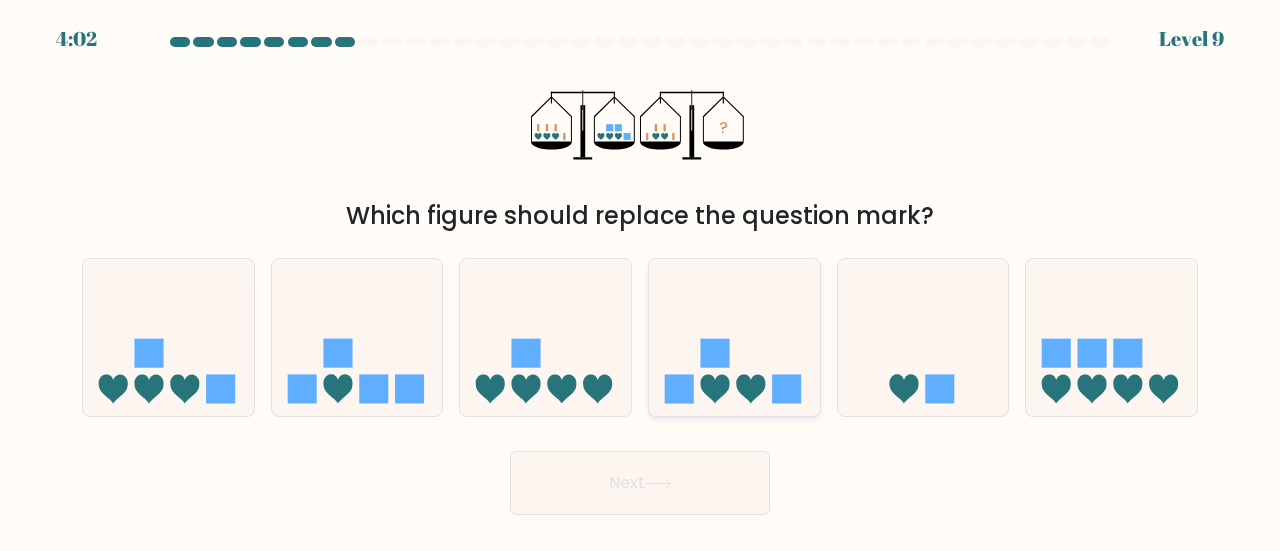 click 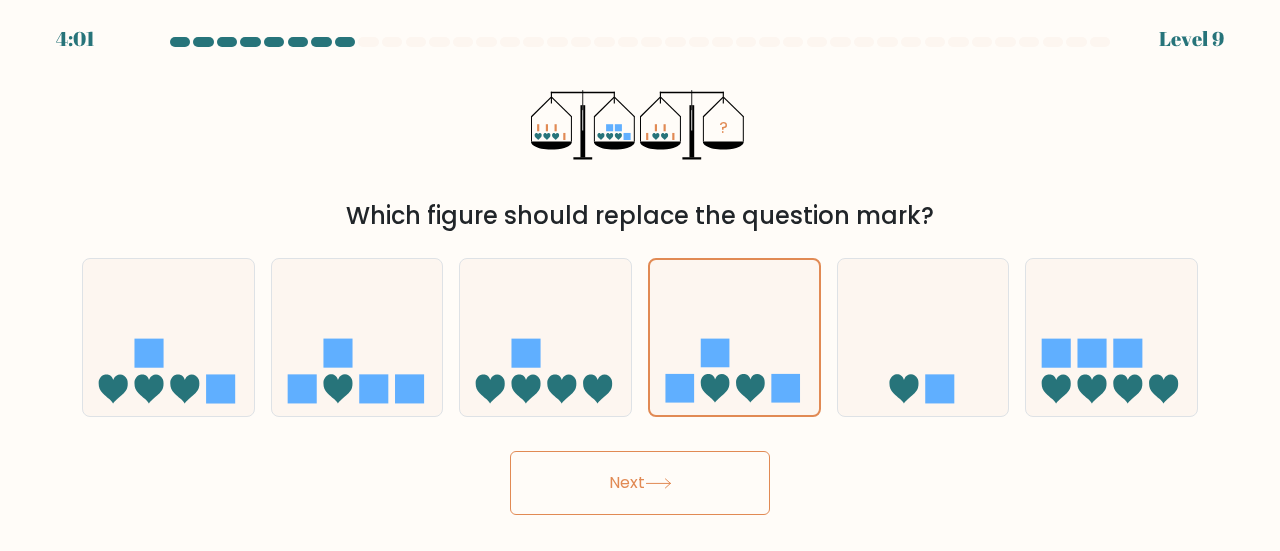 click on "Next" at bounding box center (640, 483) 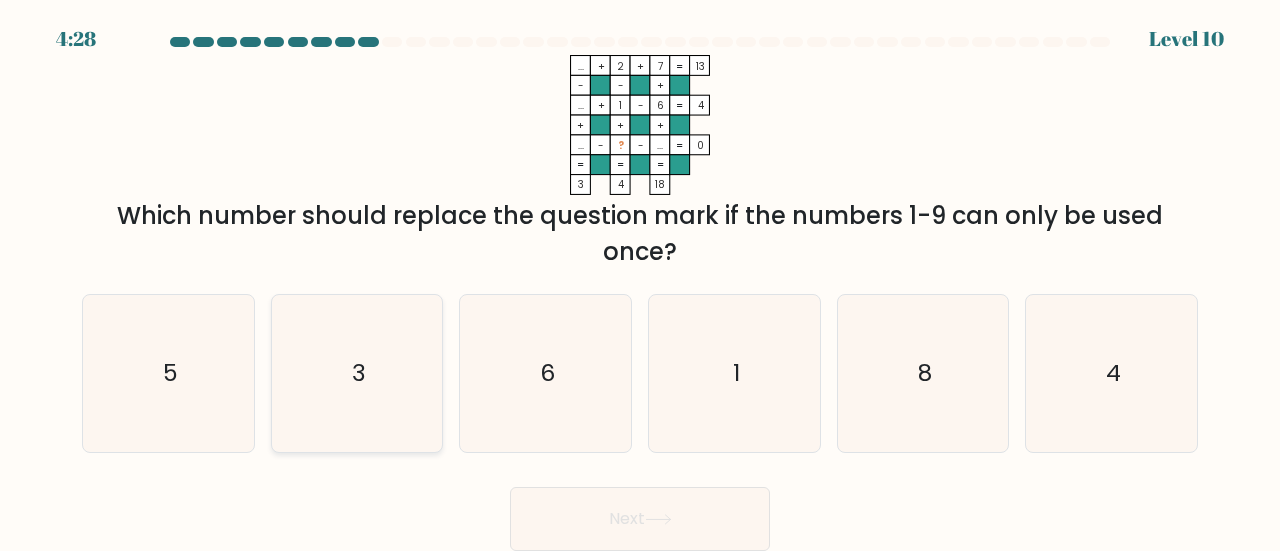 click on "3" 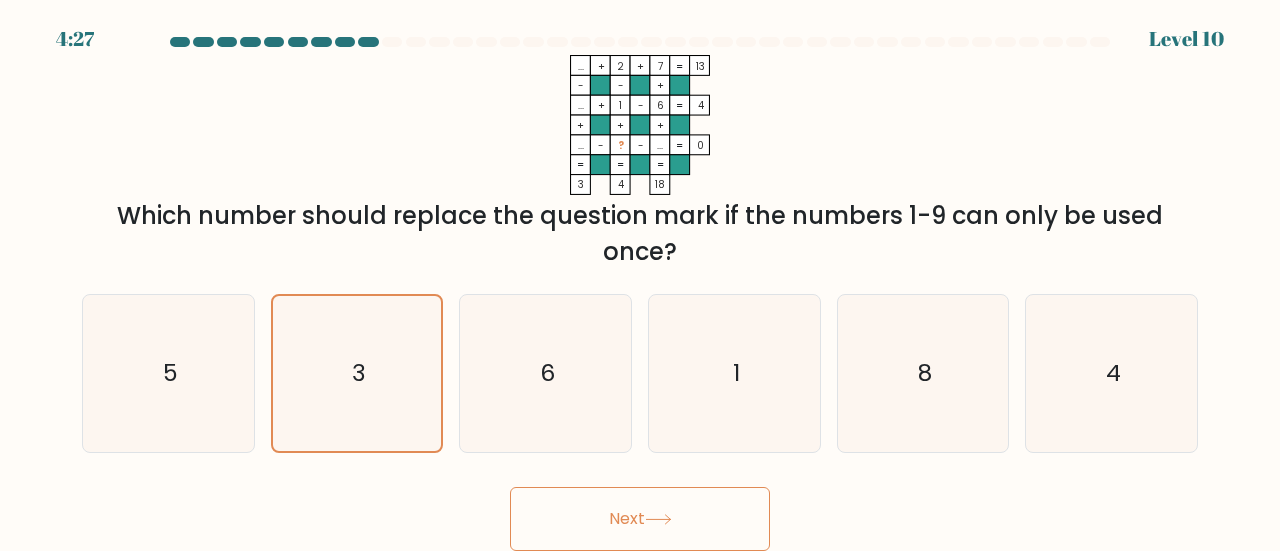 click on "Next" at bounding box center (640, 519) 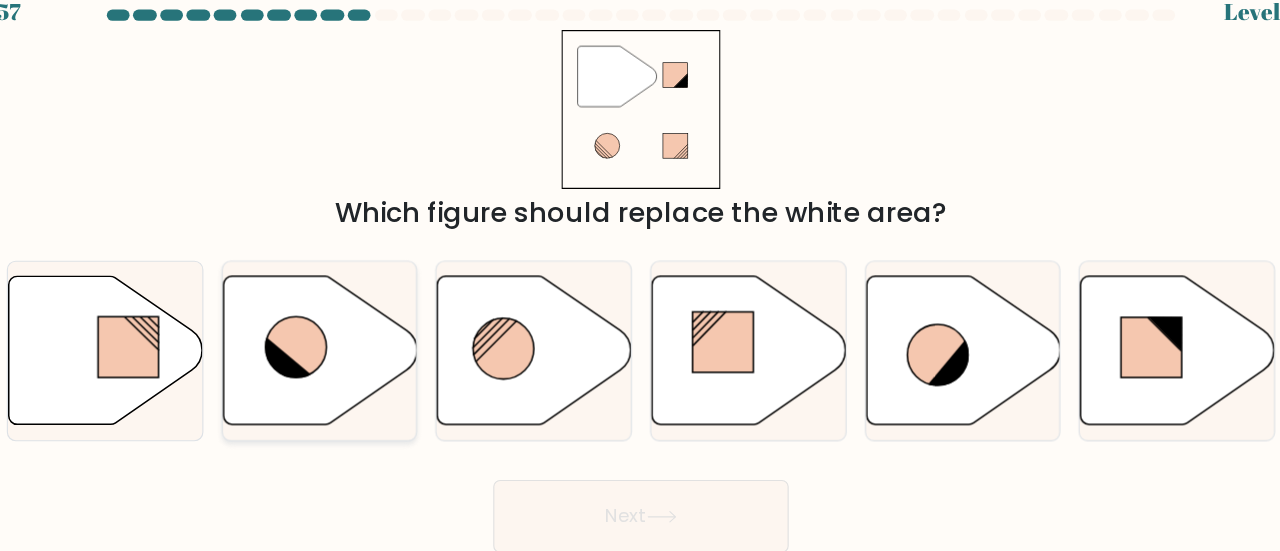 click 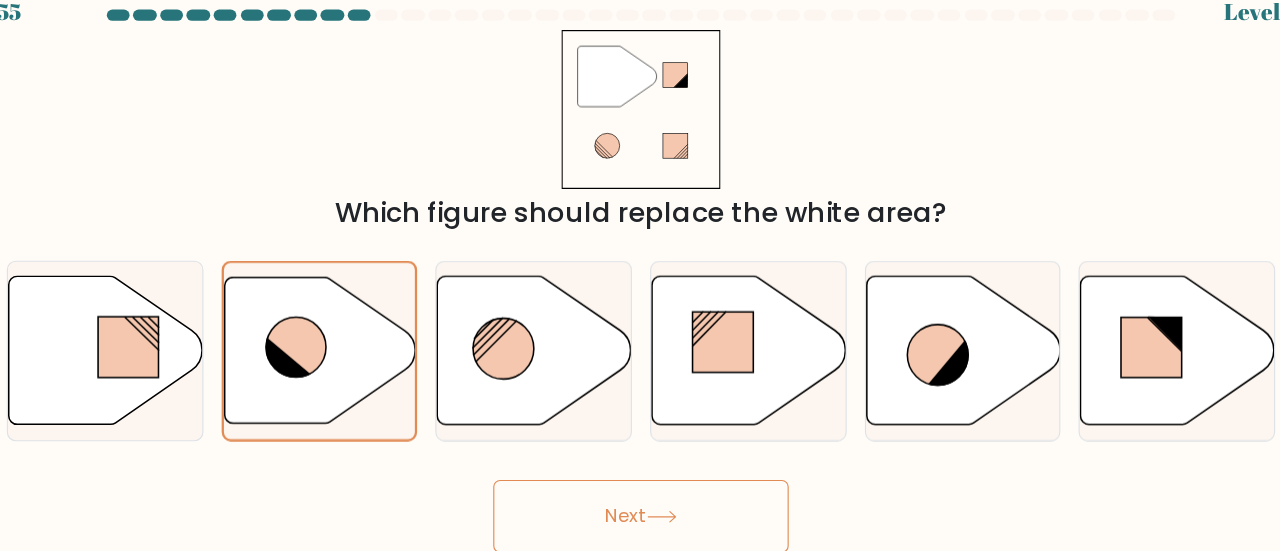 click on "Next" at bounding box center [640, 483] 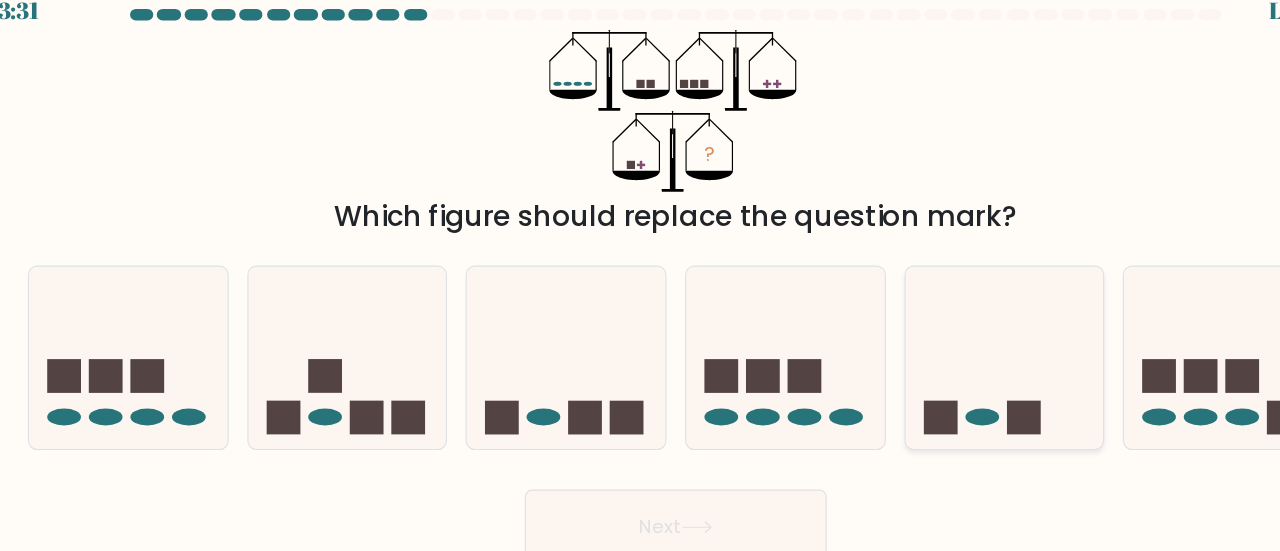 click 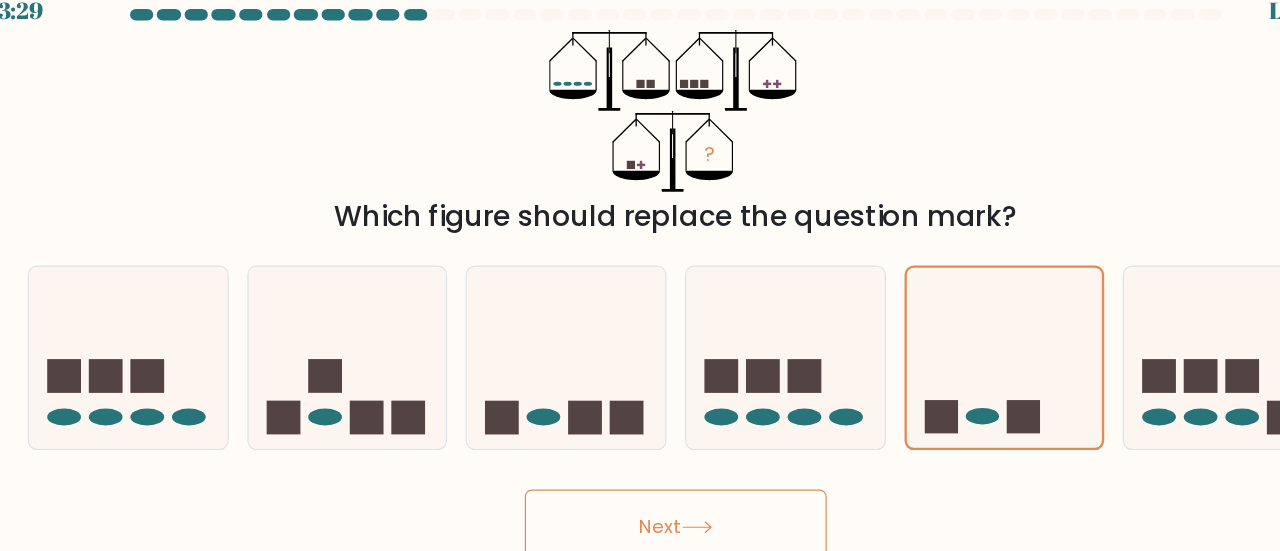 click 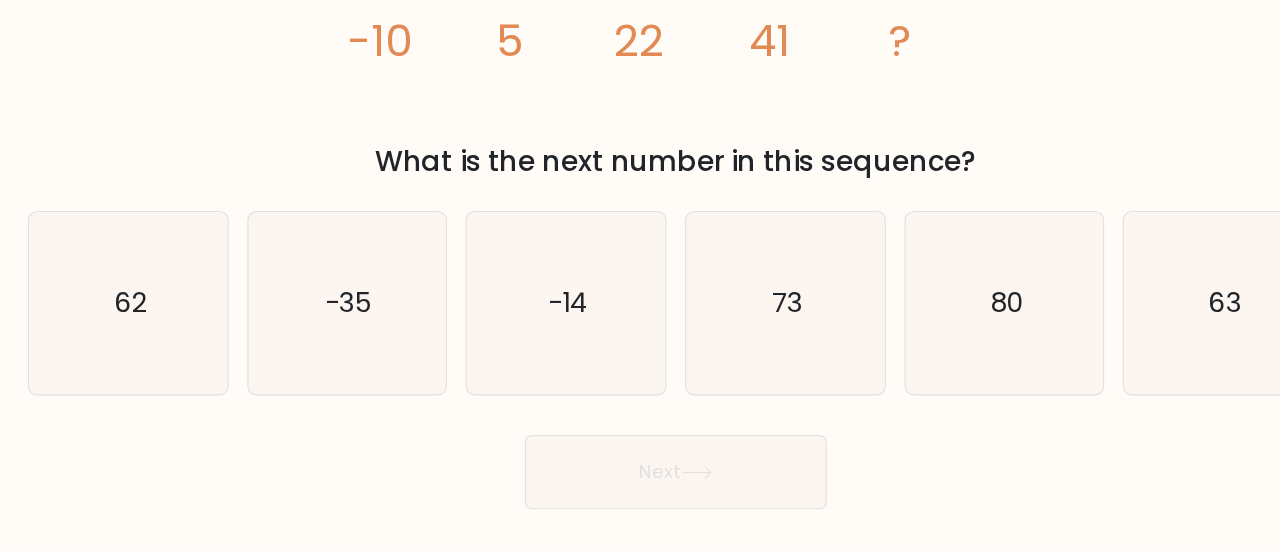 scroll, scrollTop: 0, scrollLeft: 0, axis: both 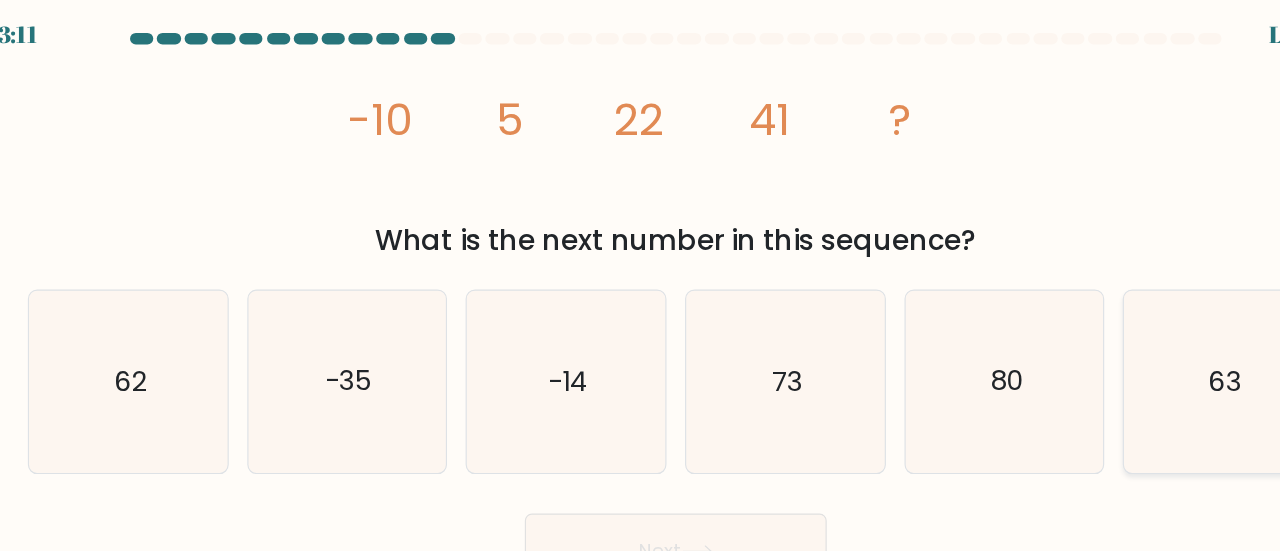 click on "63" 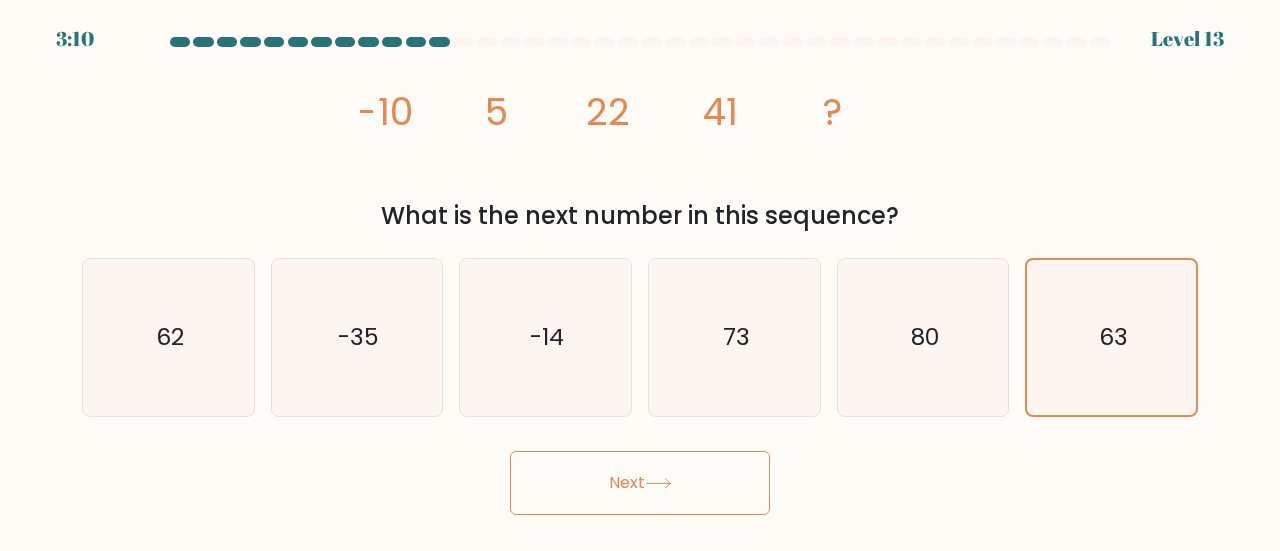 click 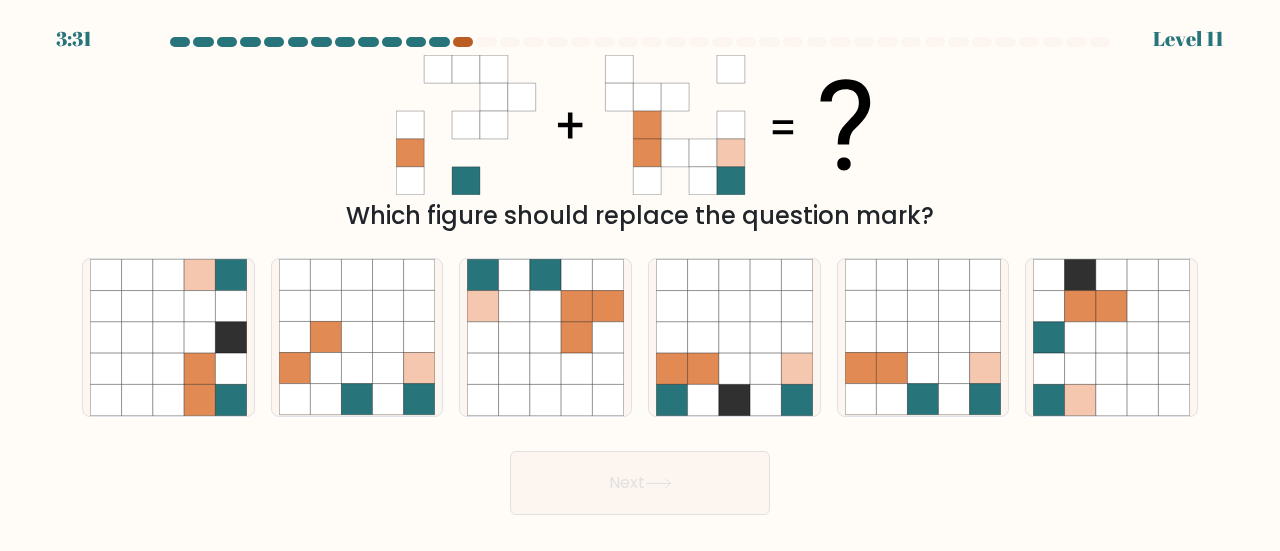 click at bounding box center (463, 42) 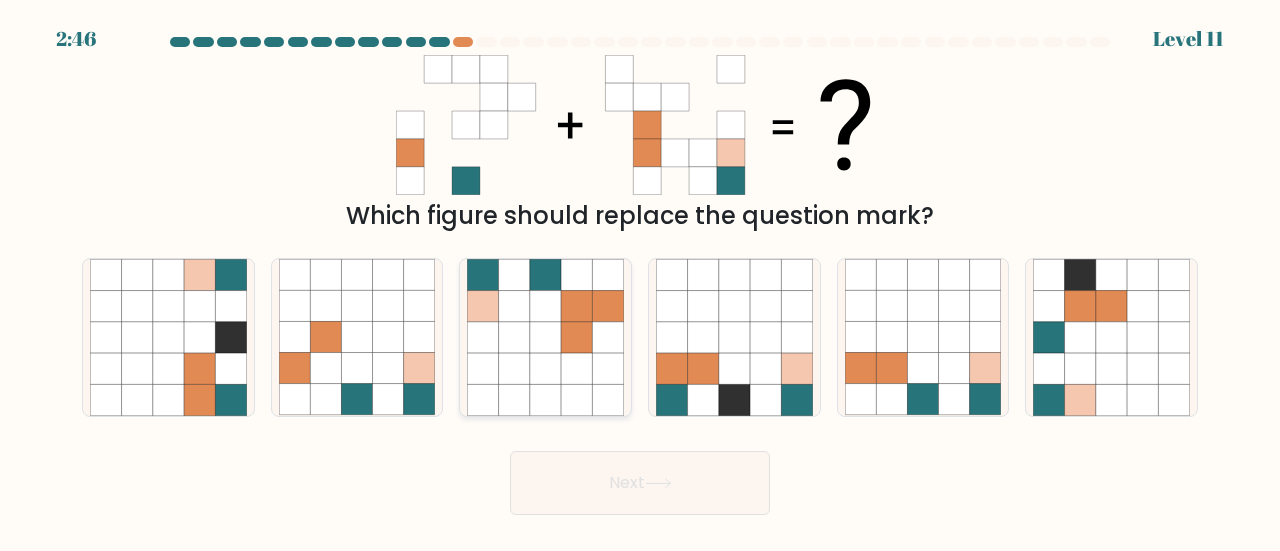 click 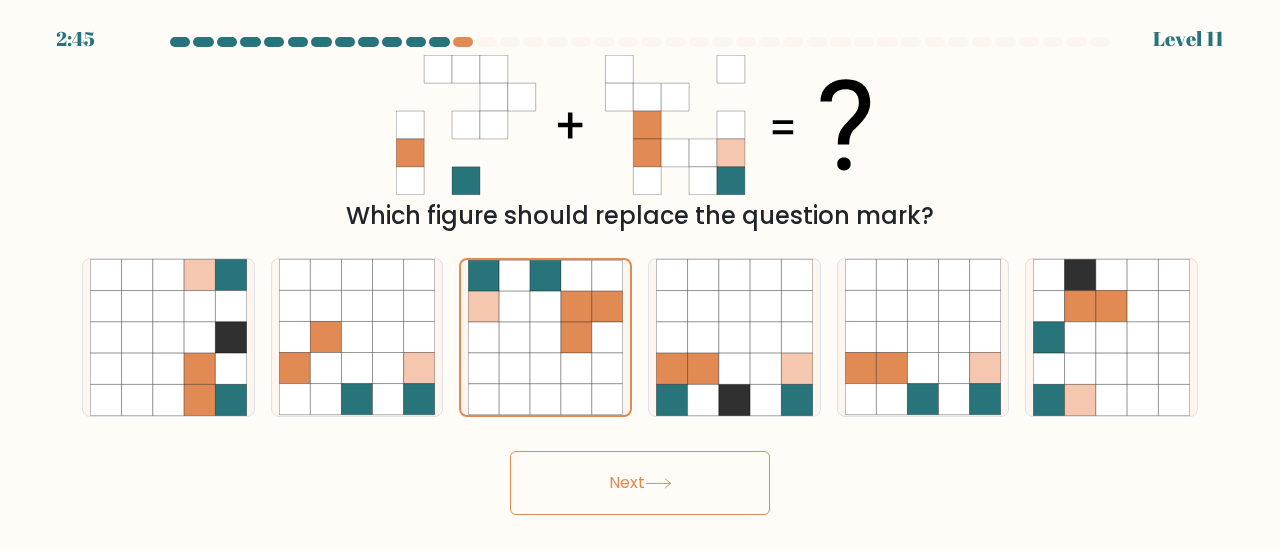 click on "Next" at bounding box center [640, 483] 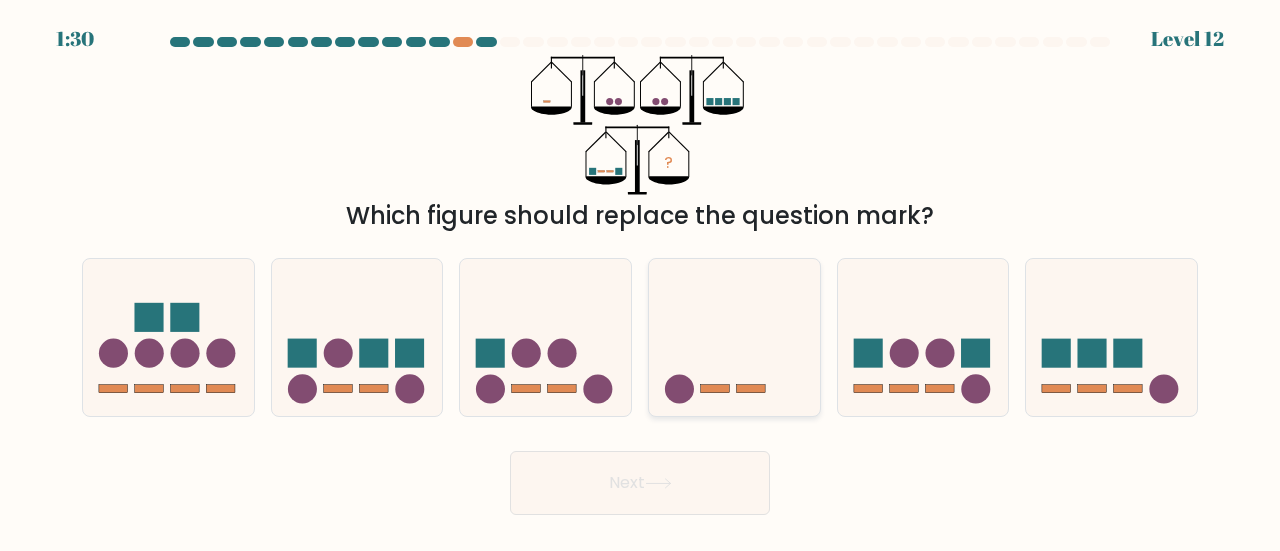 click 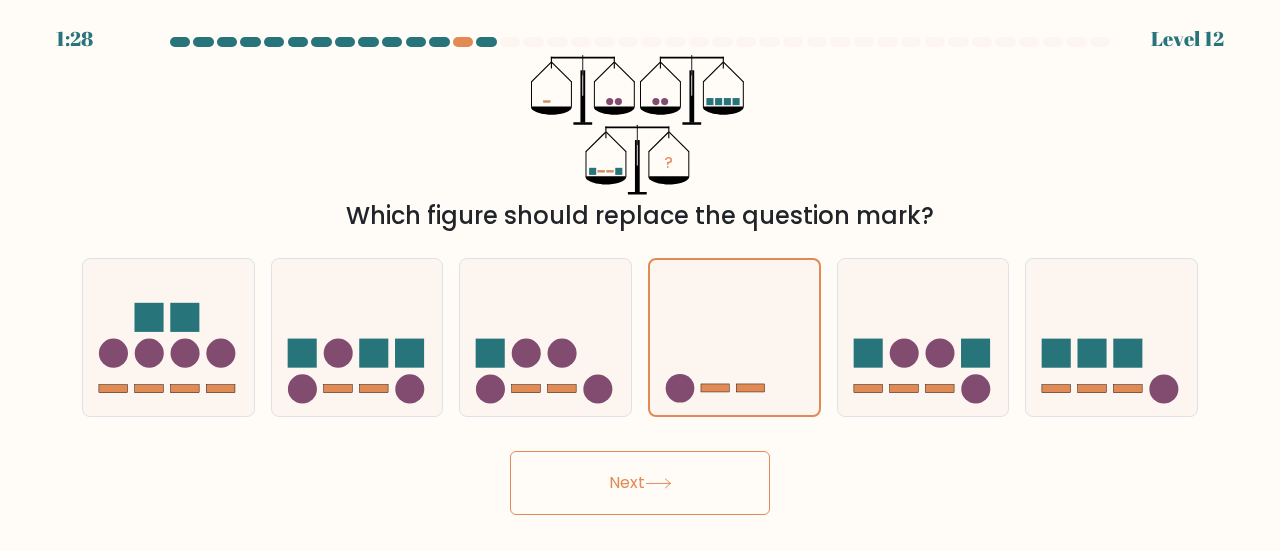 click on "Next" at bounding box center [640, 483] 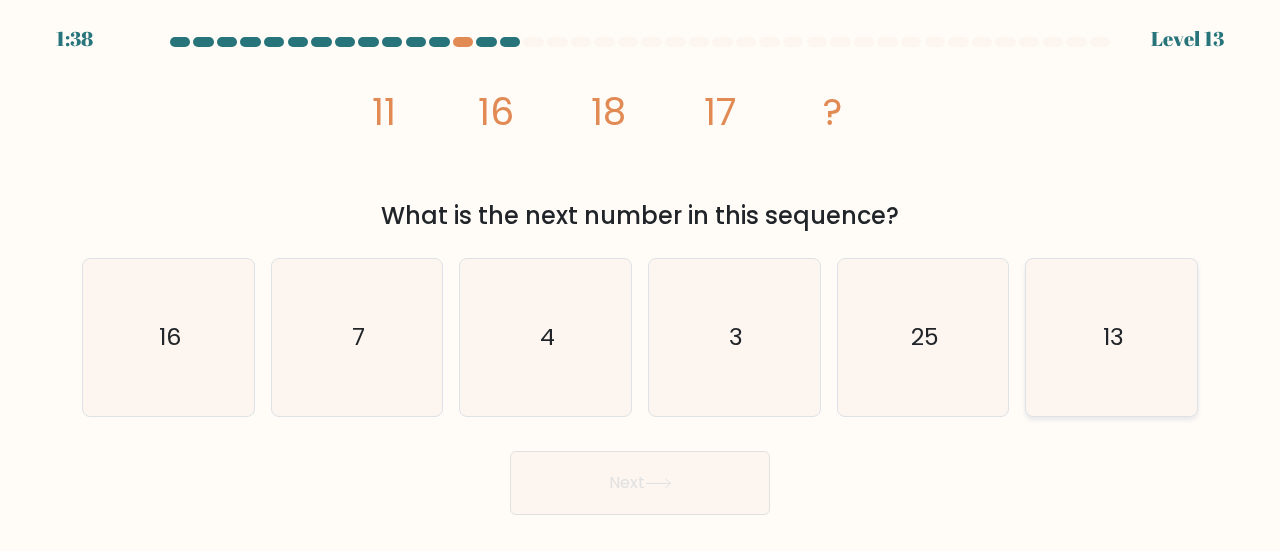 click on "13" 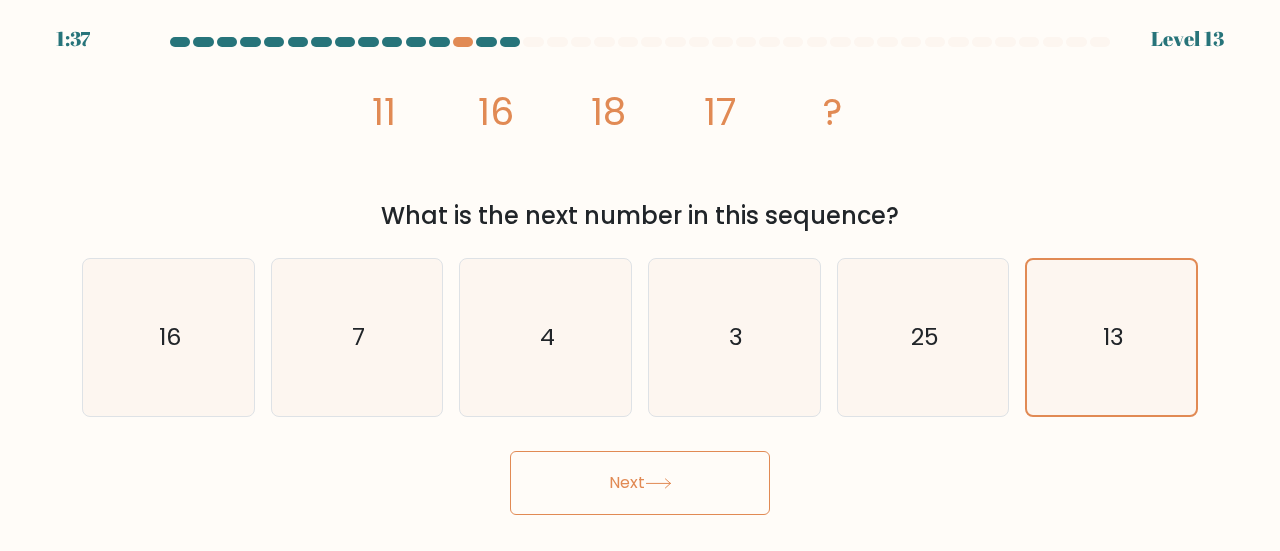 click on "Next" at bounding box center (640, 483) 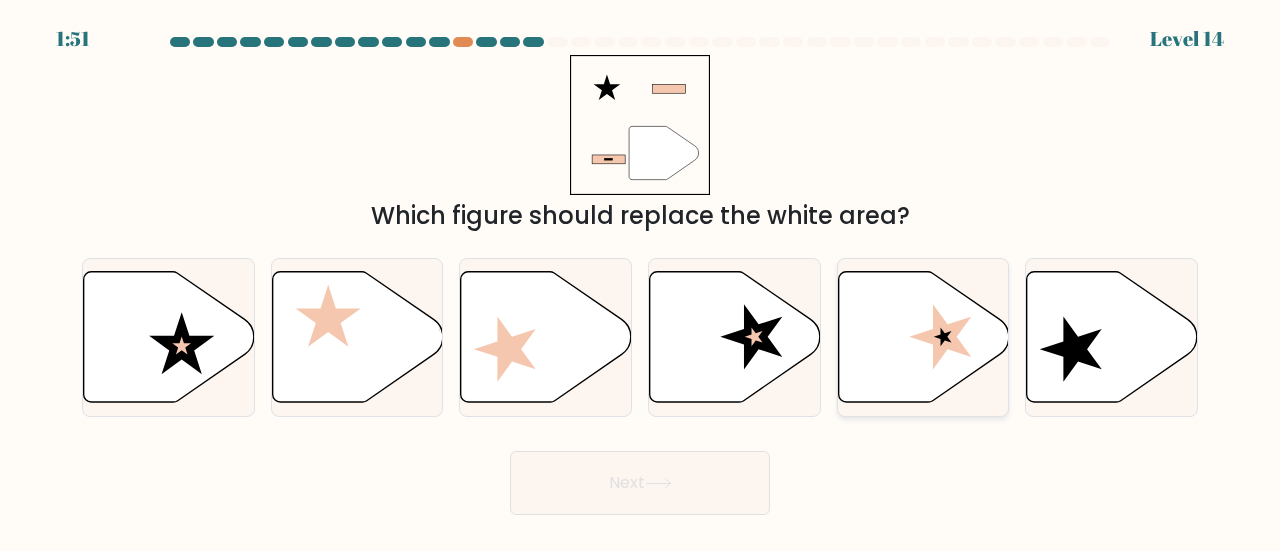 click 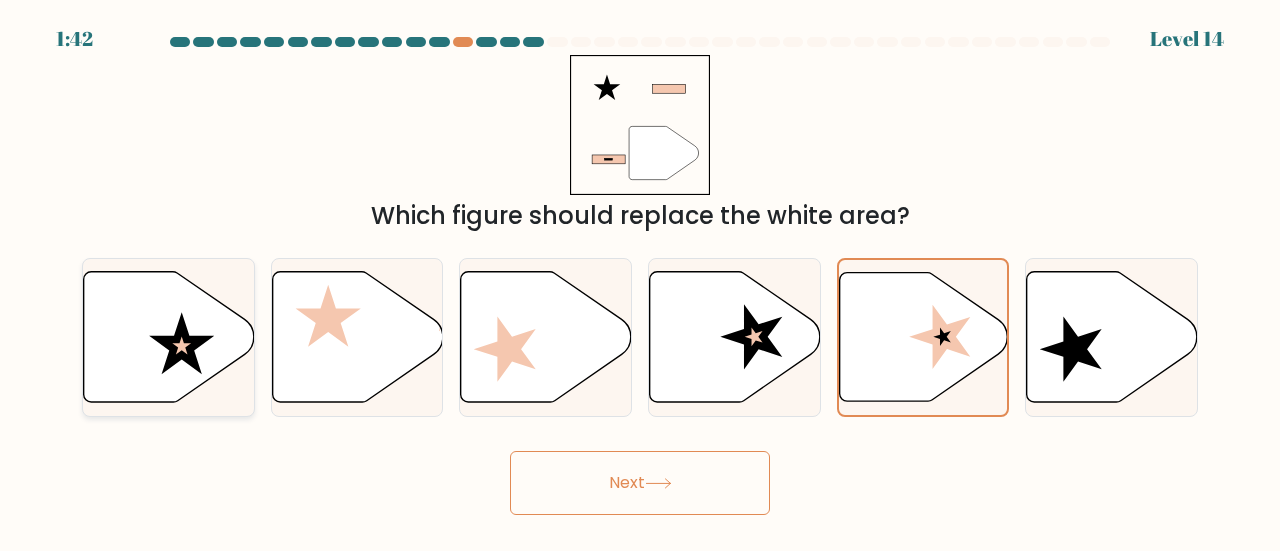click 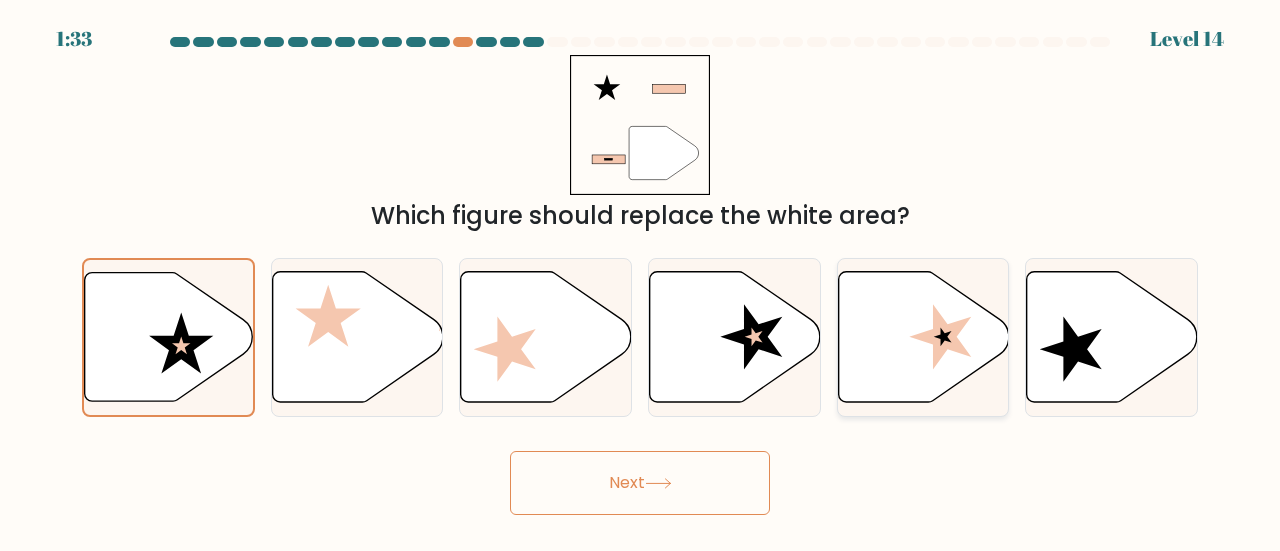 click 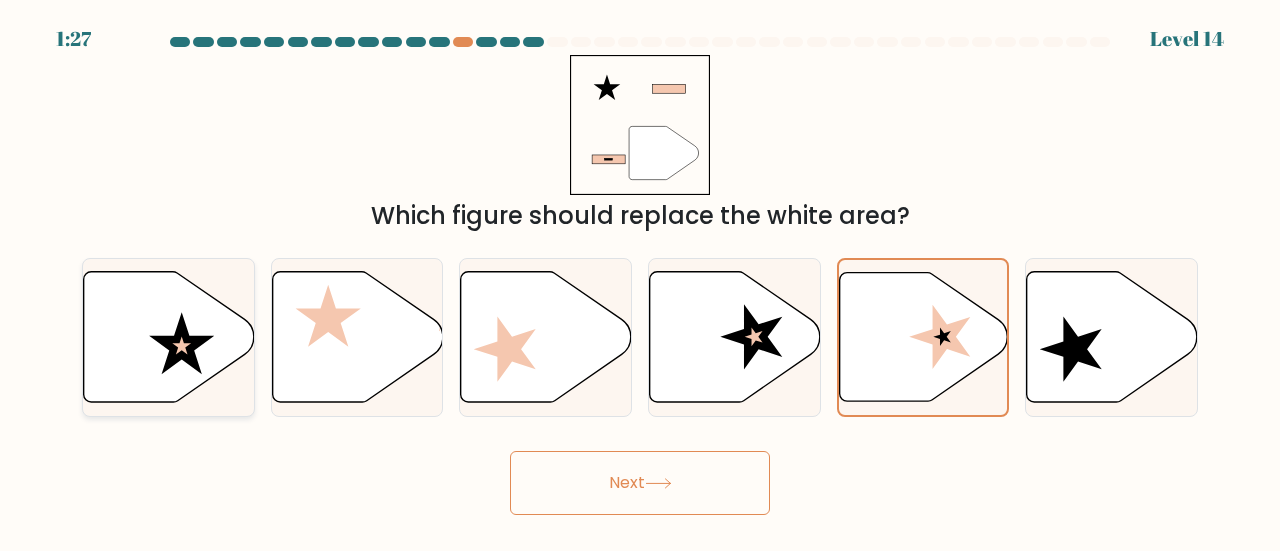 click 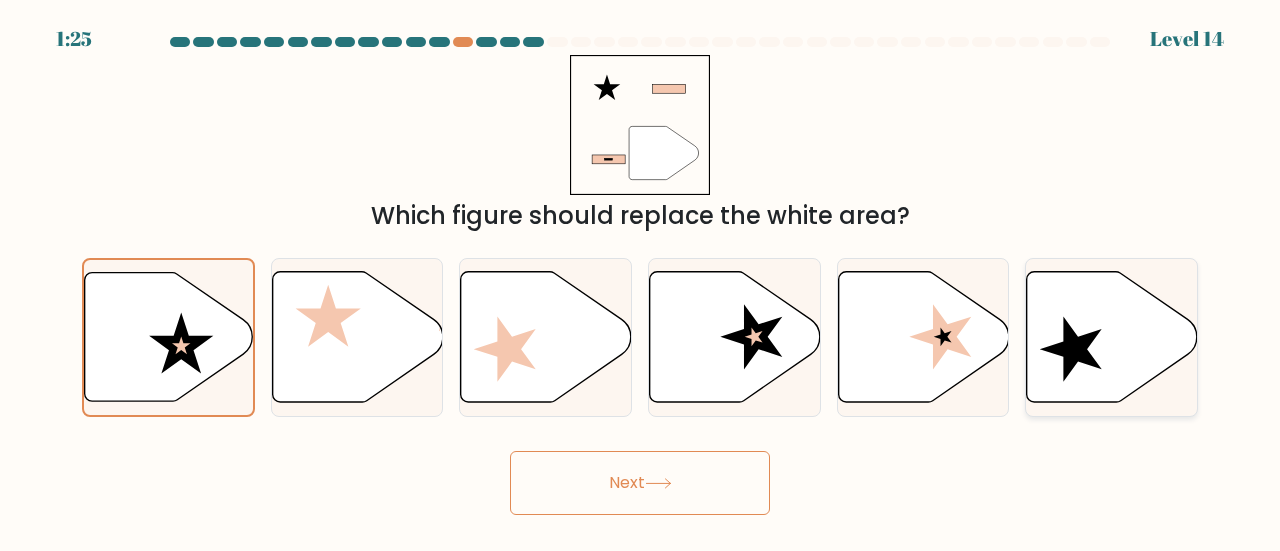 click 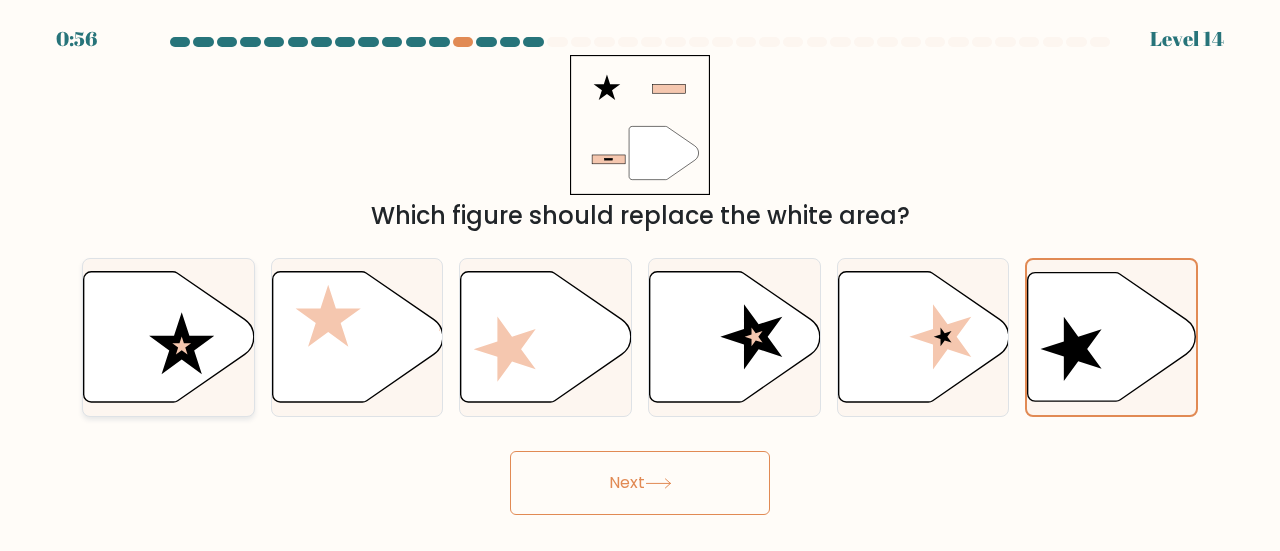 click 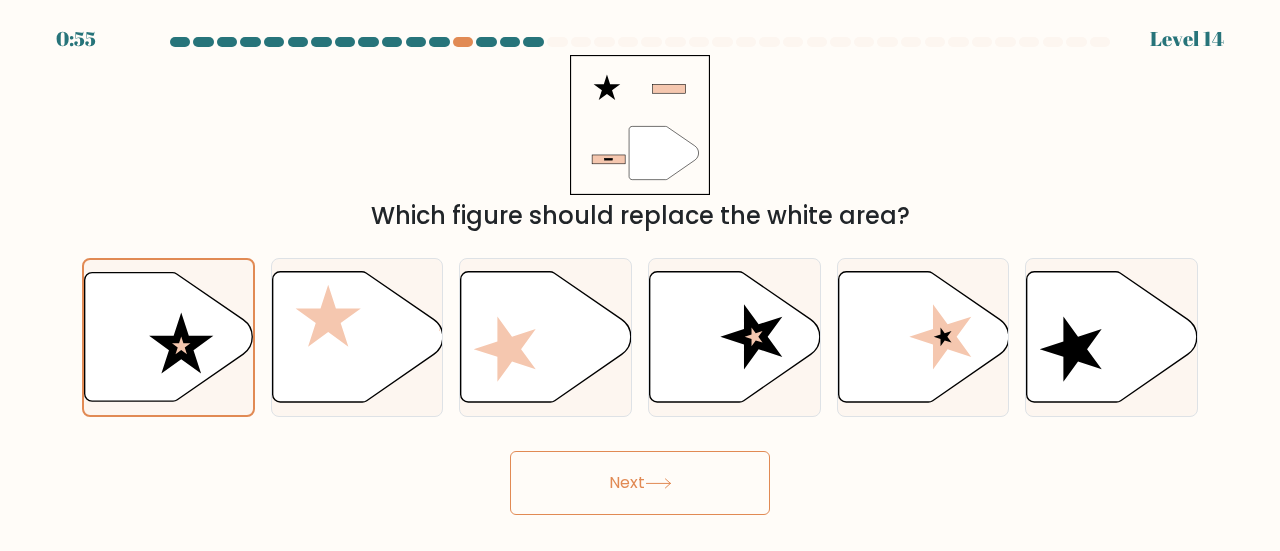click 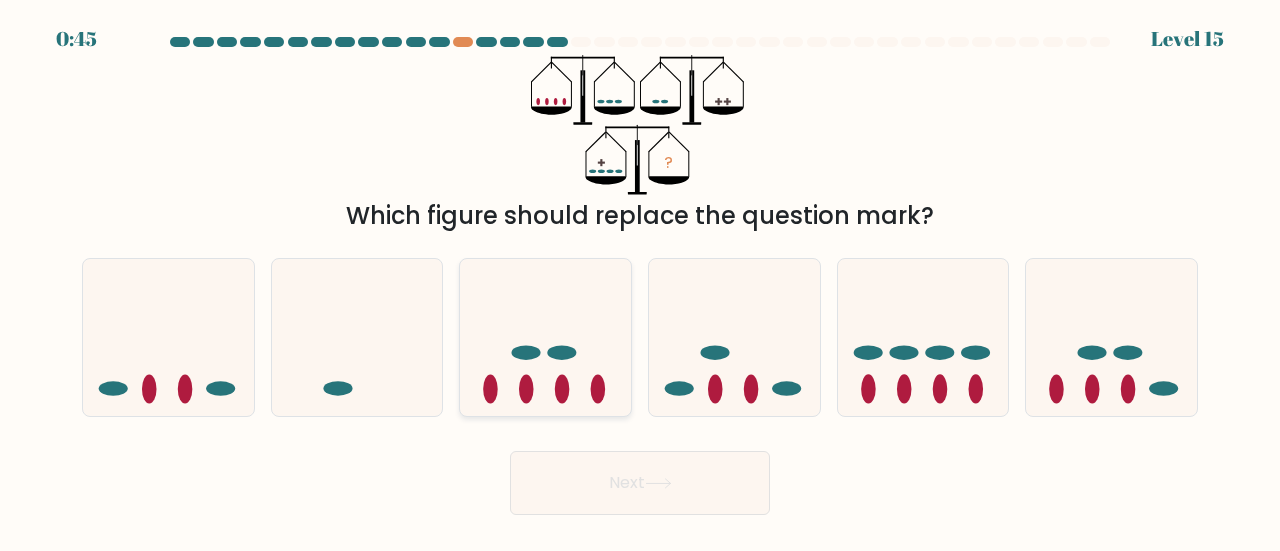 click 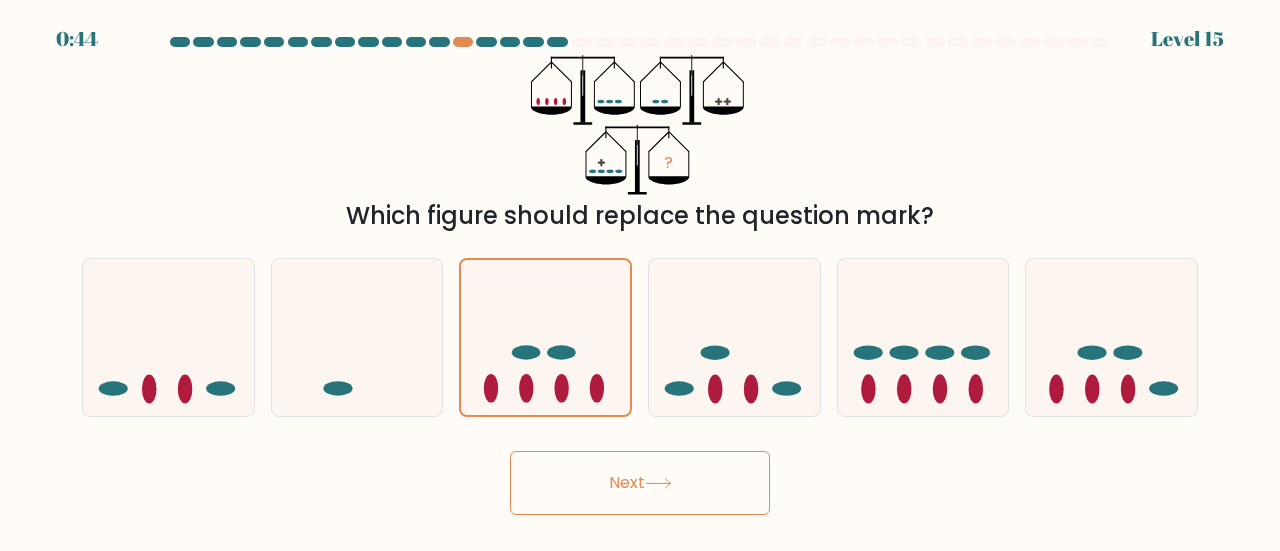 click on "Next" at bounding box center [640, 483] 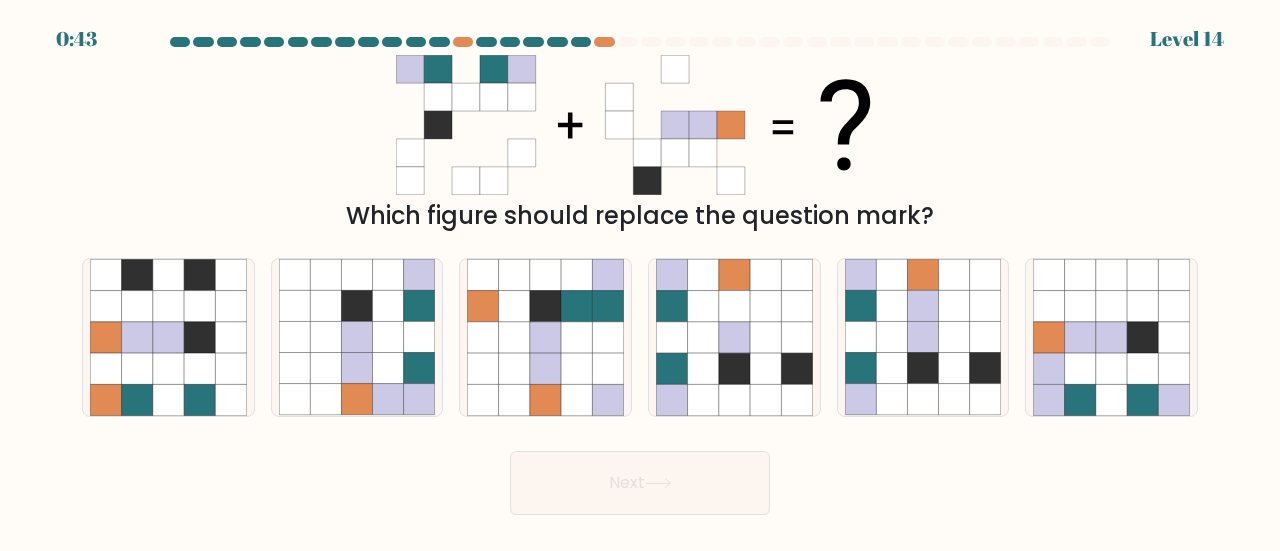 scroll, scrollTop: 0, scrollLeft: 0, axis: both 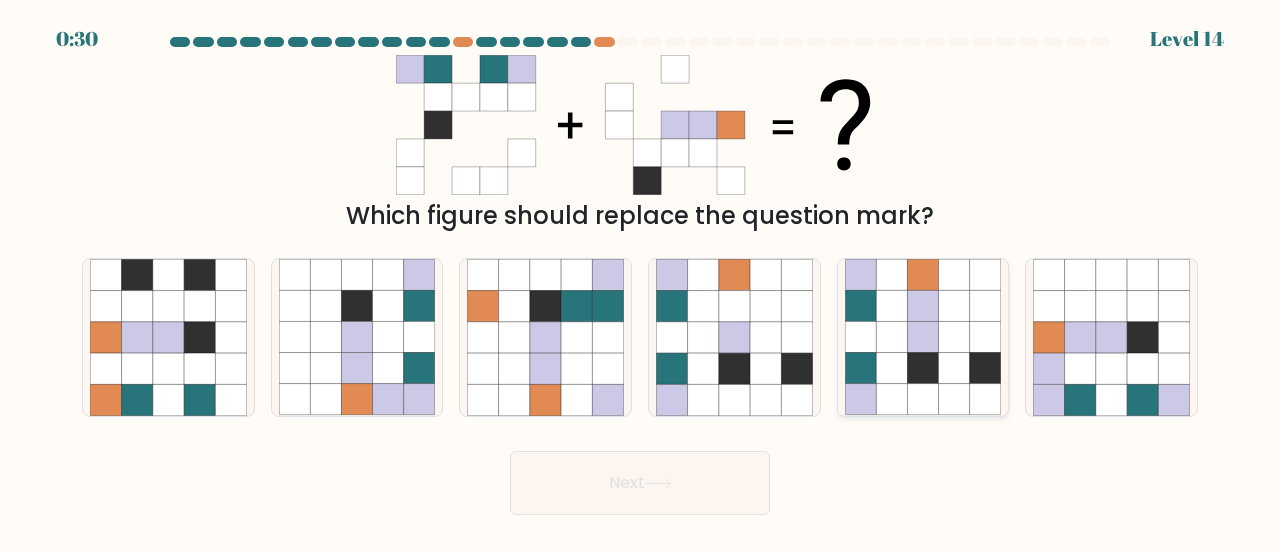 click 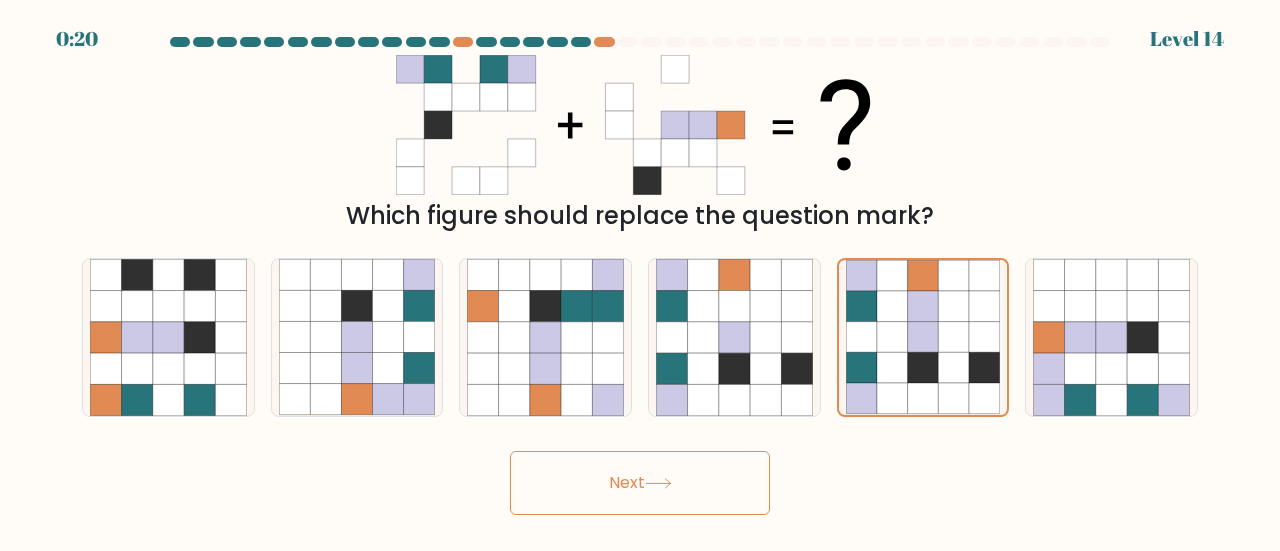 click on "Next" at bounding box center (640, 483) 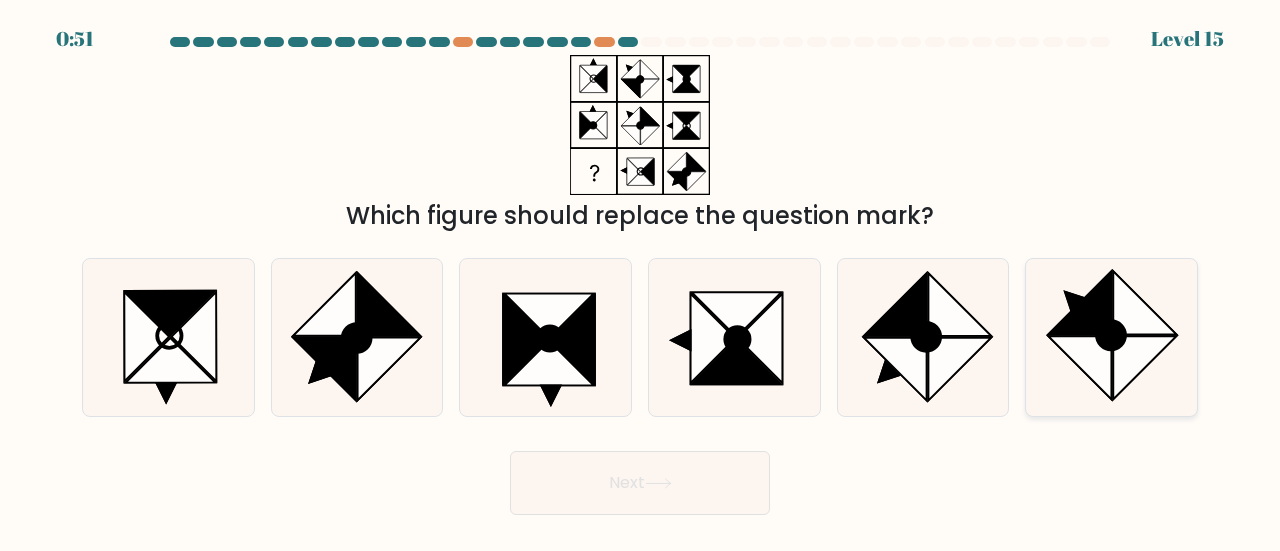 click 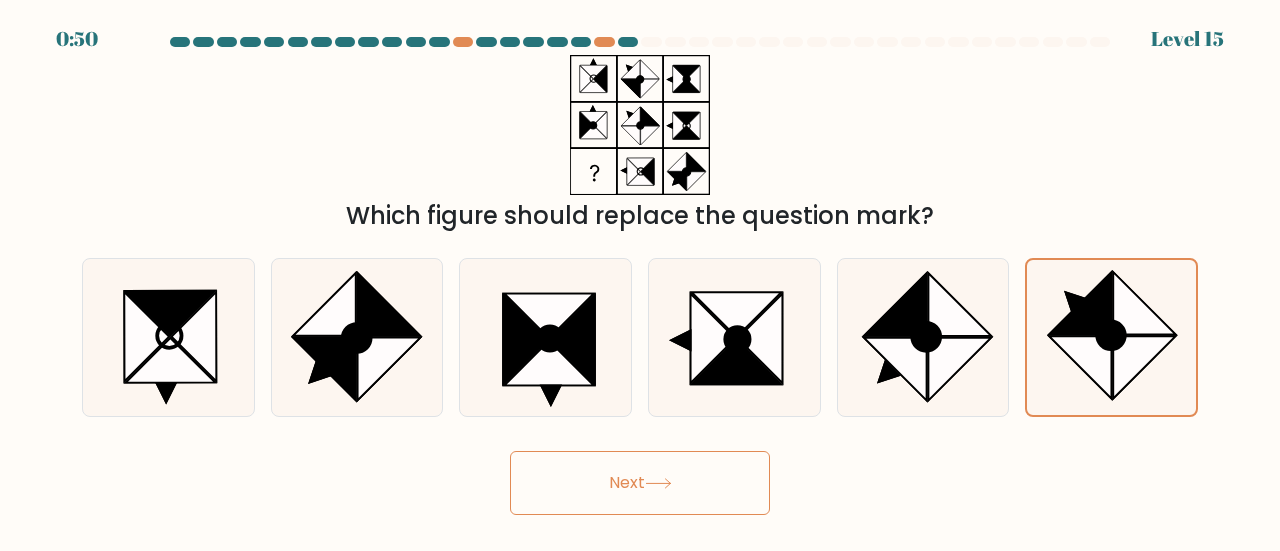 click on "Next" at bounding box center (640, 483) 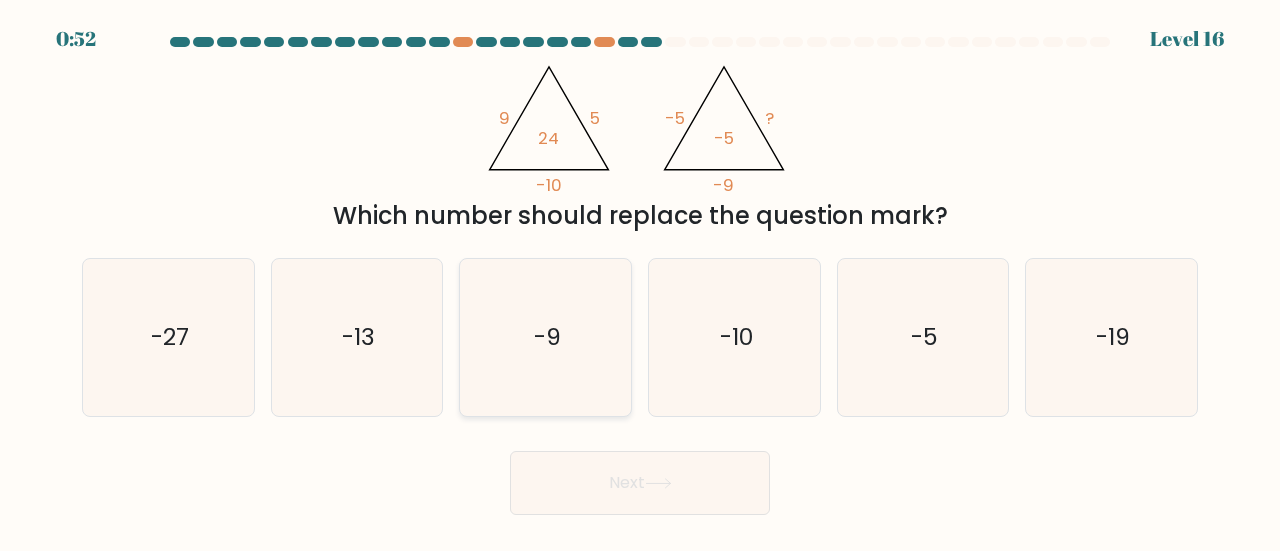 click on "-9" 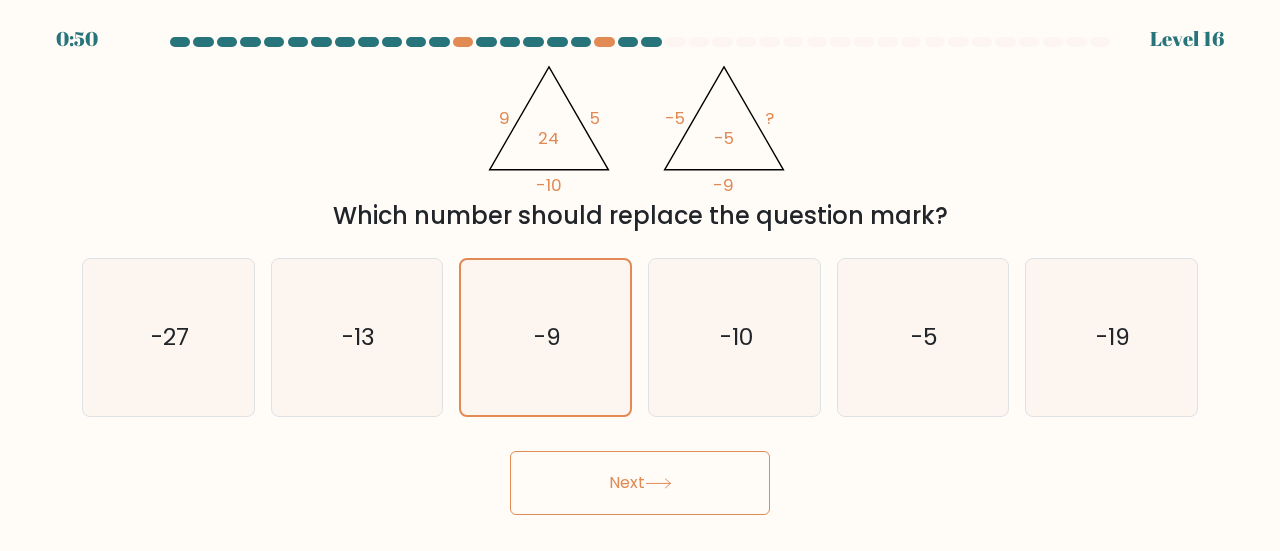 click on "Next" at bounding box center (640, 483) 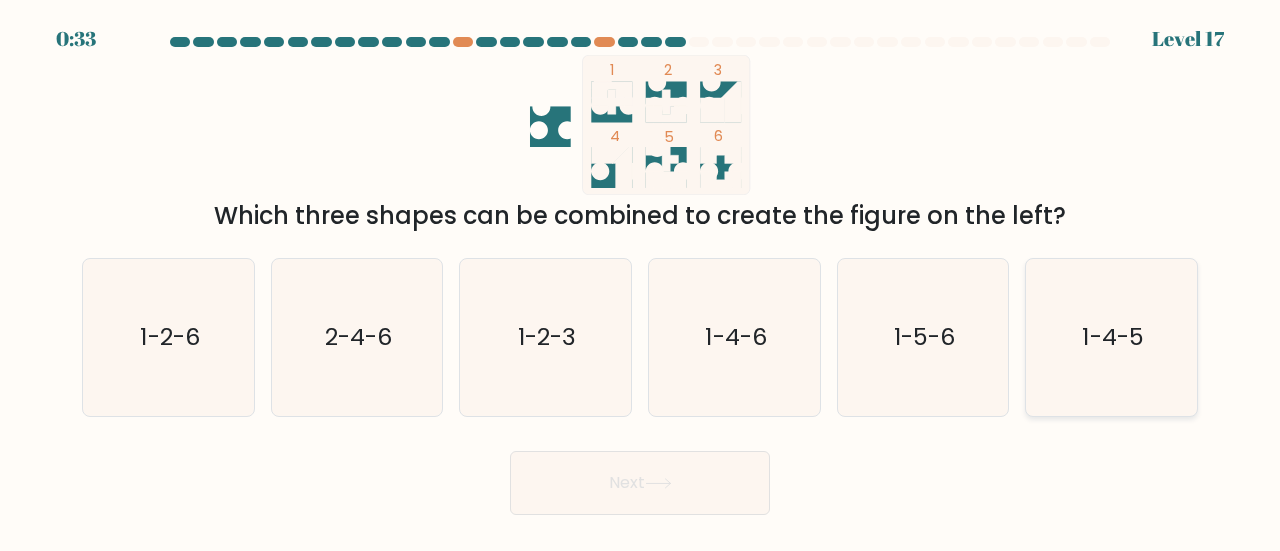 click on "1-4-5" 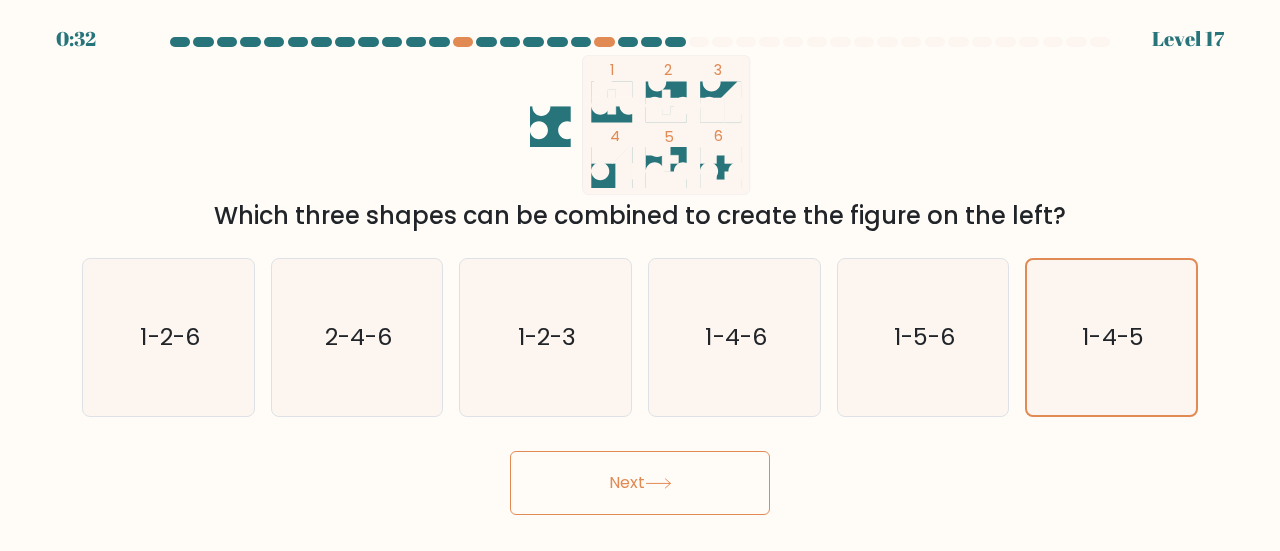 click on "Next" at bounding box center [640, 483] 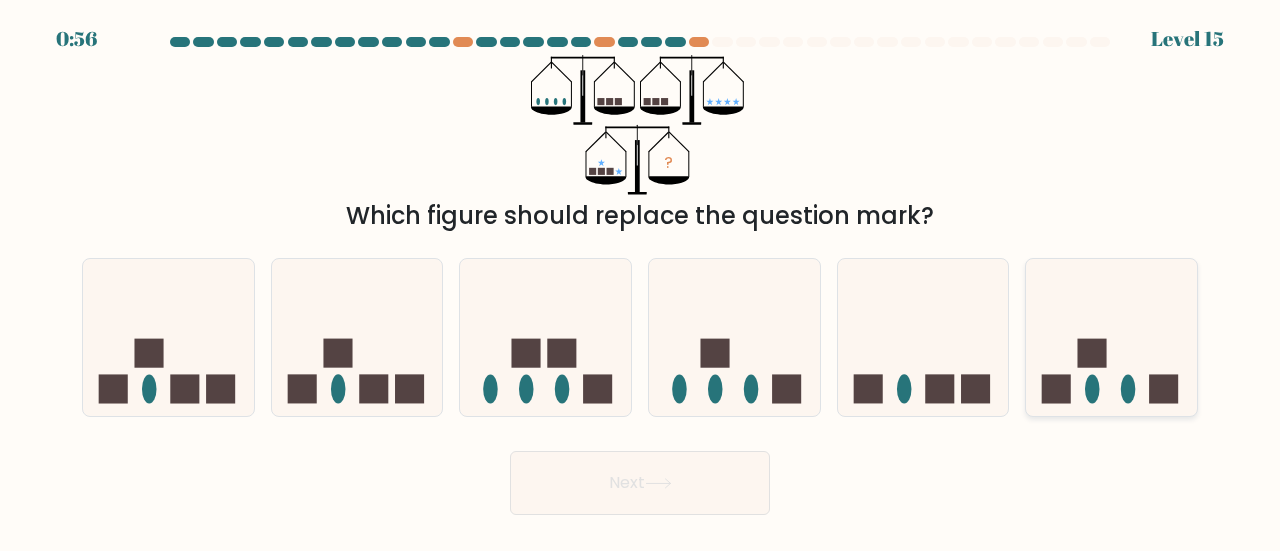 click 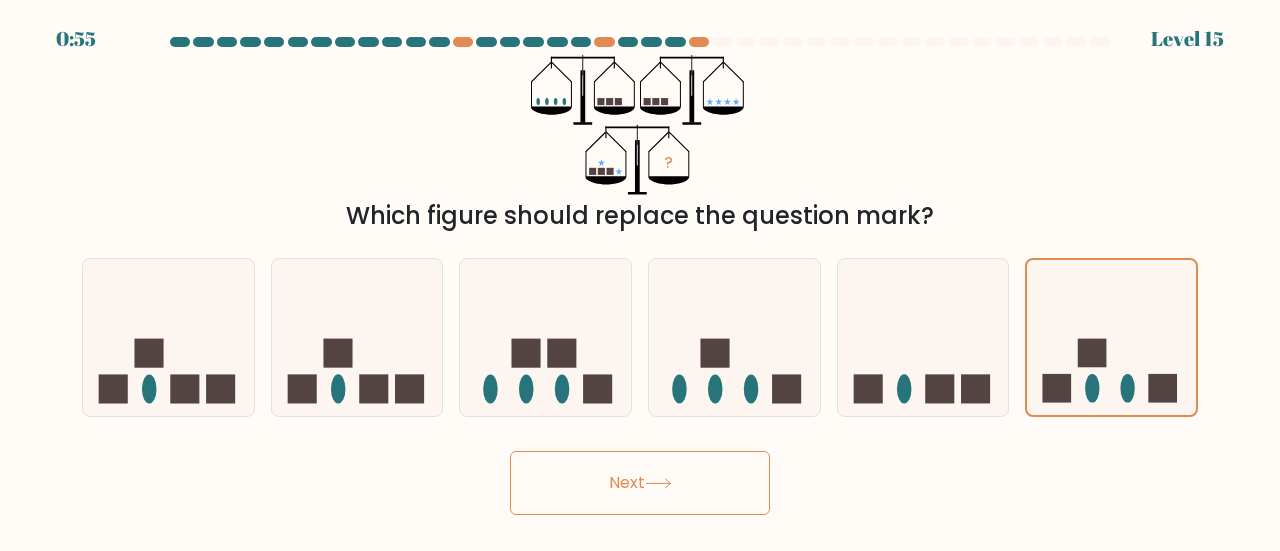 click on "Next" at bounding box center (640, 483) 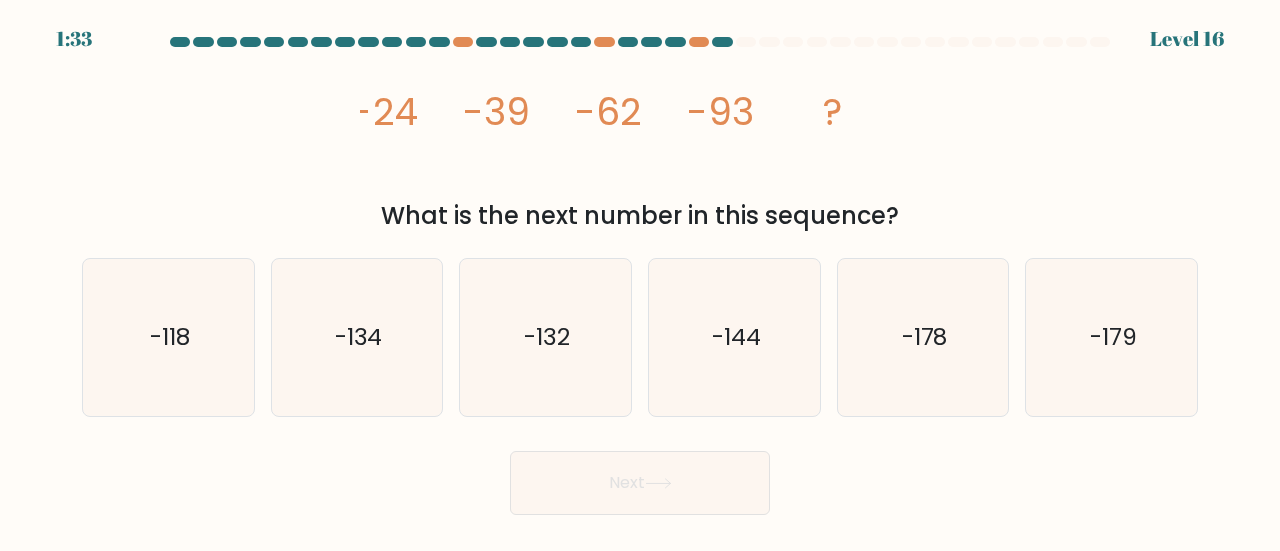 click at bounding box center [640, 276] 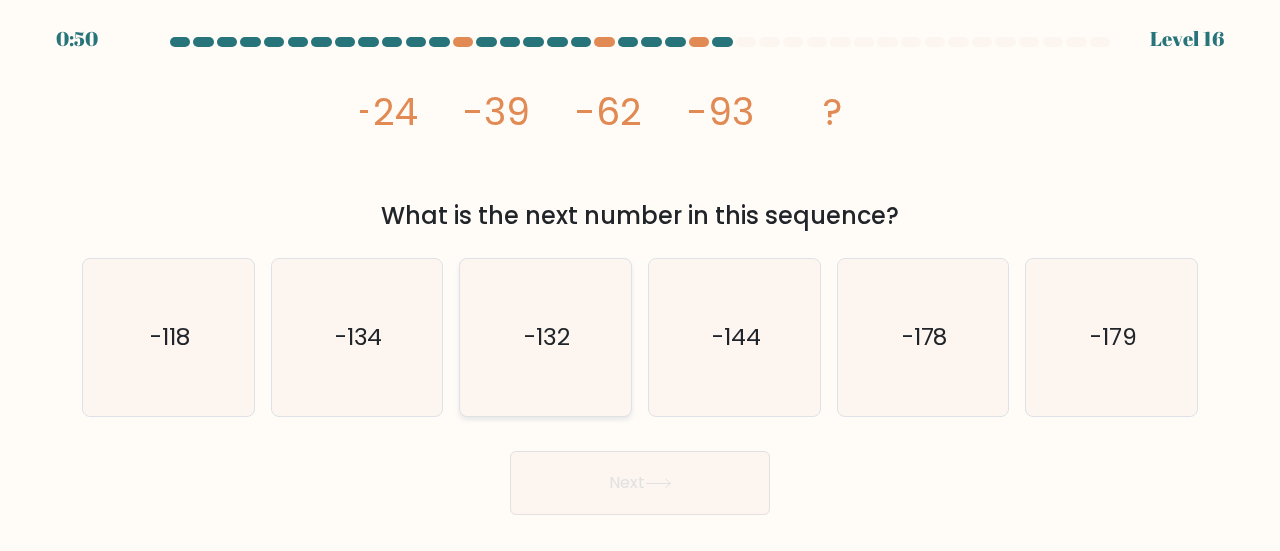 click on "-132" 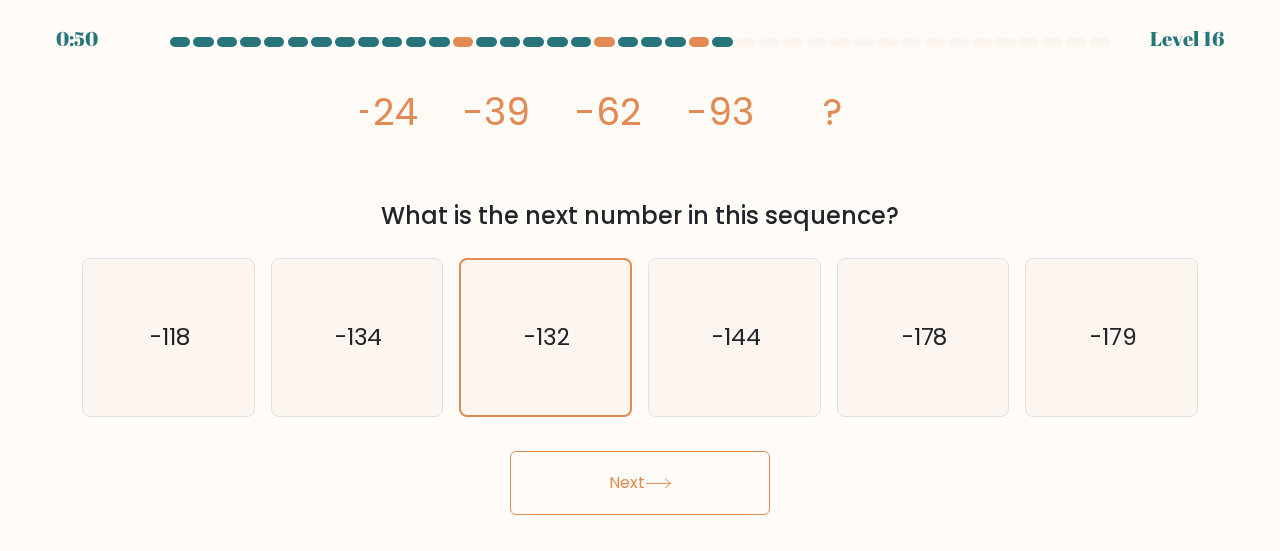 click on "Next" at bounding box center (640, 483) 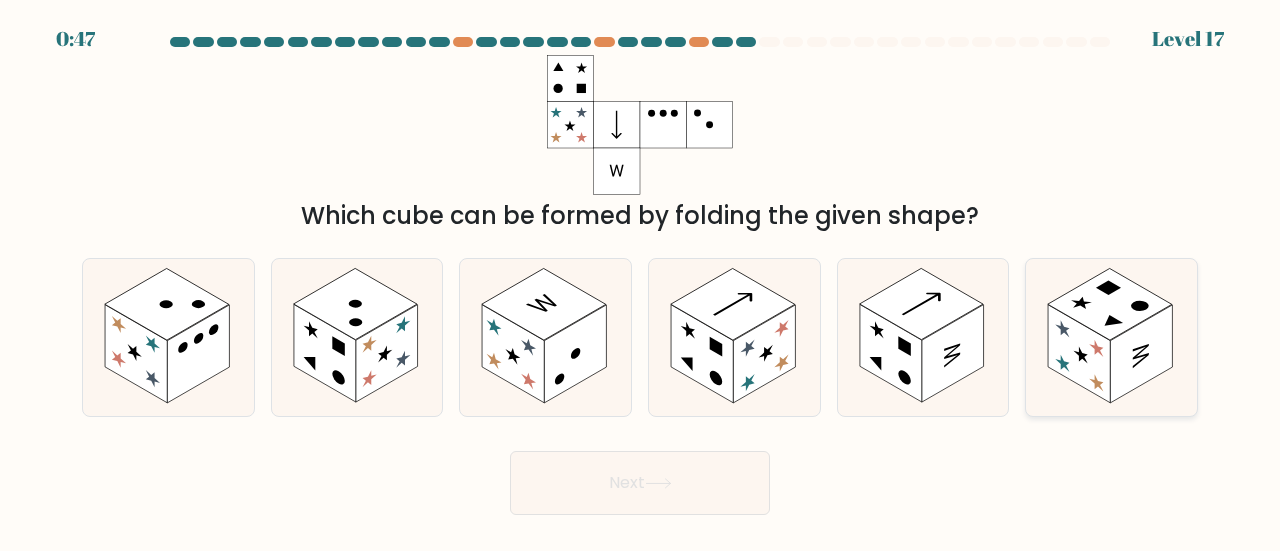 click 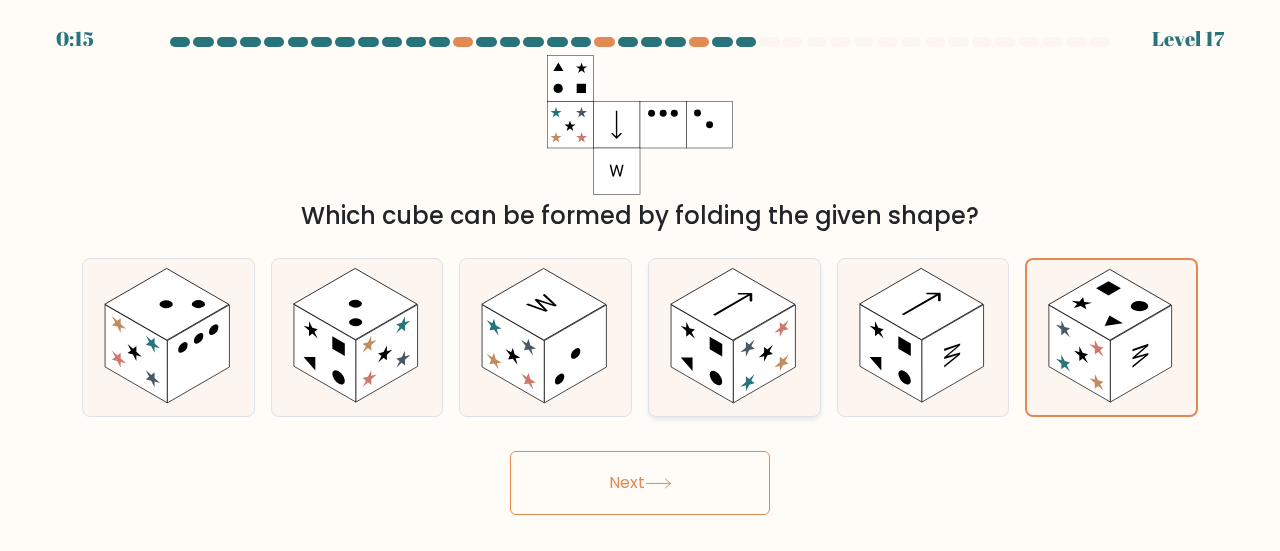 click 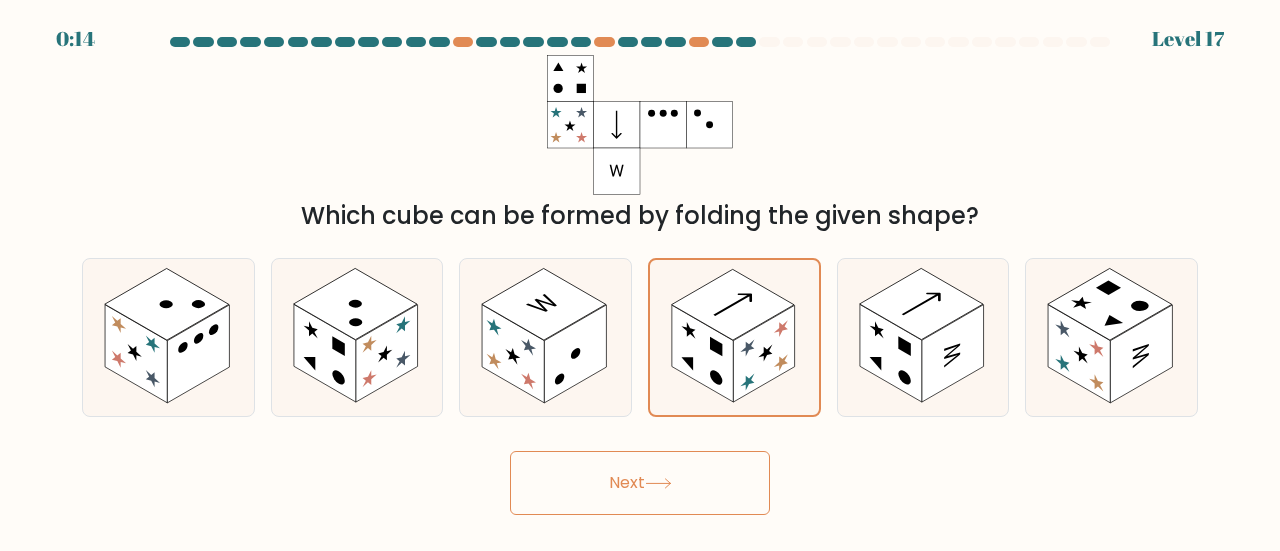 click on "Next" at bounding box center [640, 483] 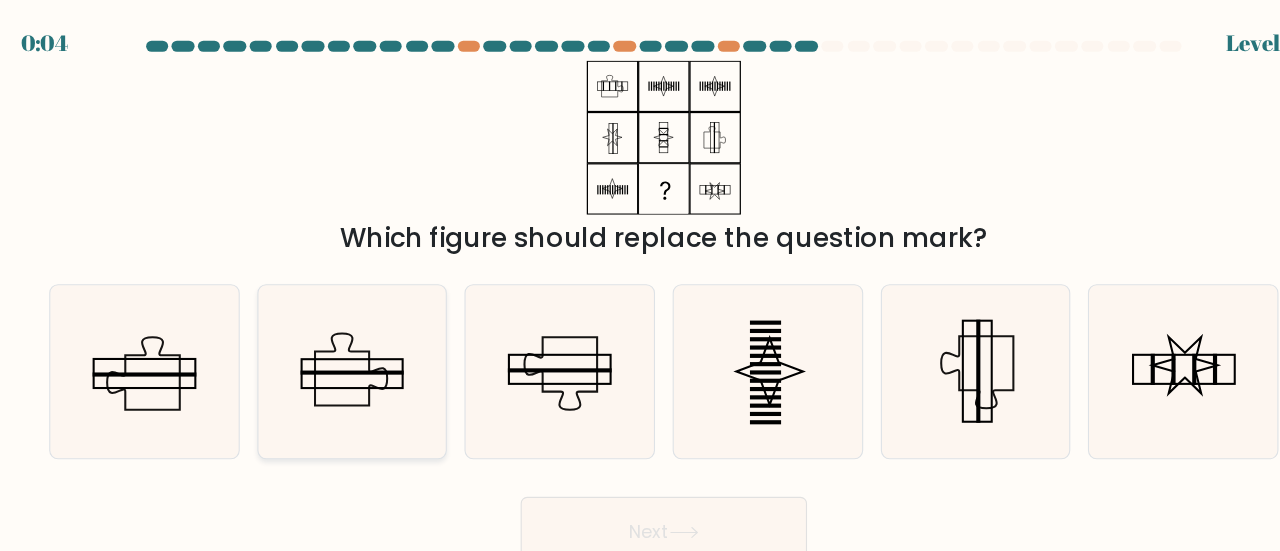 click 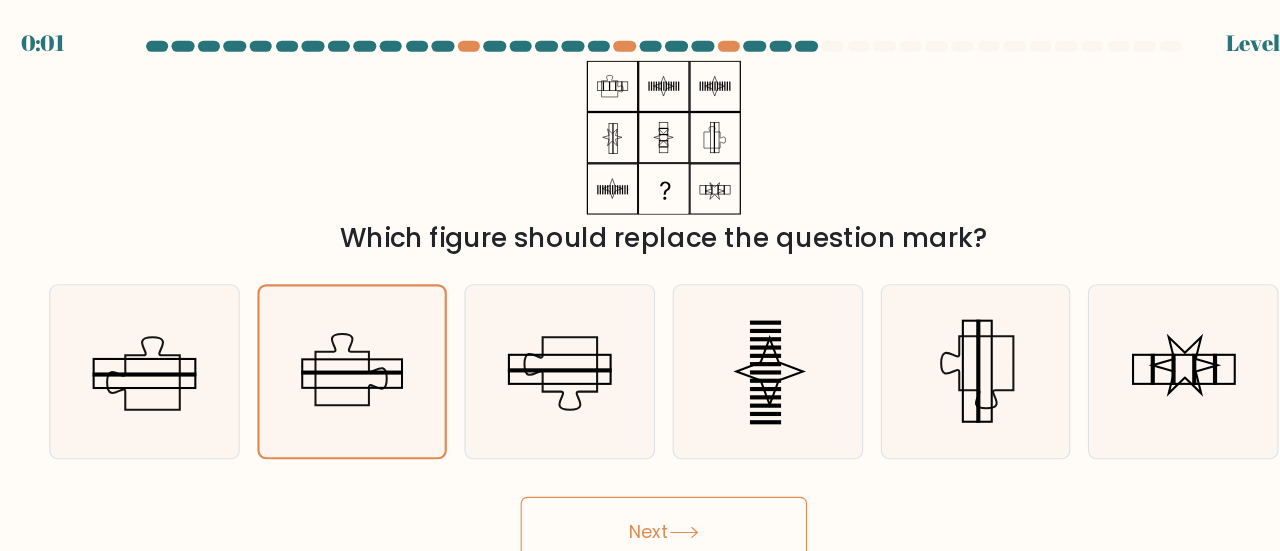 click on "Next" at bounding box center (640, 483) 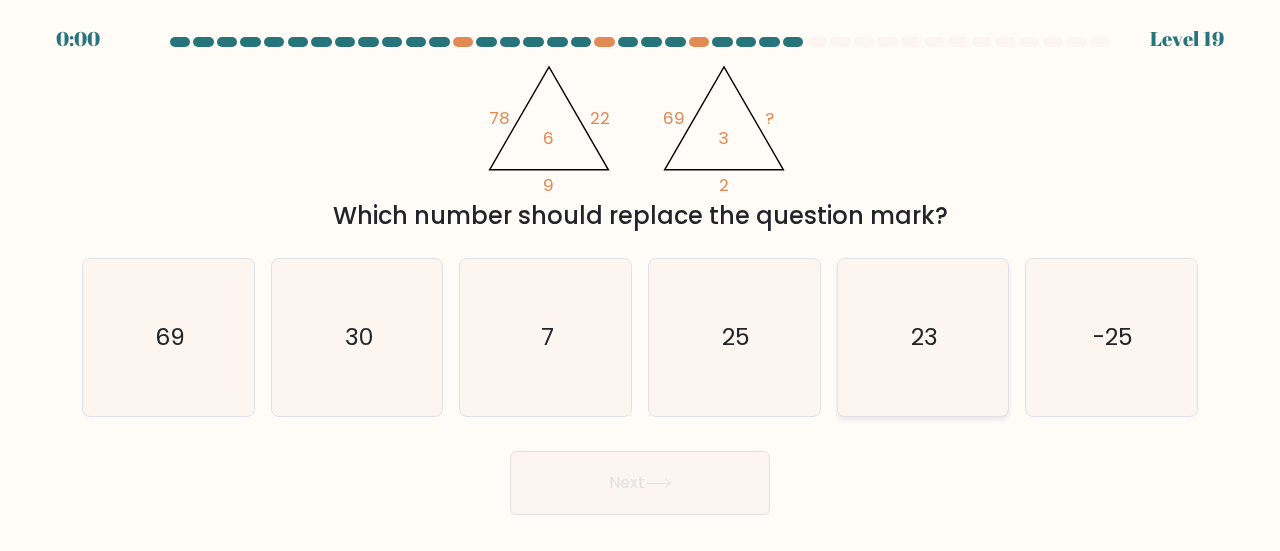 click on "23" 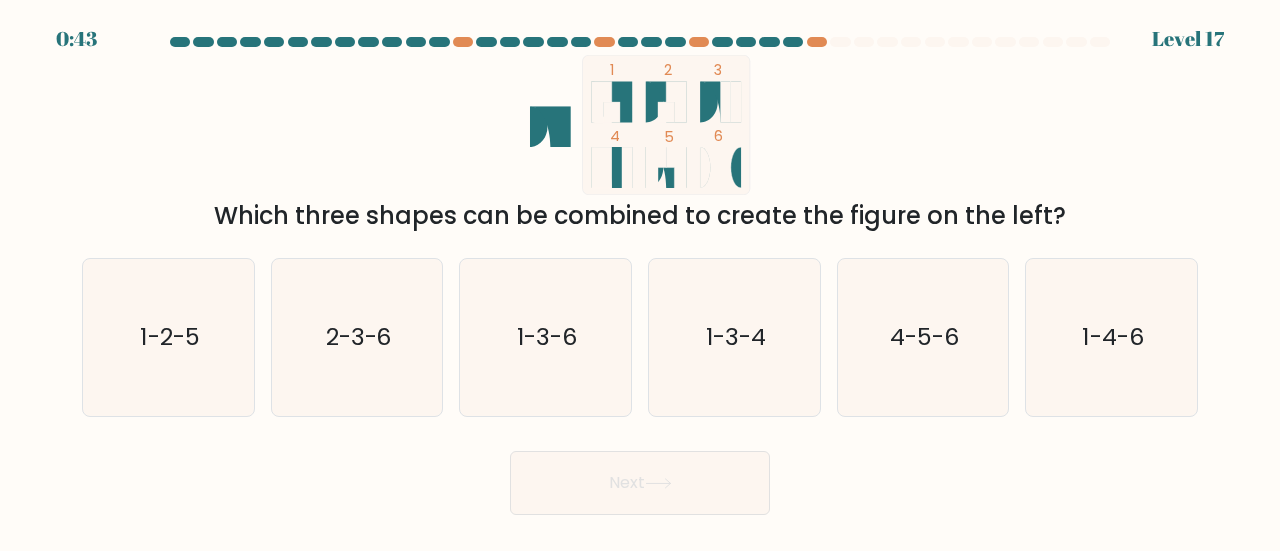 scroll, scrollTop: 0, scrollLeft: 0, axis: both 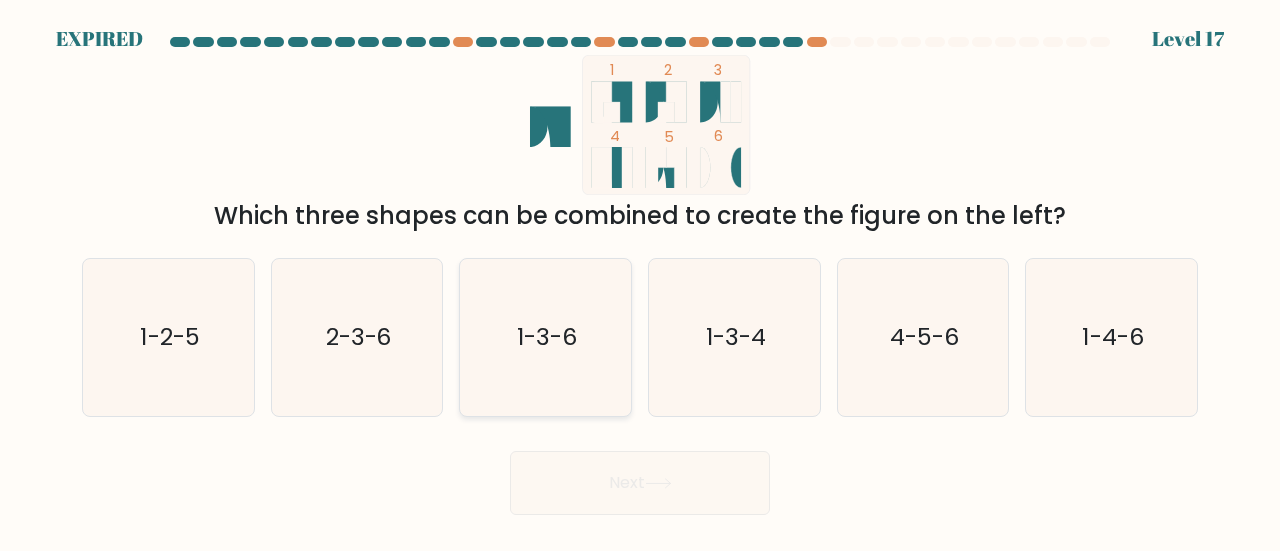 click on "1-3-6" 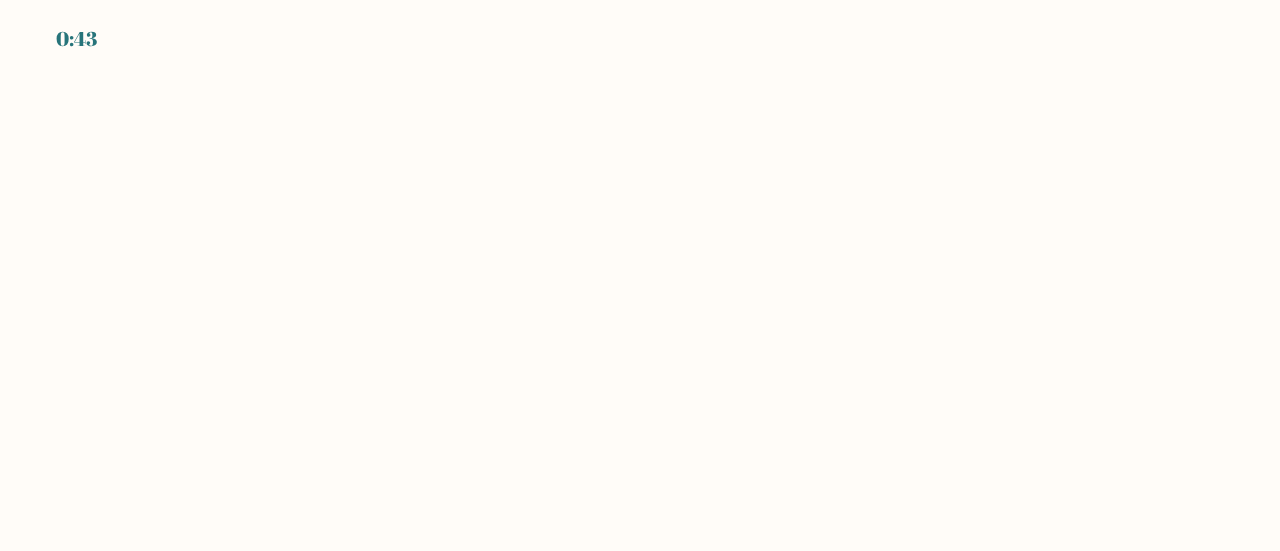 scroll, scrollTop: 0, scrollLeft: 0, axis: both 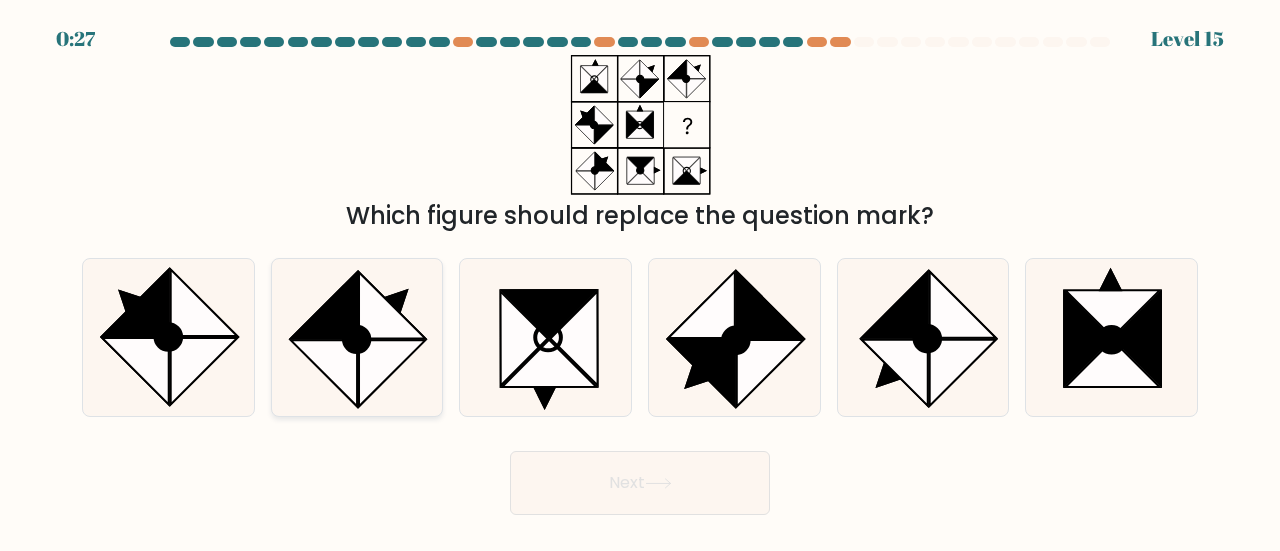click 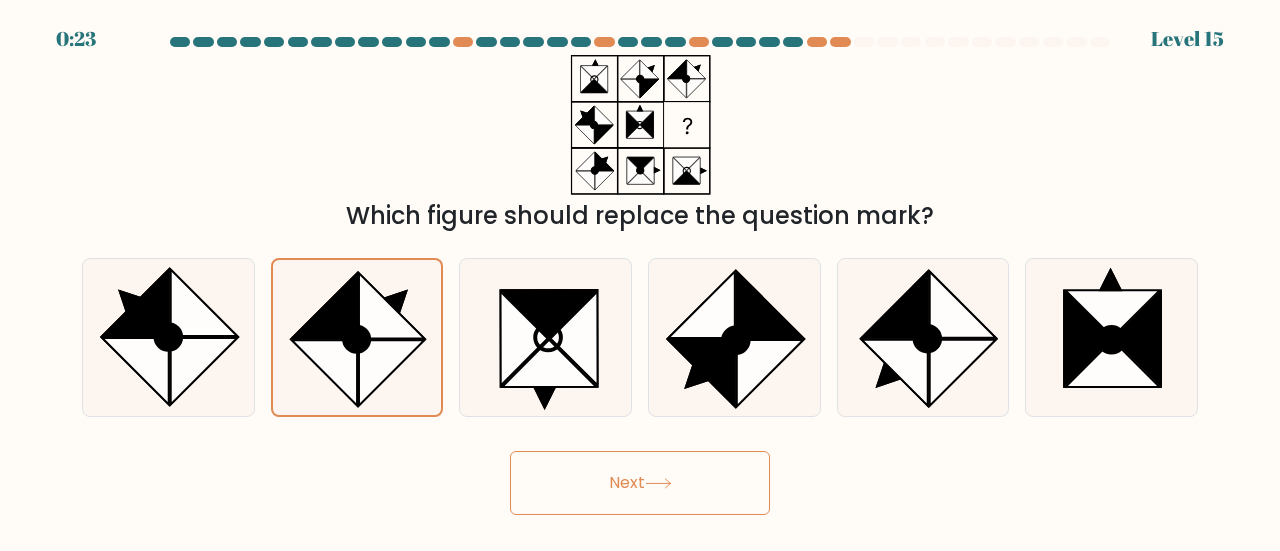 click on "Next" at bounding box center (640, 483) 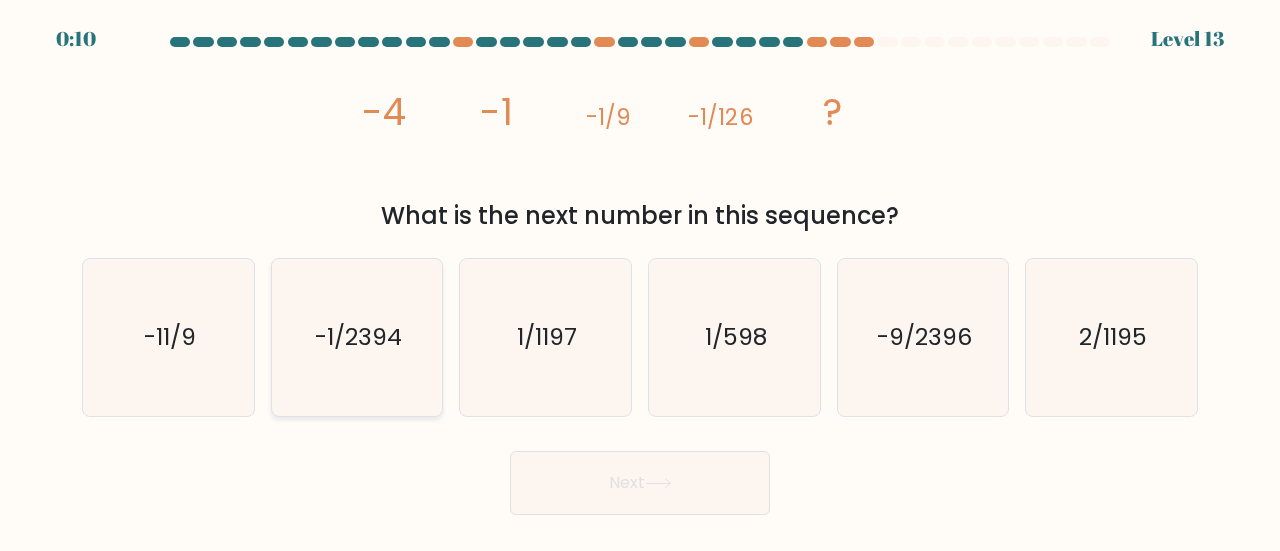 click on "-1/2394" 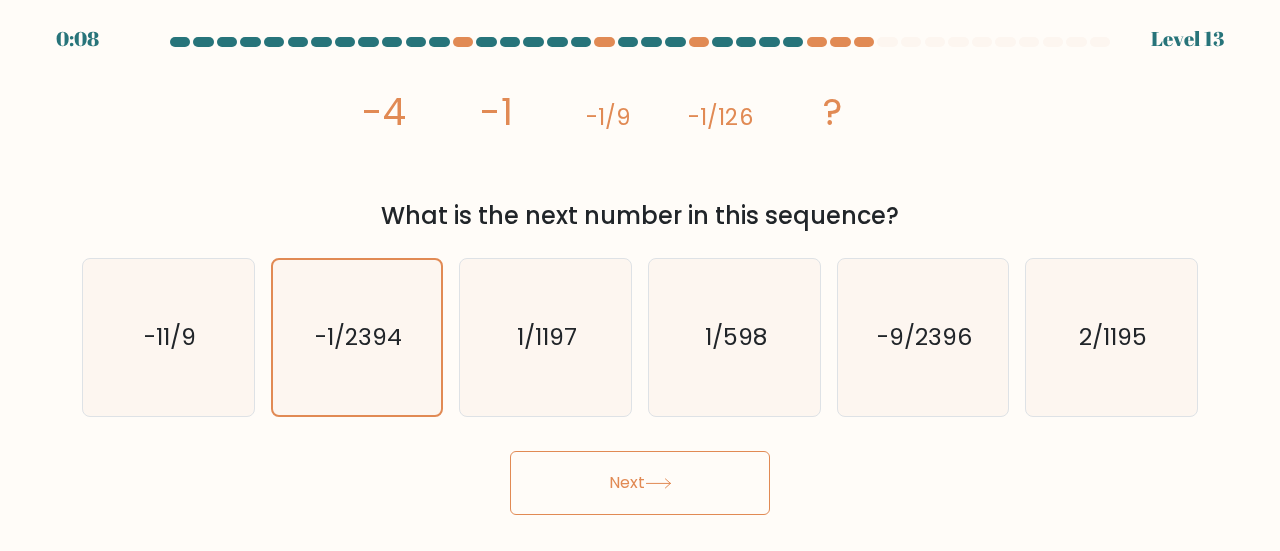 click on "Next" at bounding box center [640, 483] 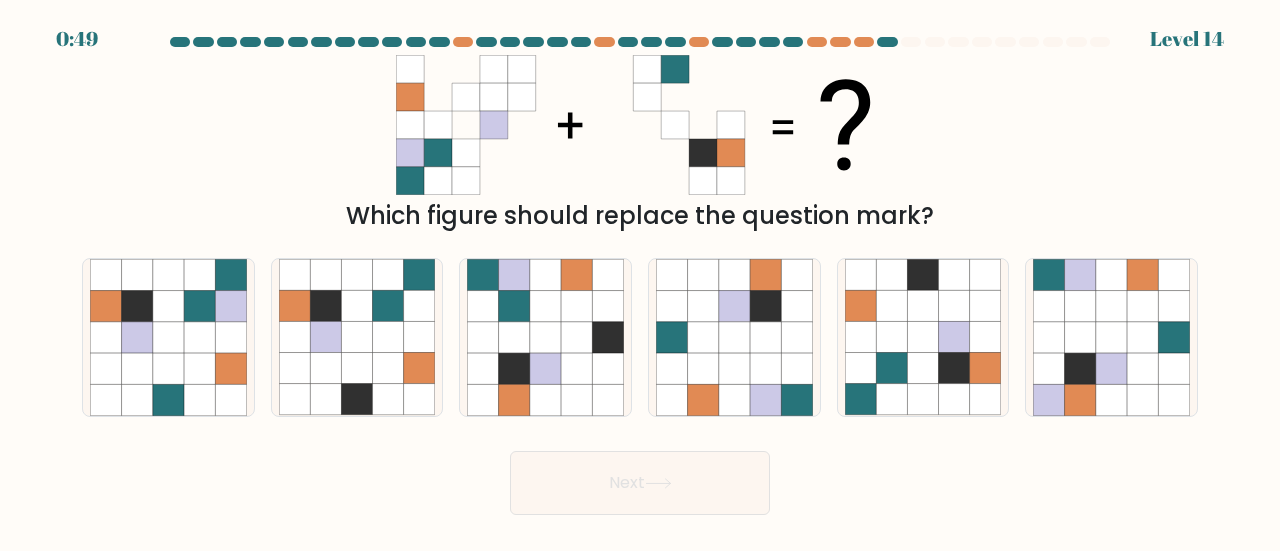 click 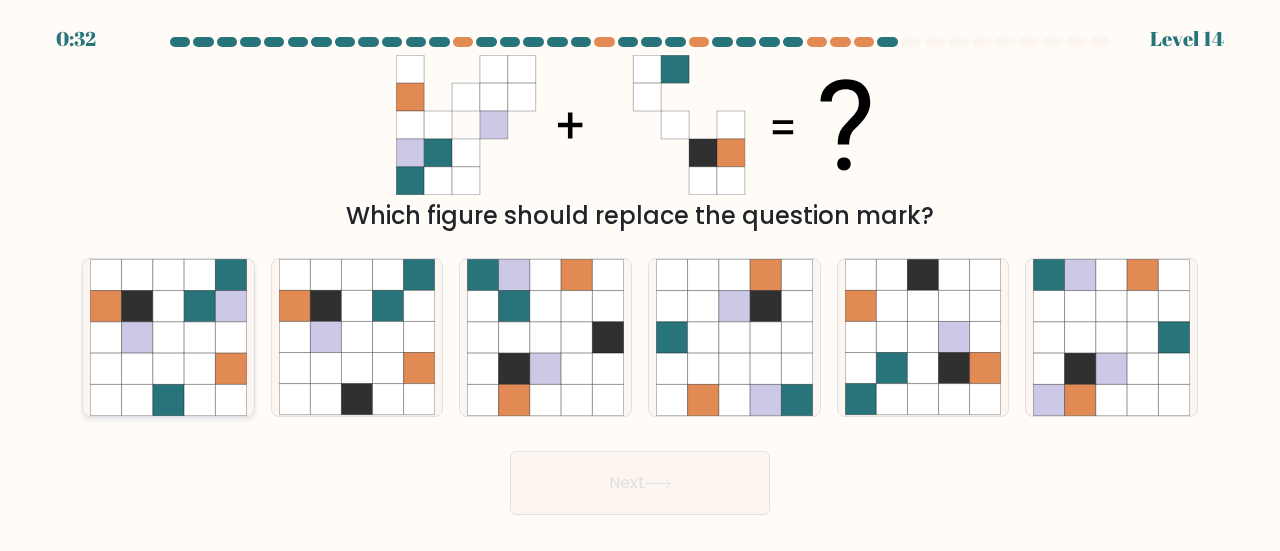 click 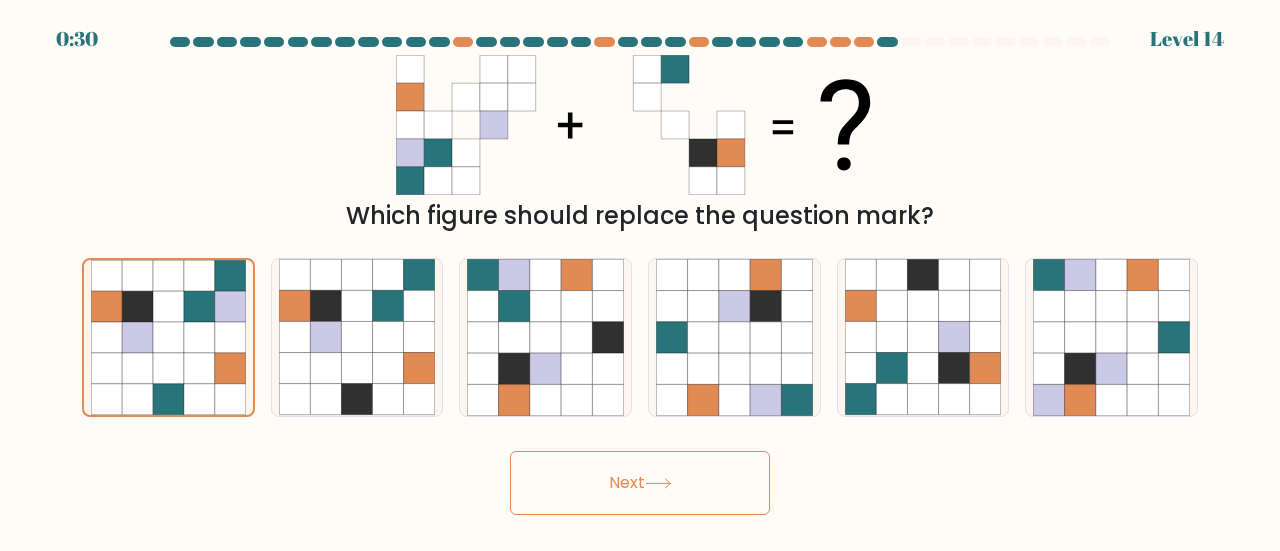 click on "Next" at bounding box center (640, 483) 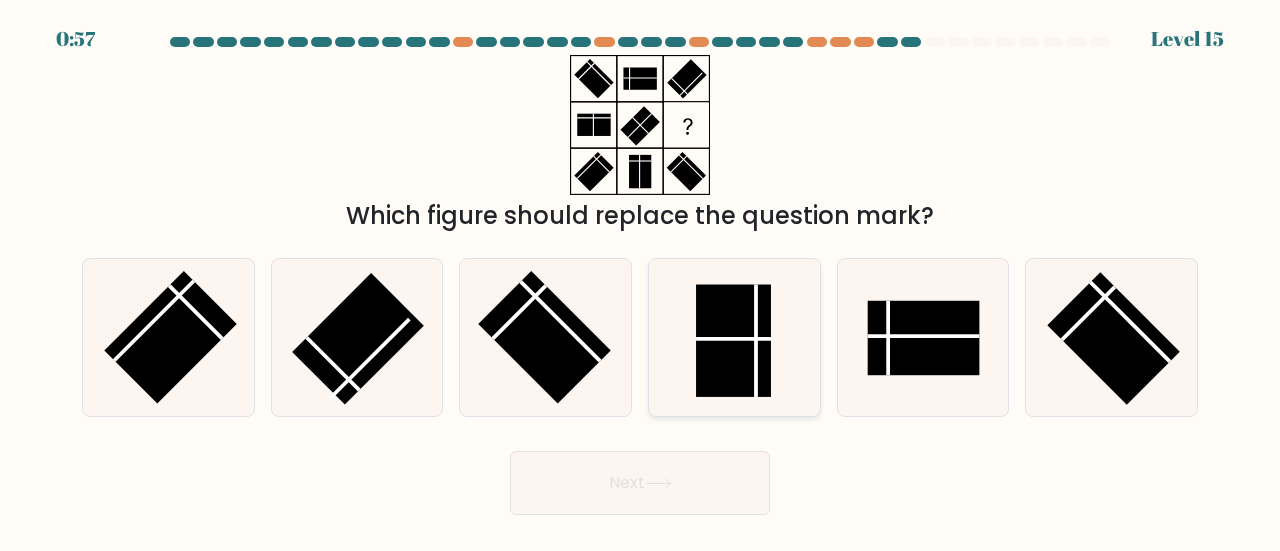 click 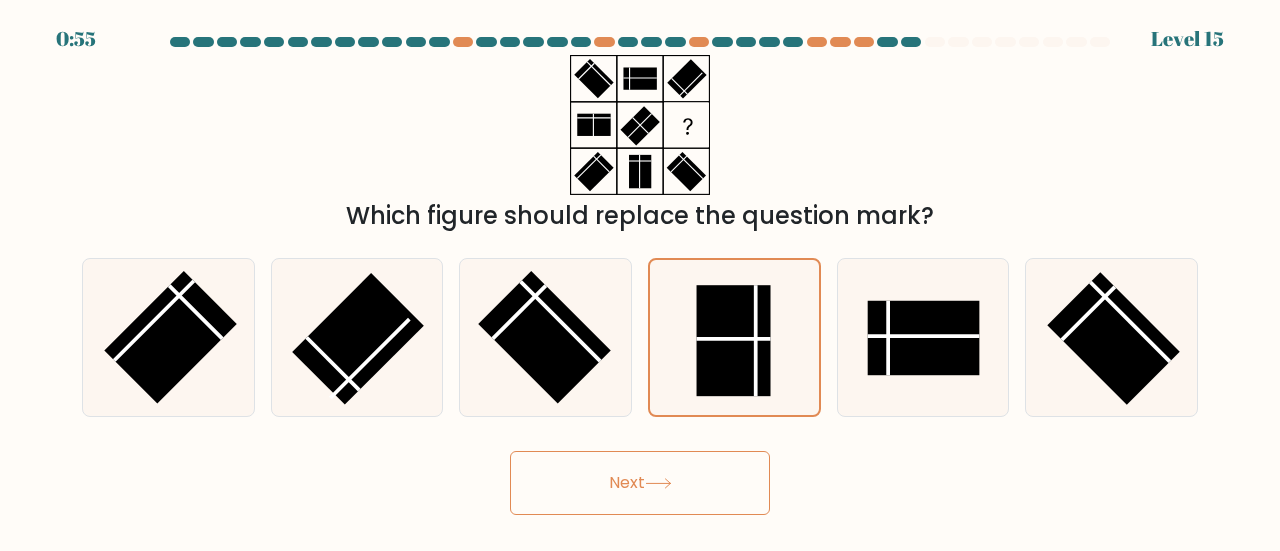 click on "Next" at bounding box center [640, 483] 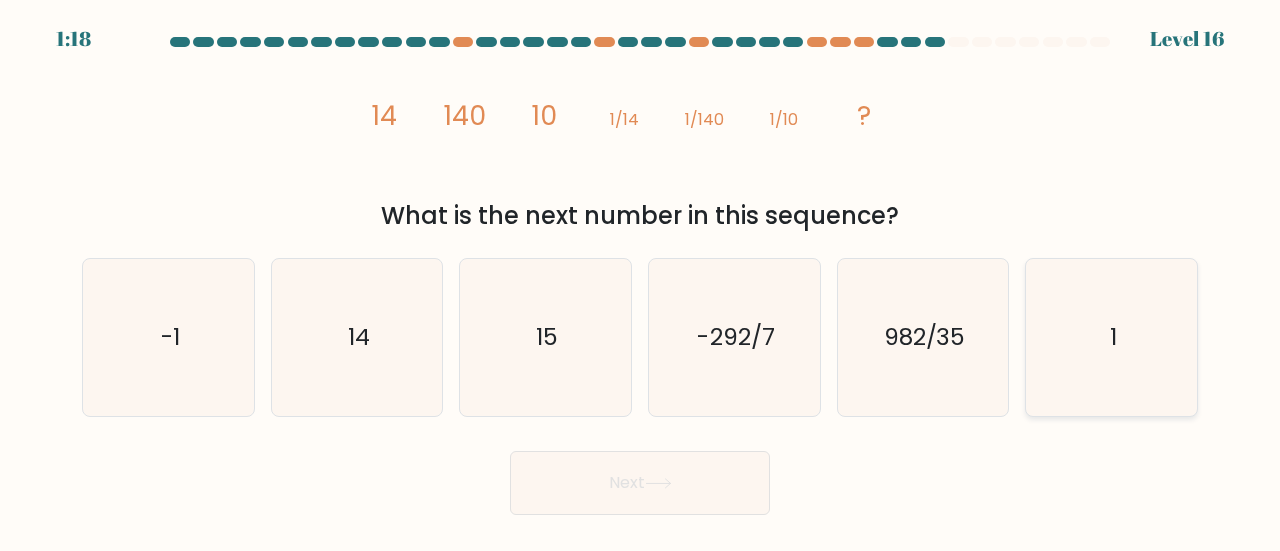 click on "1" 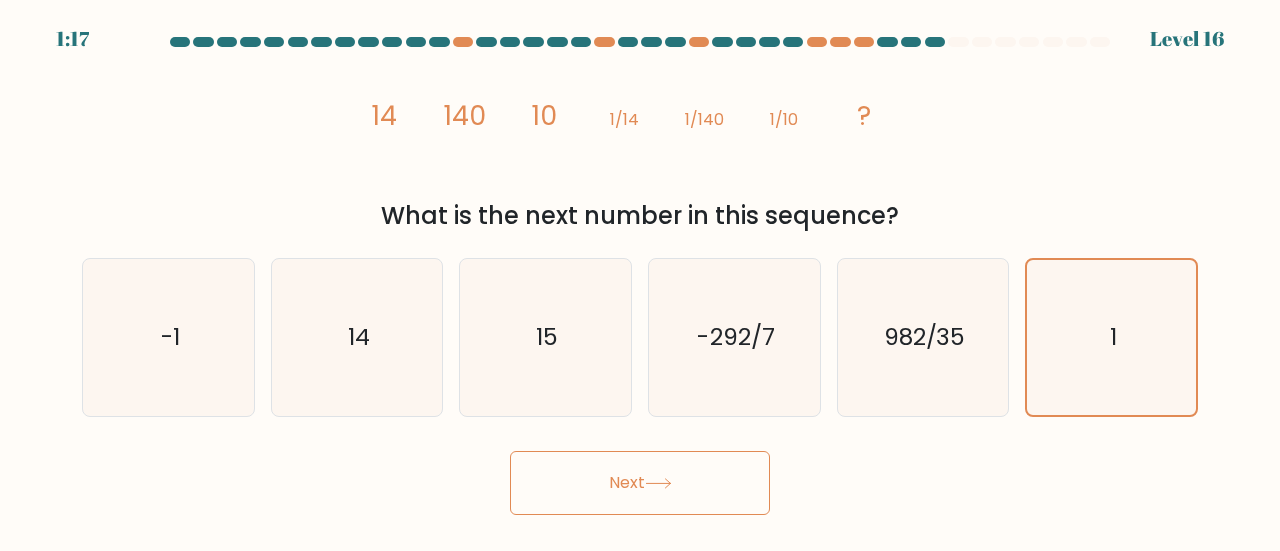 click 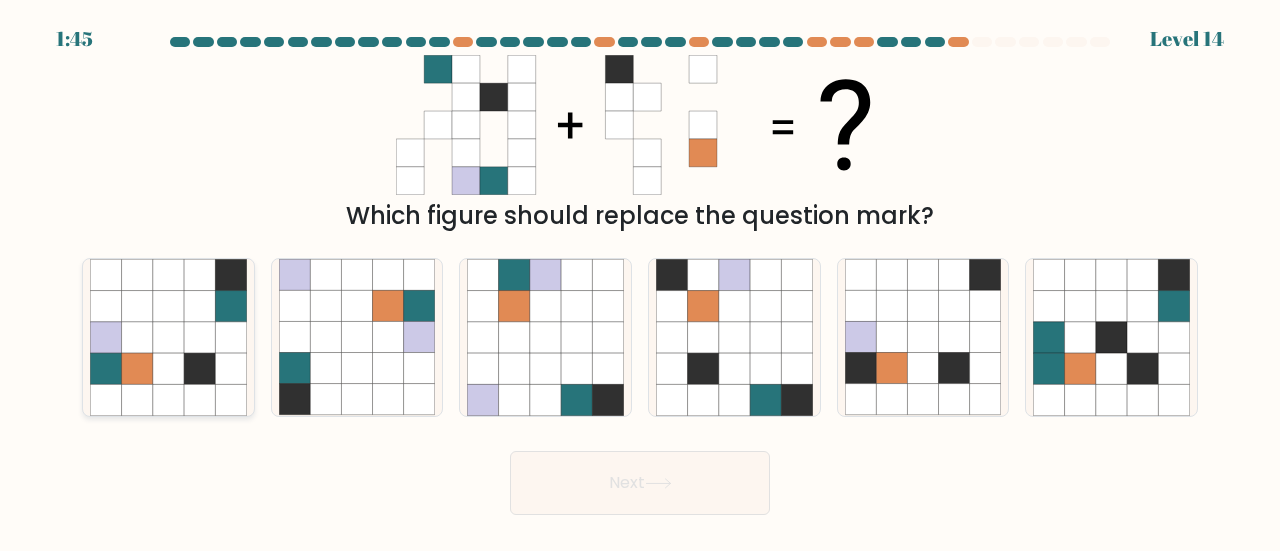click 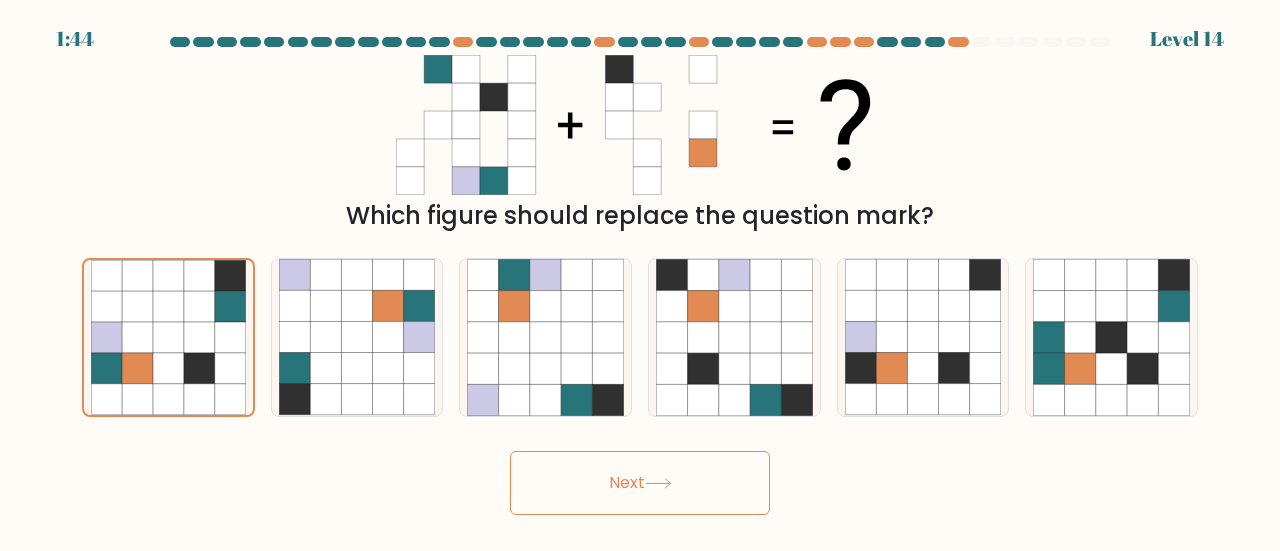 click on "Next" at bounding box center (640, 483) 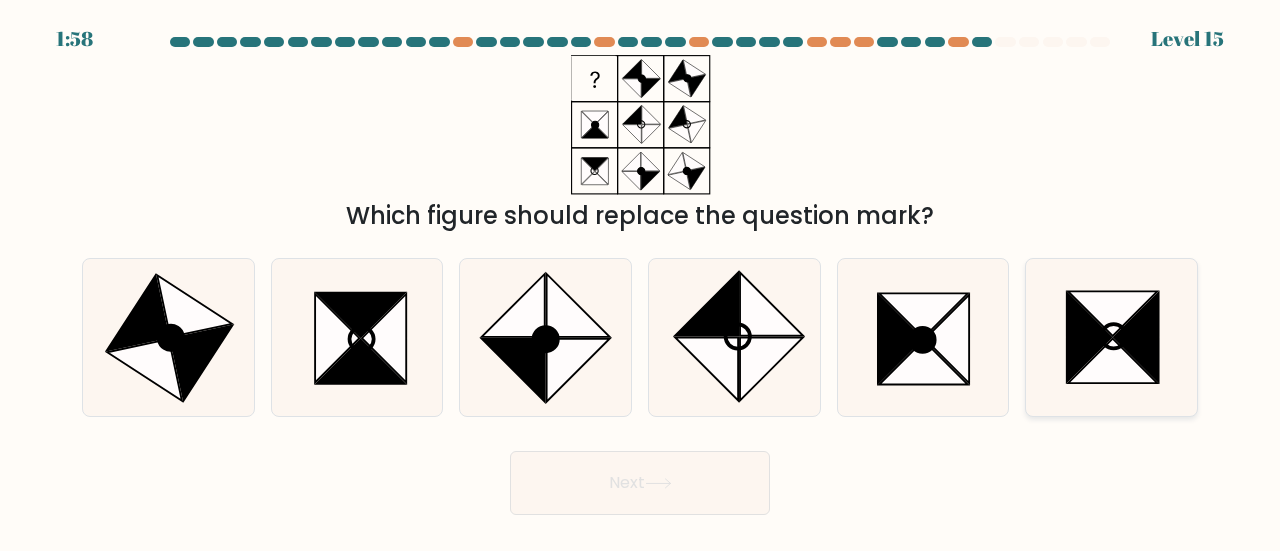 click 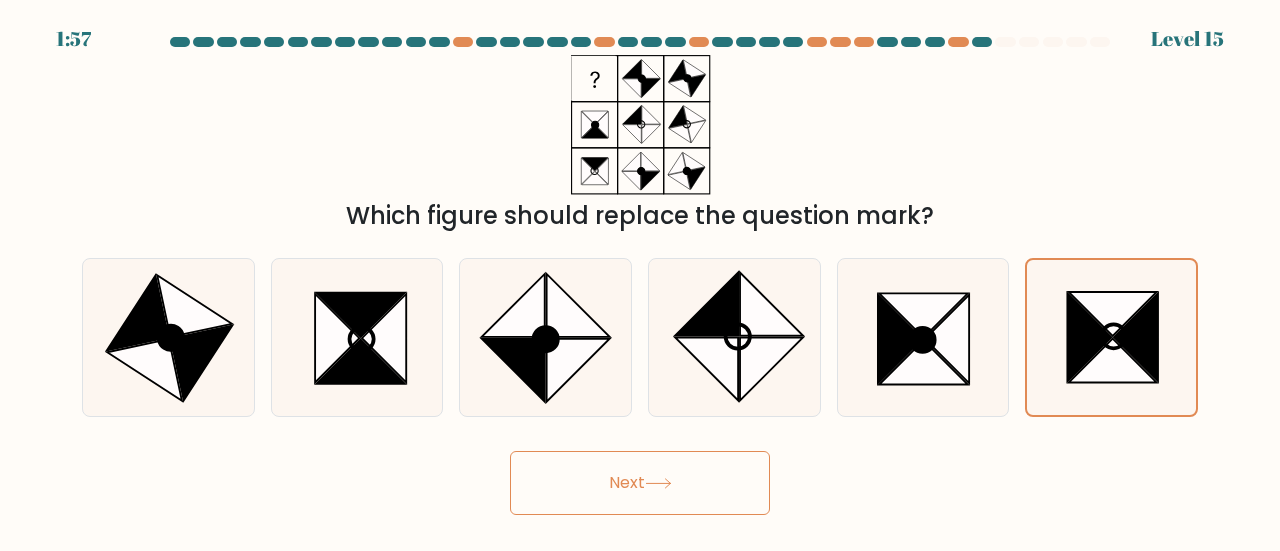 click on "Next" at bounding box center [640, 483] 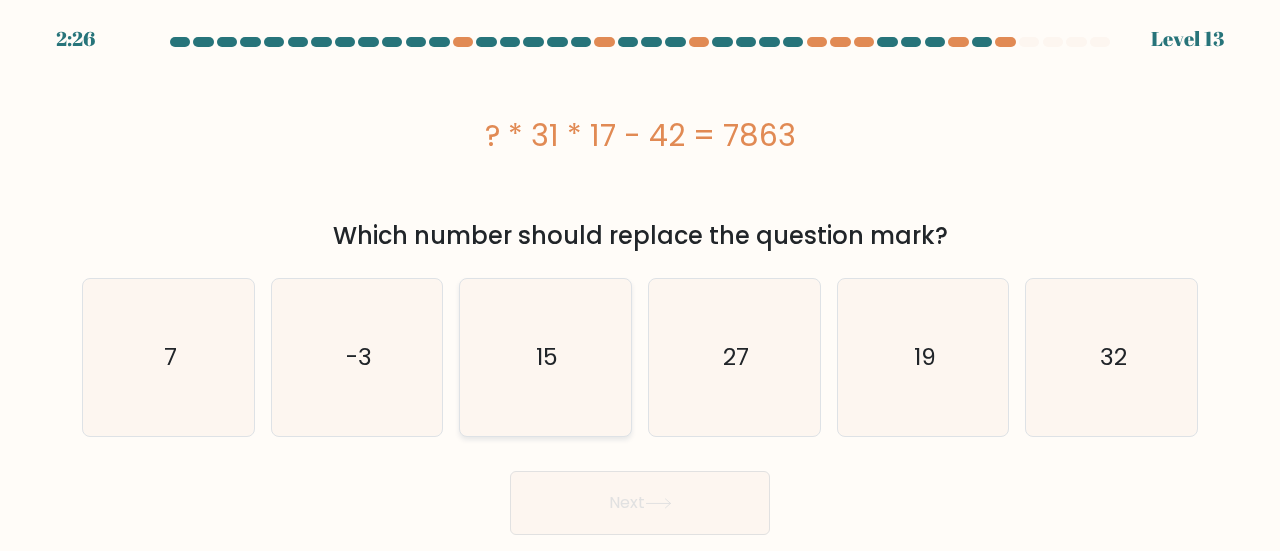 click on "15" 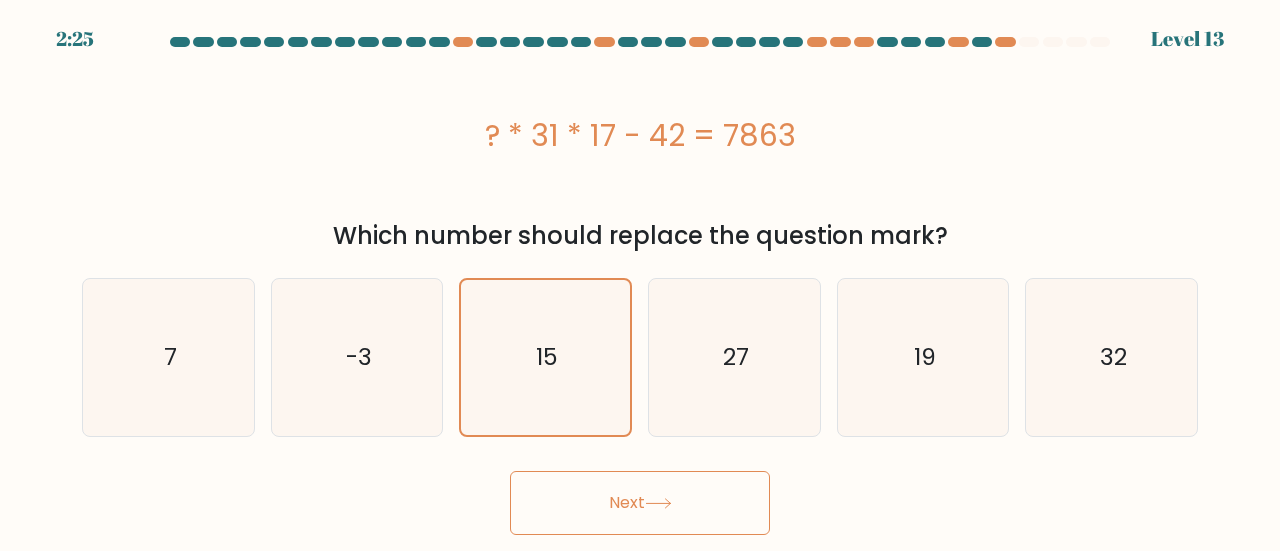 click on "Next" at bounding box center [640, 503] 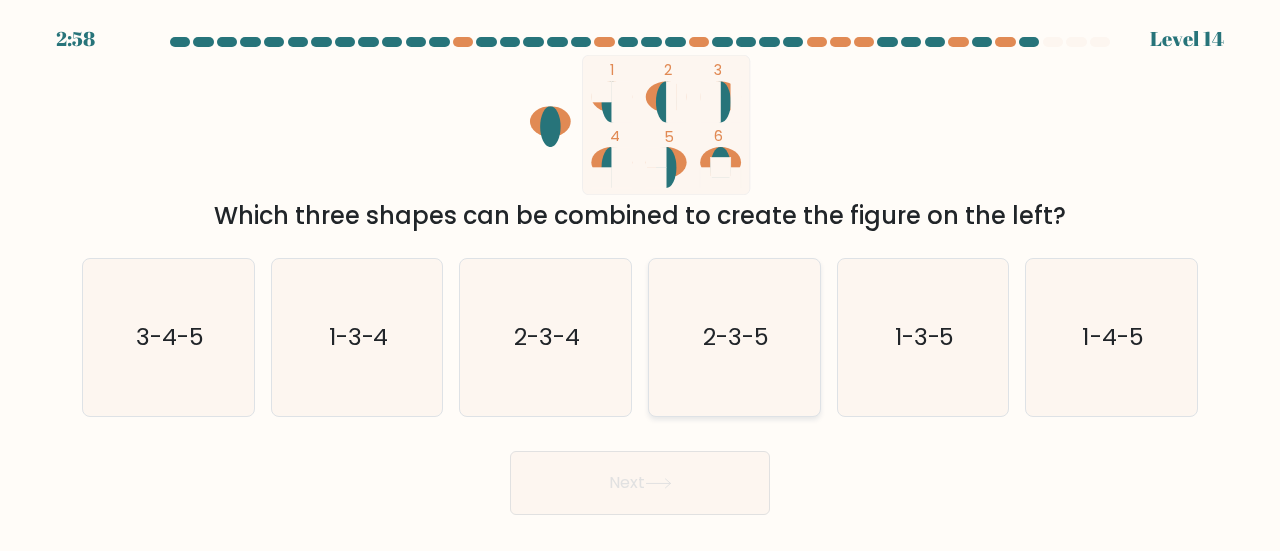 click on "2-3-5" 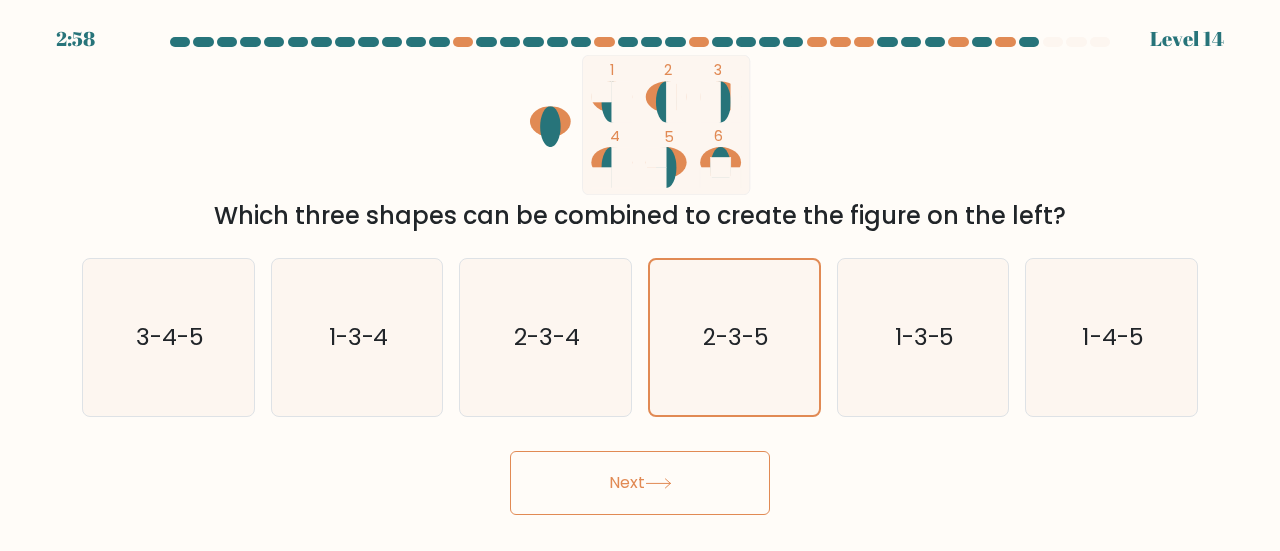 click on "Next" at bounding box center [640, 483] 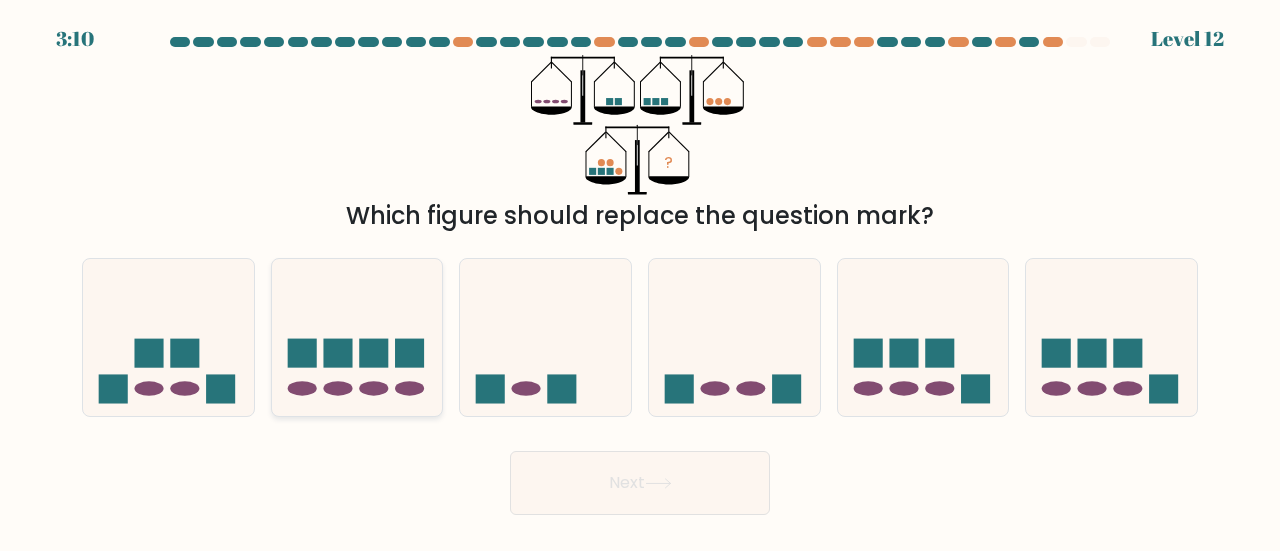 click 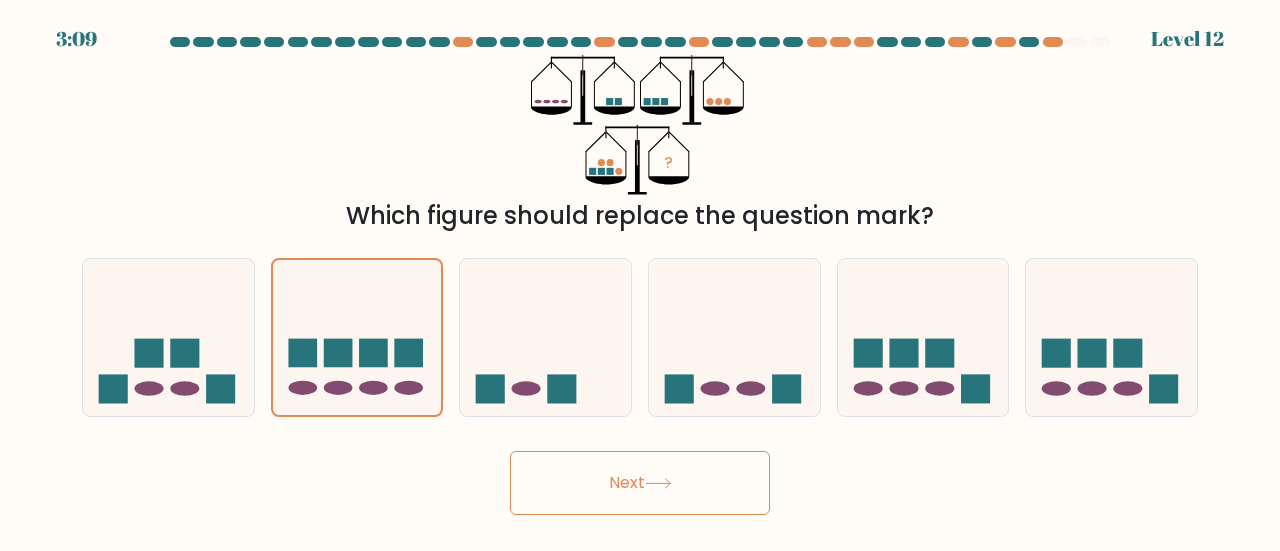 click on "Next" at bounding box center [640, 483] 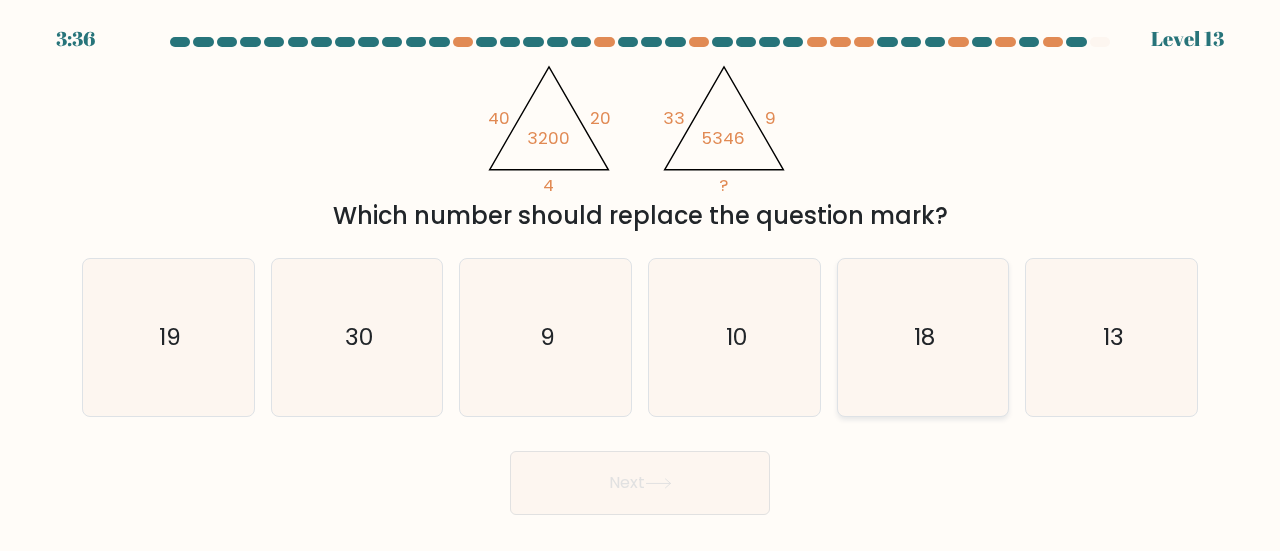 click on "18" 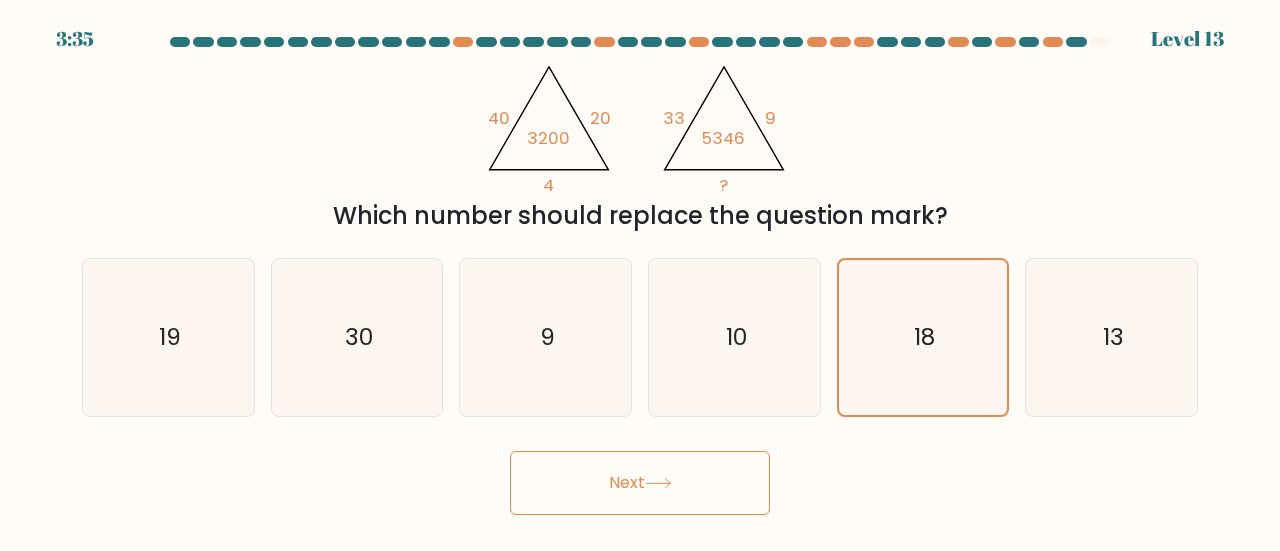 click on "Next" at bounding box center (640, 483) 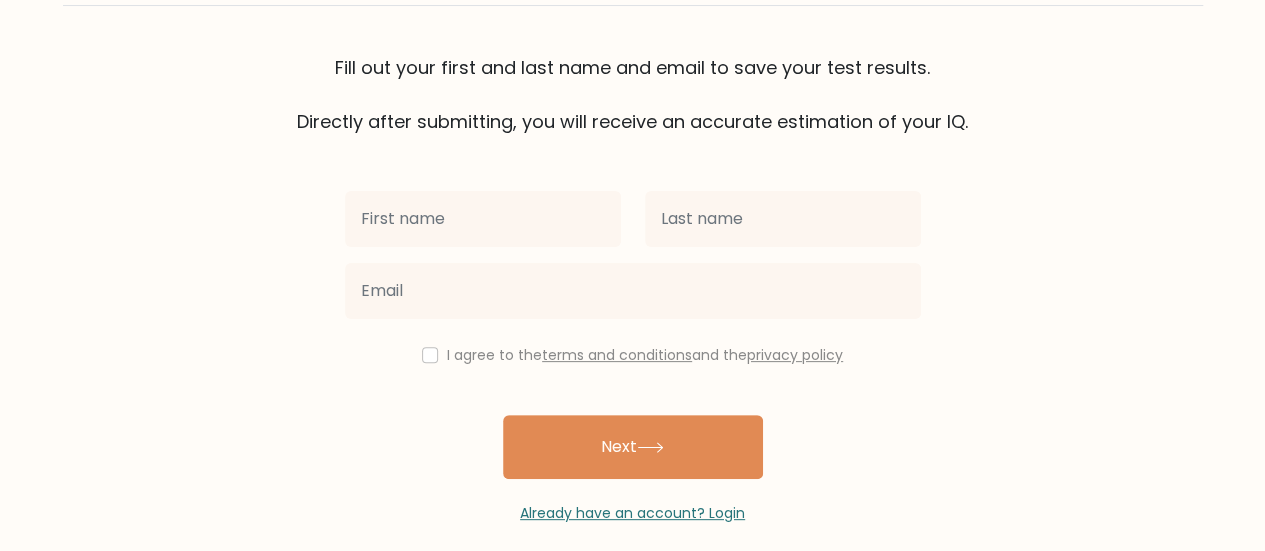 scroll, scrollTop: 149, scrollLeft: 0, axis: vertical 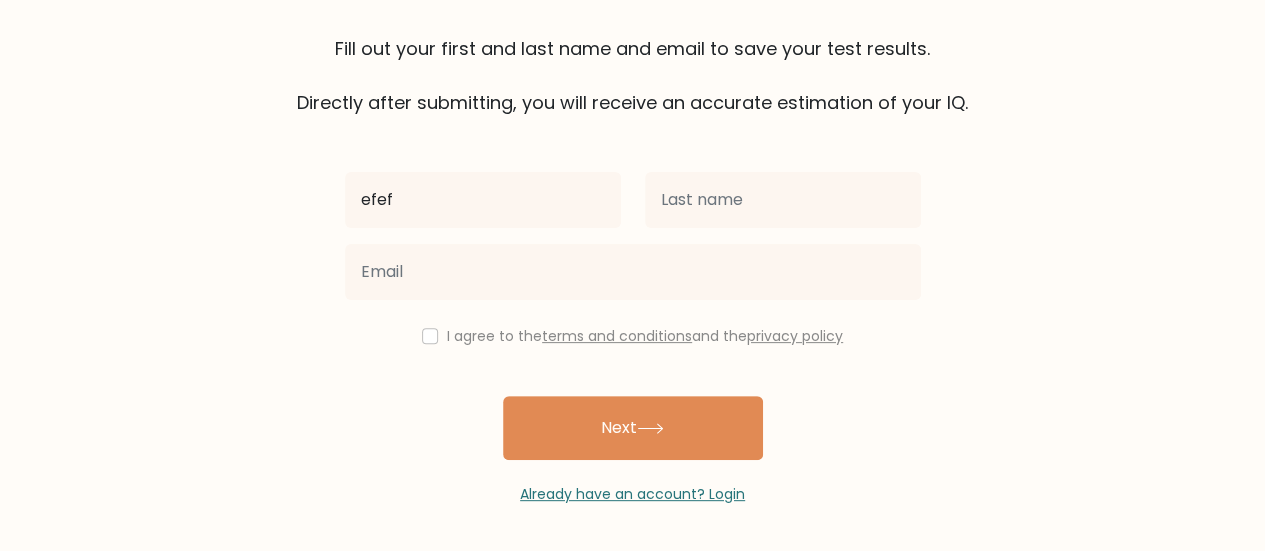 type on "efef" 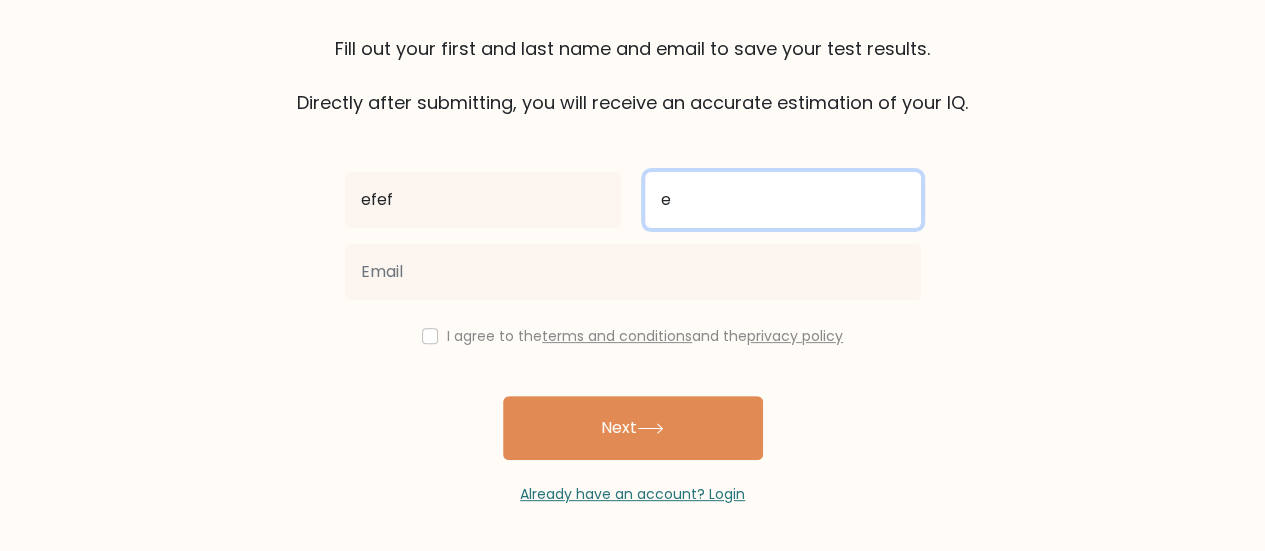 click on "e" at bounding box center (783, 200) 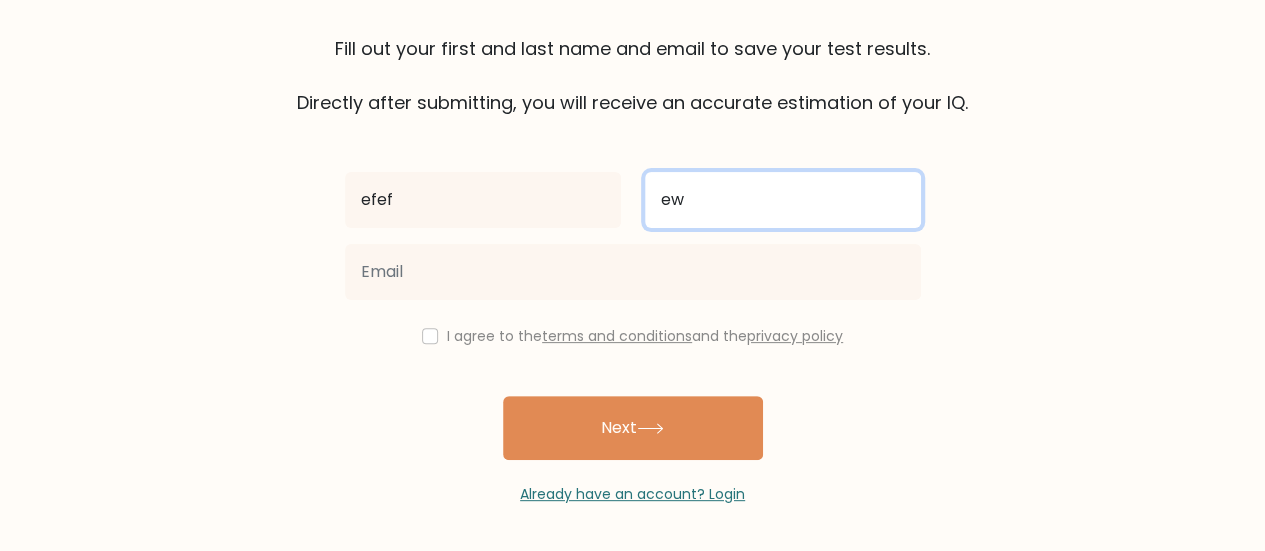 type on "ew" 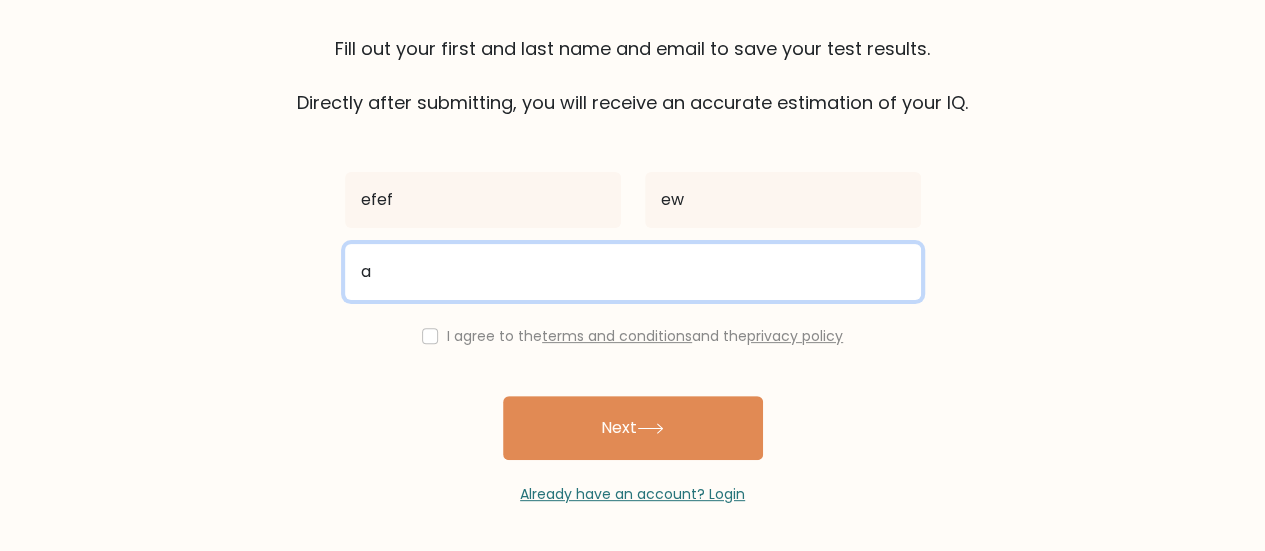 click on "a" at bounding box center (633, 272) 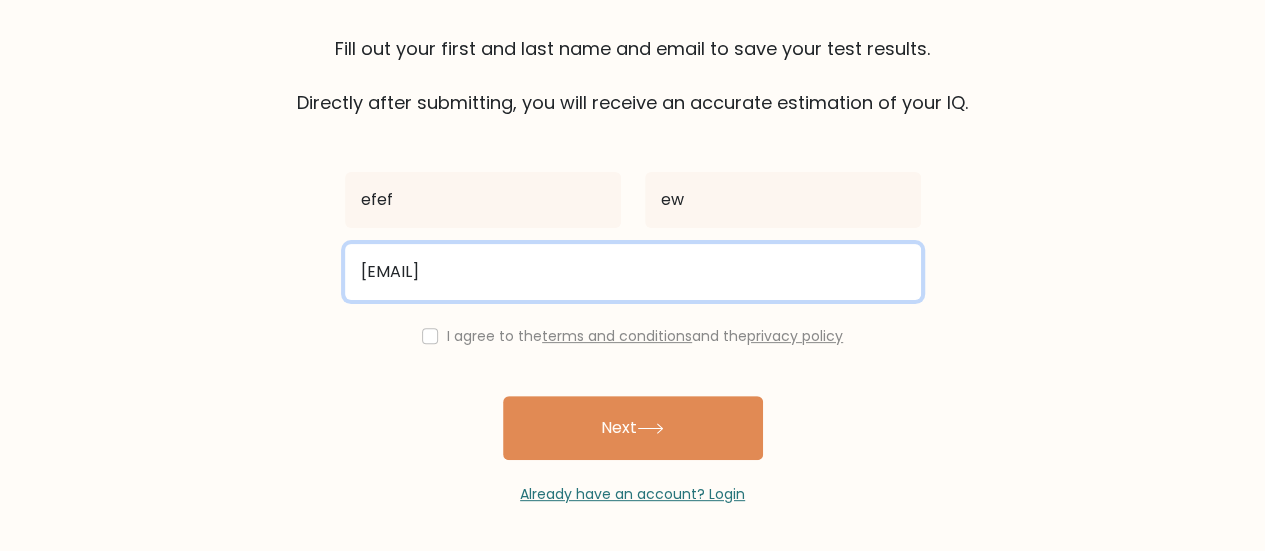 type on "[USERNAME]@example.com" 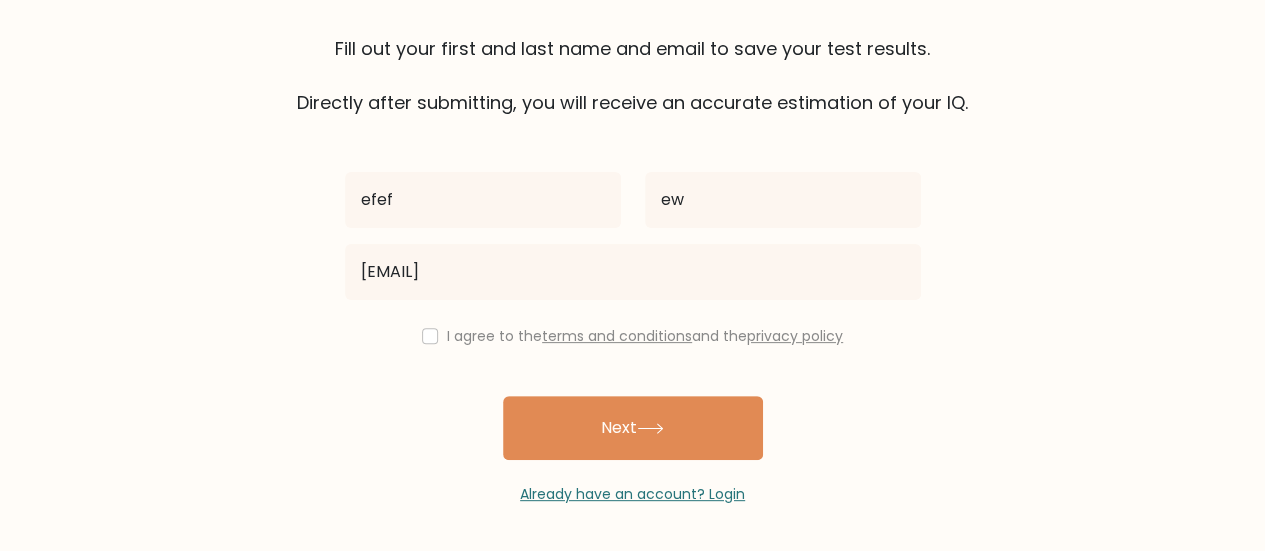 click on "I agree to the  terms and conditions  and the  privacy policy" at bounding box center [633, 336] 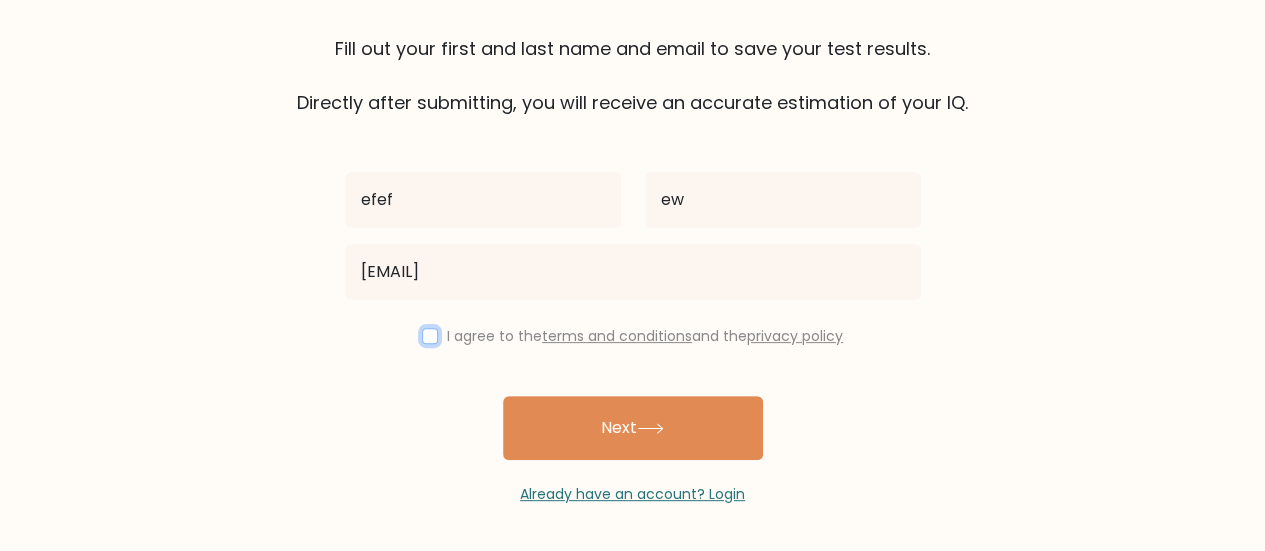click at bounding box center (430, 336) 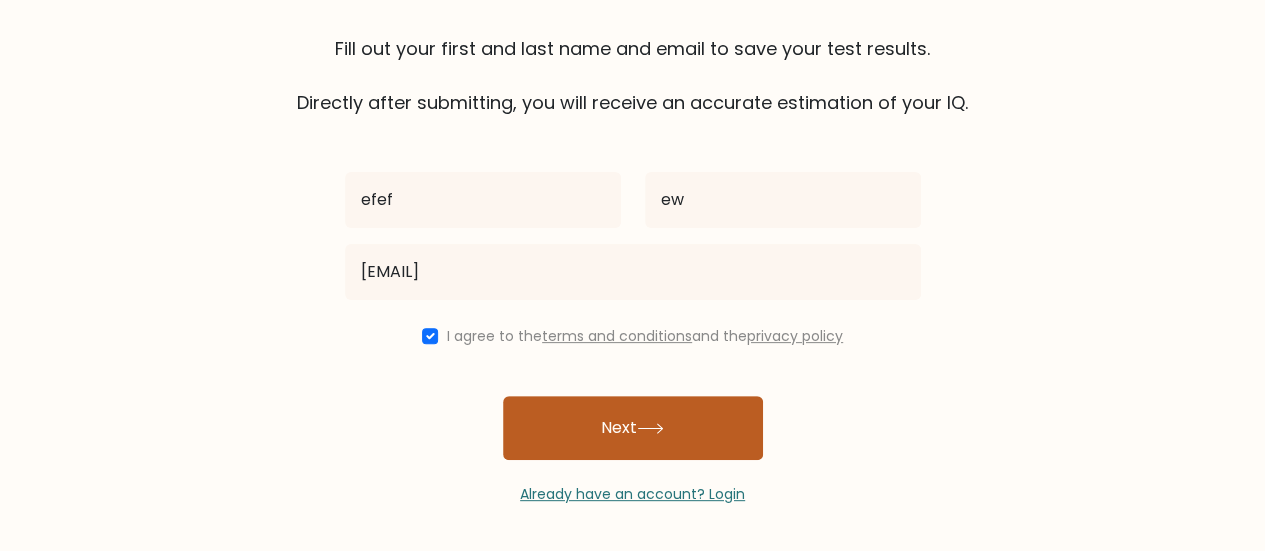 click on "Next" at bounding box center (633, 428) 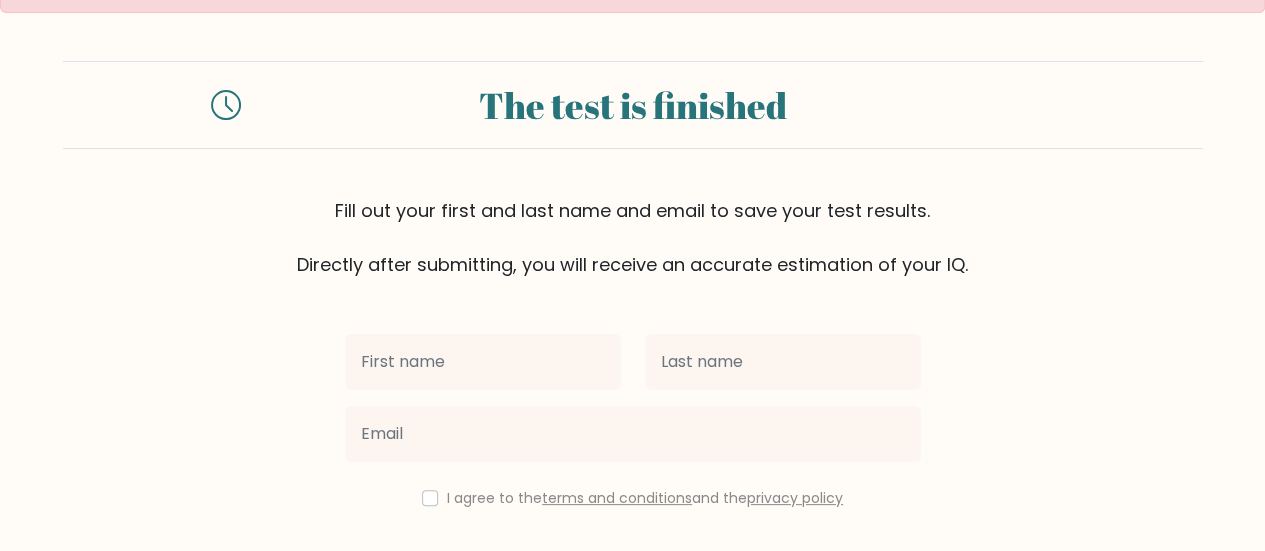 scroll, scrollTop: 206, scrollLeft: 0, axis: vertical 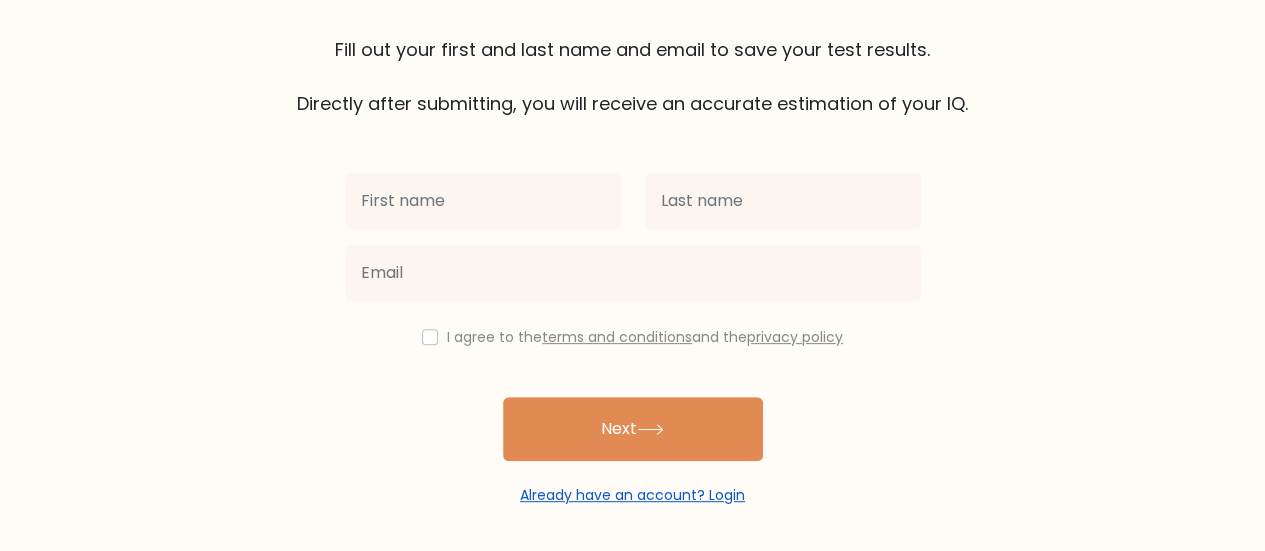 click on "Already have an account? Login" at bounding box center (632, 495) 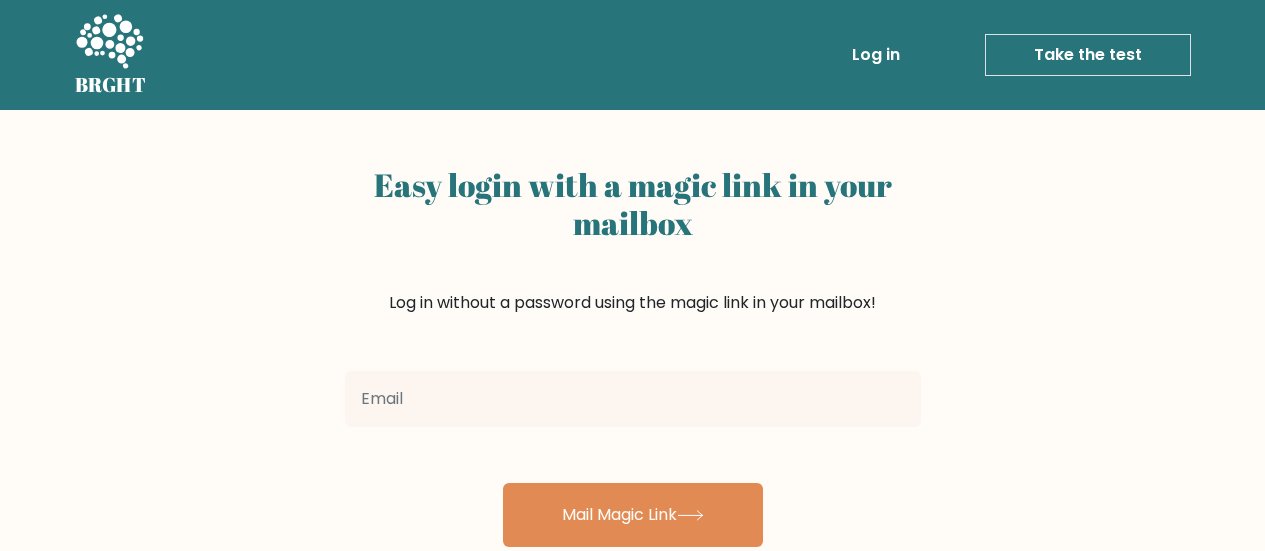 scroll, scrollTop: 0, scrollLeft: 0, axis: both 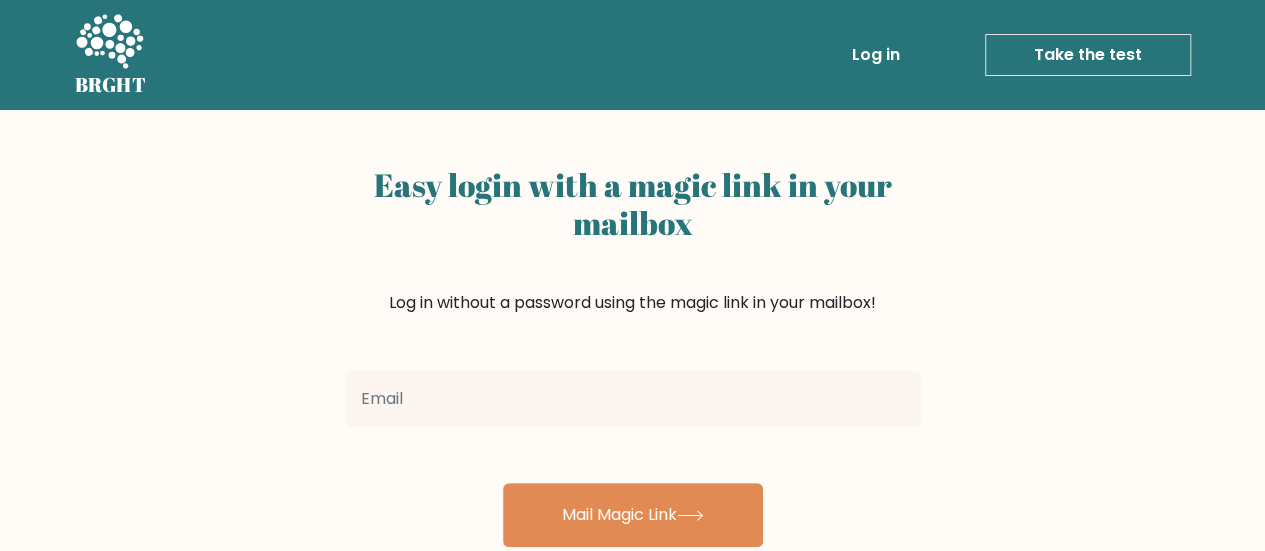 click at bounding box center (633, 399) 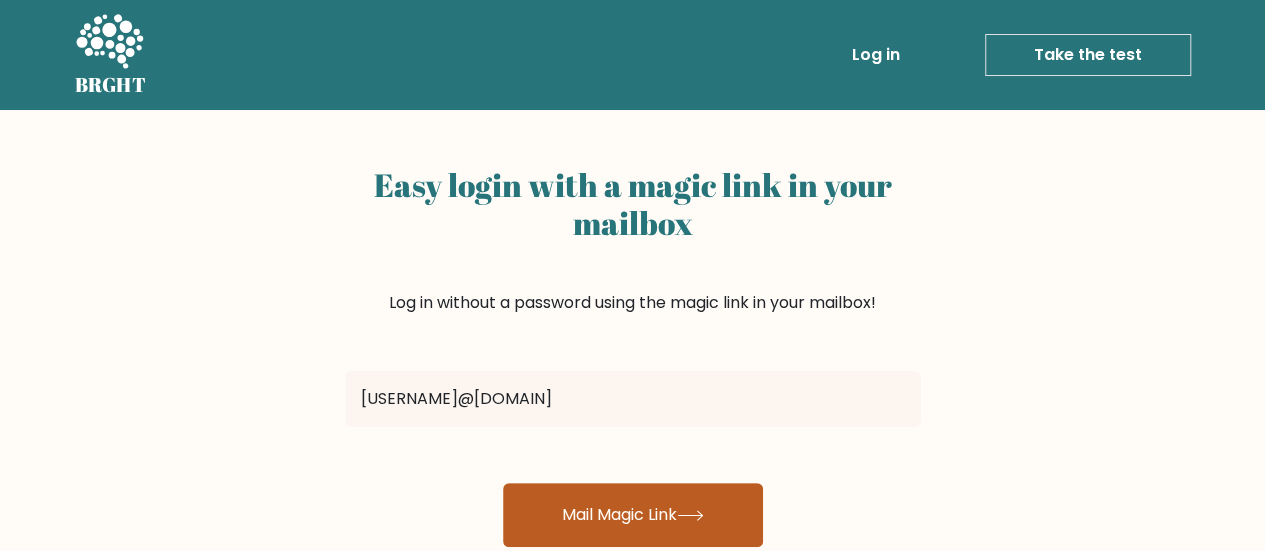type on "[USERNAME]@[DOMAIN]" 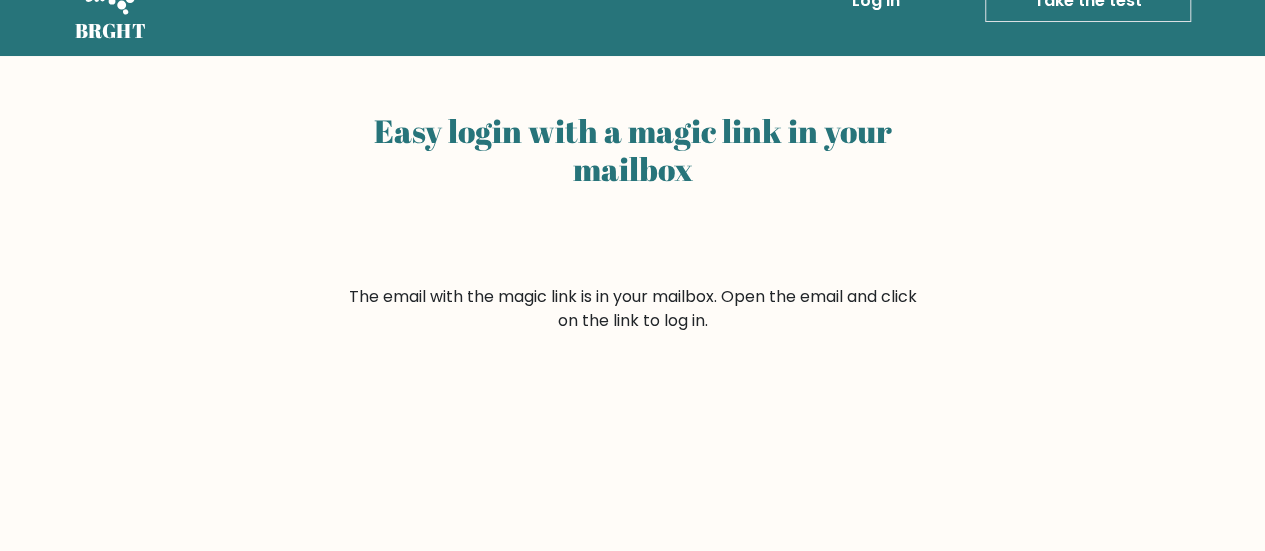 scroll, scrollTop: 0, scrollLeft: 0, axis: both 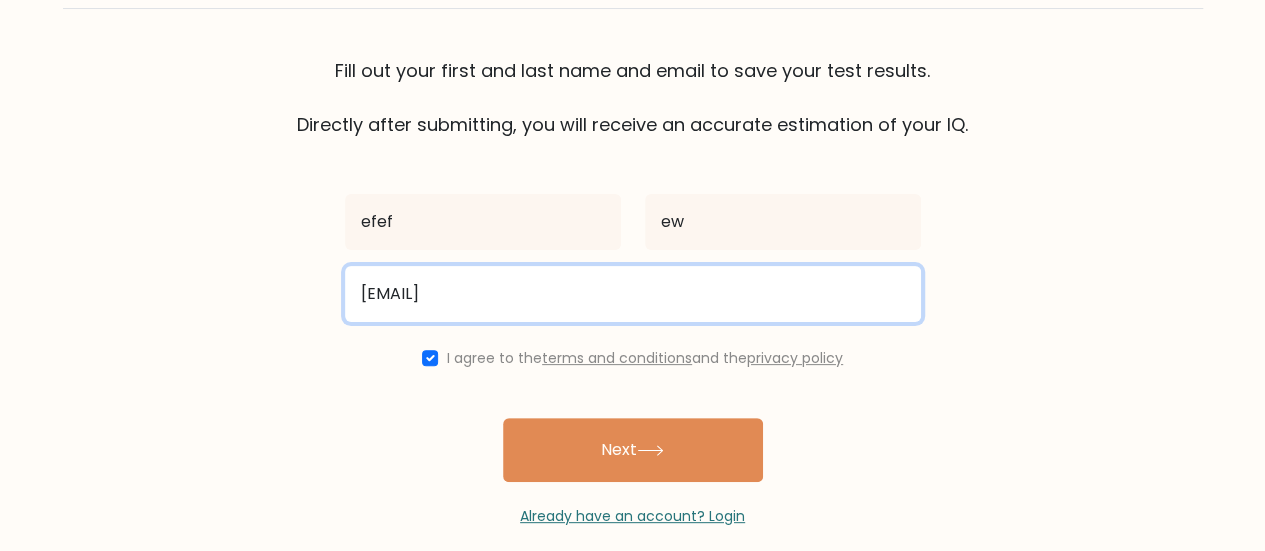click on "[USERNAME]@example.com" at bounding box center (633, 294) 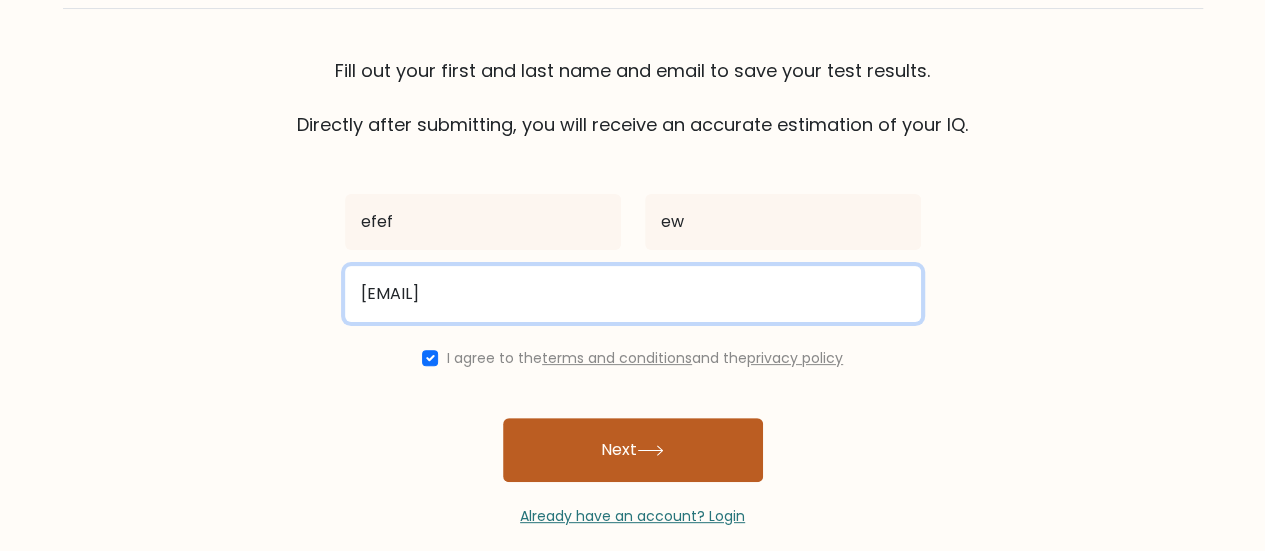 type on "aneek2245@gmail.com" 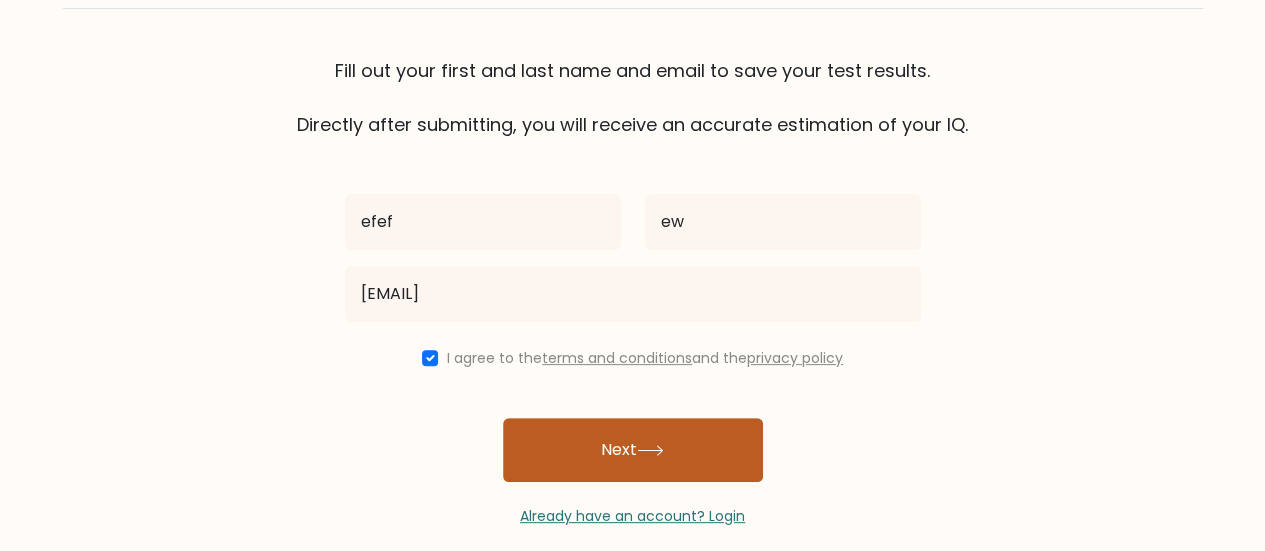 click on "Next" at bounding box center (633, 450) 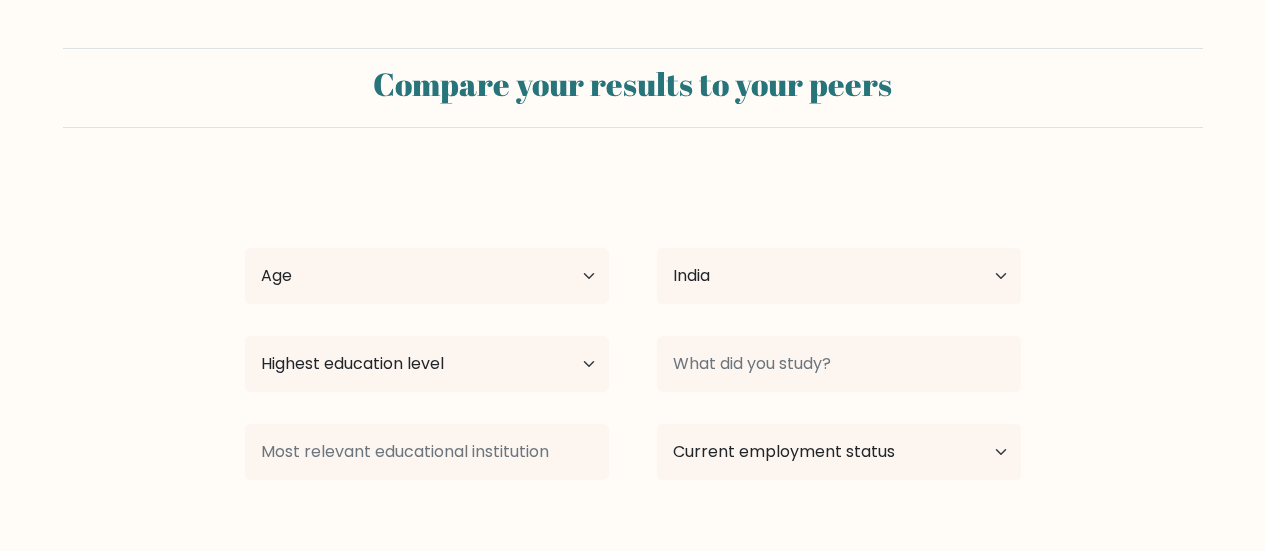 select on "IN" 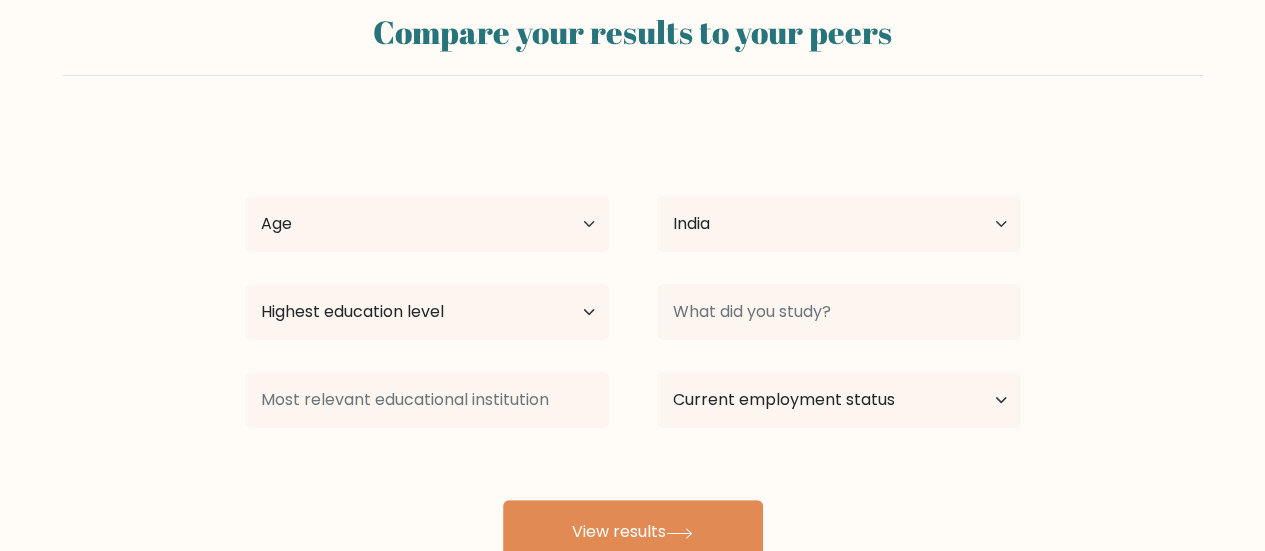 scroll, scrollTop: 53, scrollLeft: 0, axis: vertical 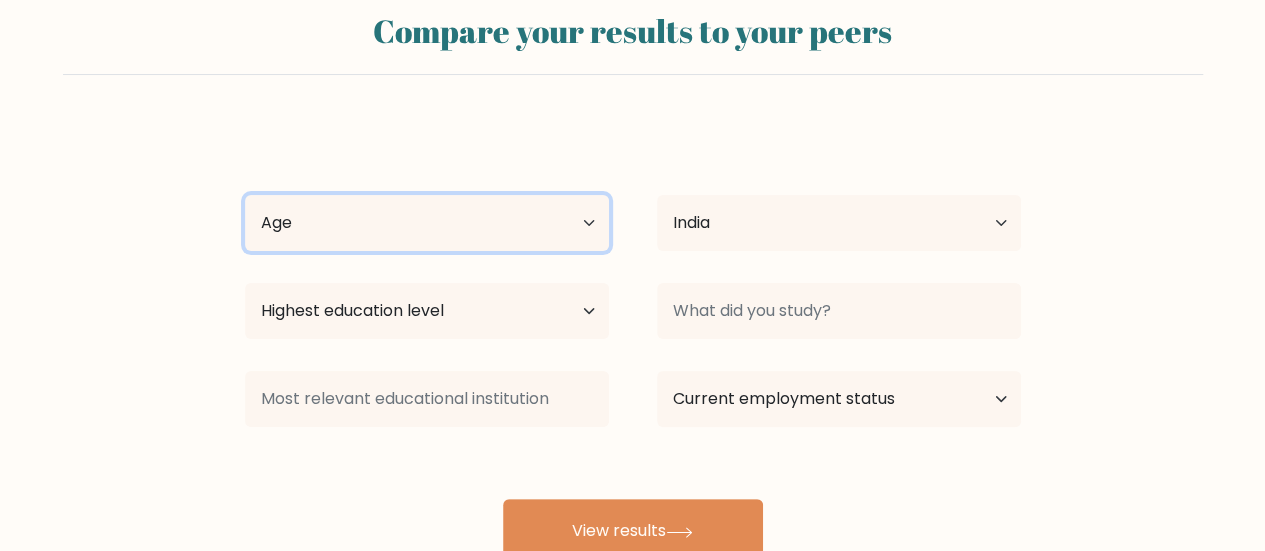 click on "Age
Under 18 years old
18-24 years old
25-34 years old
35-44 years old
45-54 years old
55-64 years old
65 years old and above" at bounding box center (427, 223) 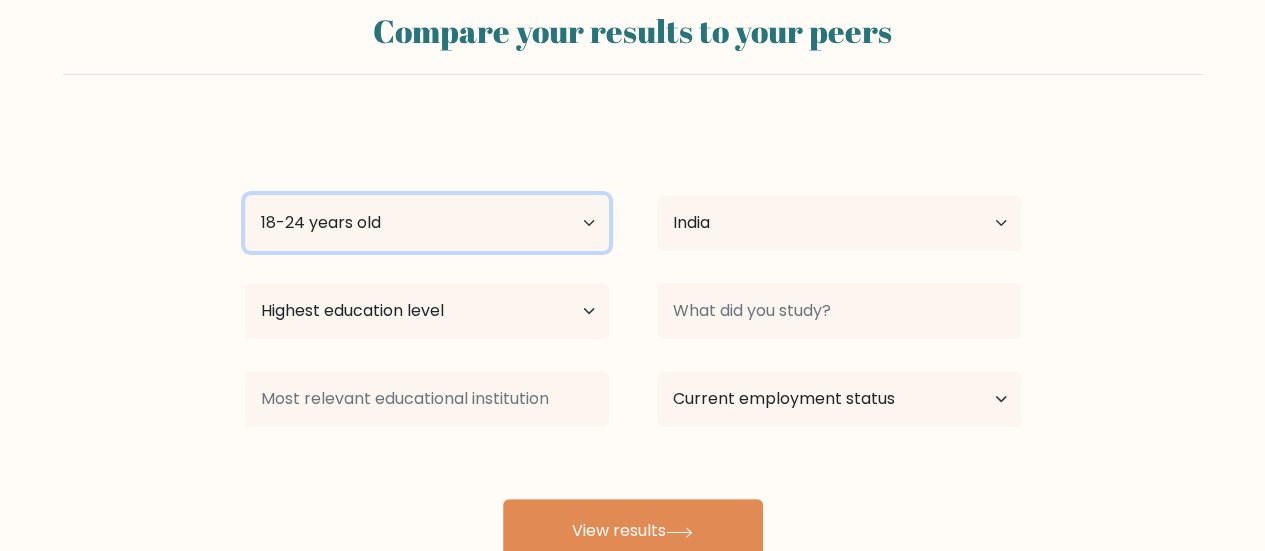 click on "Age
Under 18 years old
18-24 years old
25-34 years old
35-44 years old
45-54 years old
55-64 years old
65 years old and above" at bounding box center [427, 223] 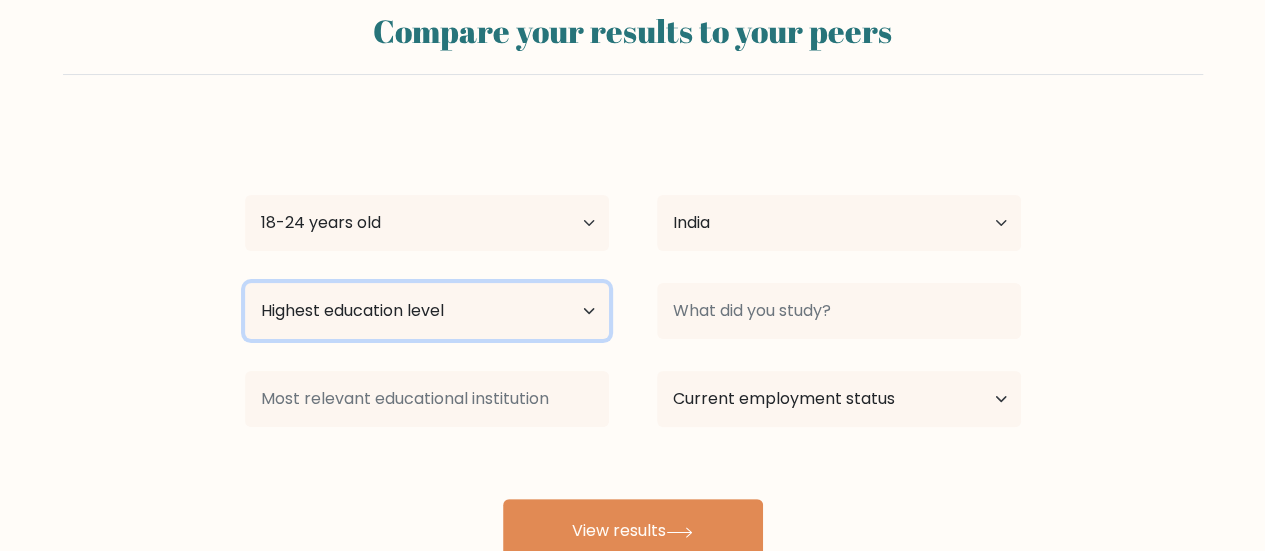 click on "Highest education level
No schooling
Primary
Lower Secondary
Upper Secondary
Occupation Specific
Bachelor's degree
Master's degree
Doctoral degree" at bounding box center (427, 311) 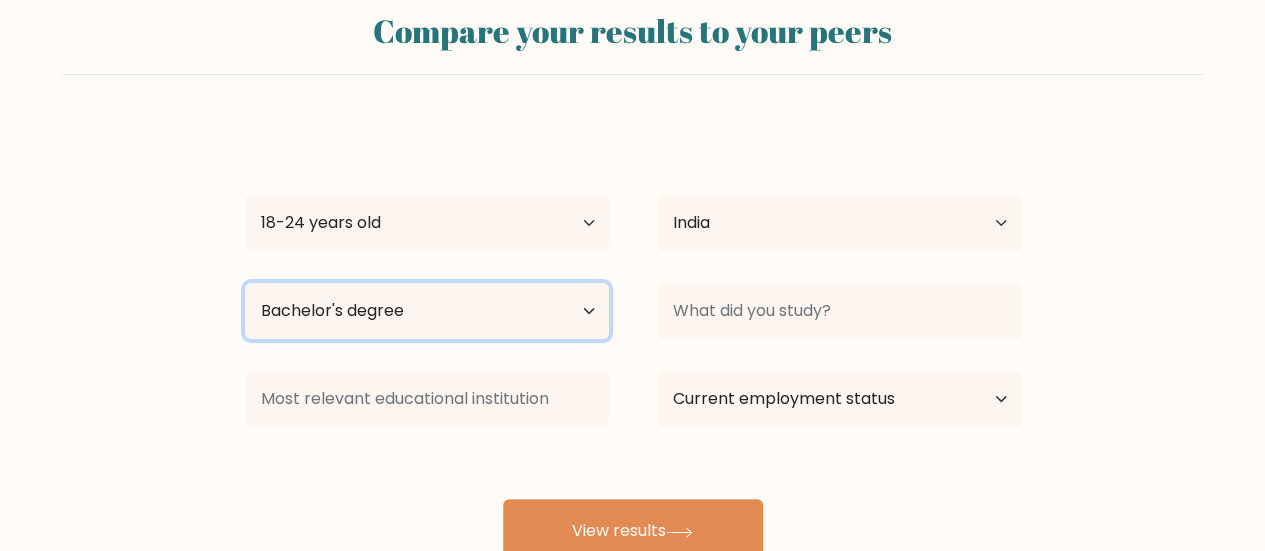 click on "Highest education level
No schooling
Primary
Lower Secondary
Upper Secondary
Occupation Specific
Bachelor's degree
Master's degree
Doctoral degree" at bounding box center (427, 311) 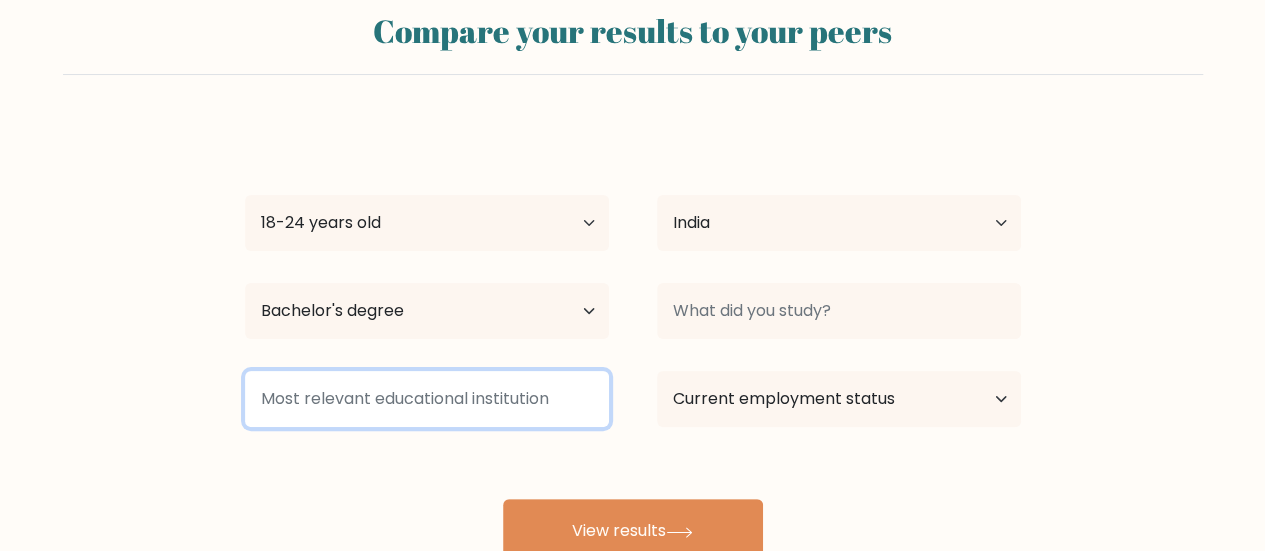 click at bounding box center [427, 399] 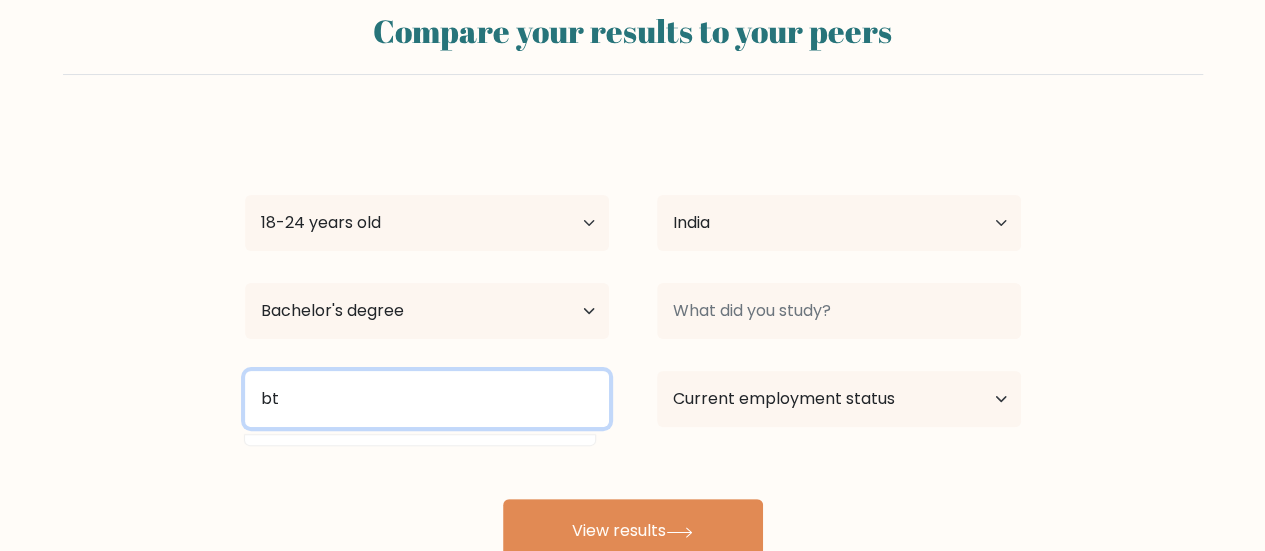 type on "b" 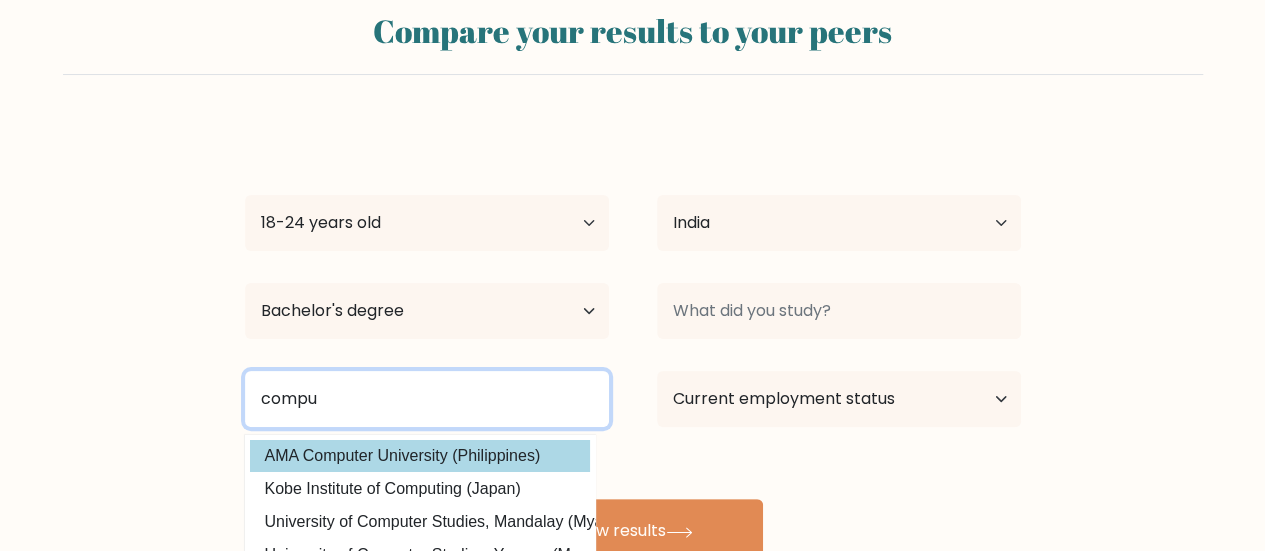 scroll, scrollTop: 30, scrollLeft: 0, axis: vertical 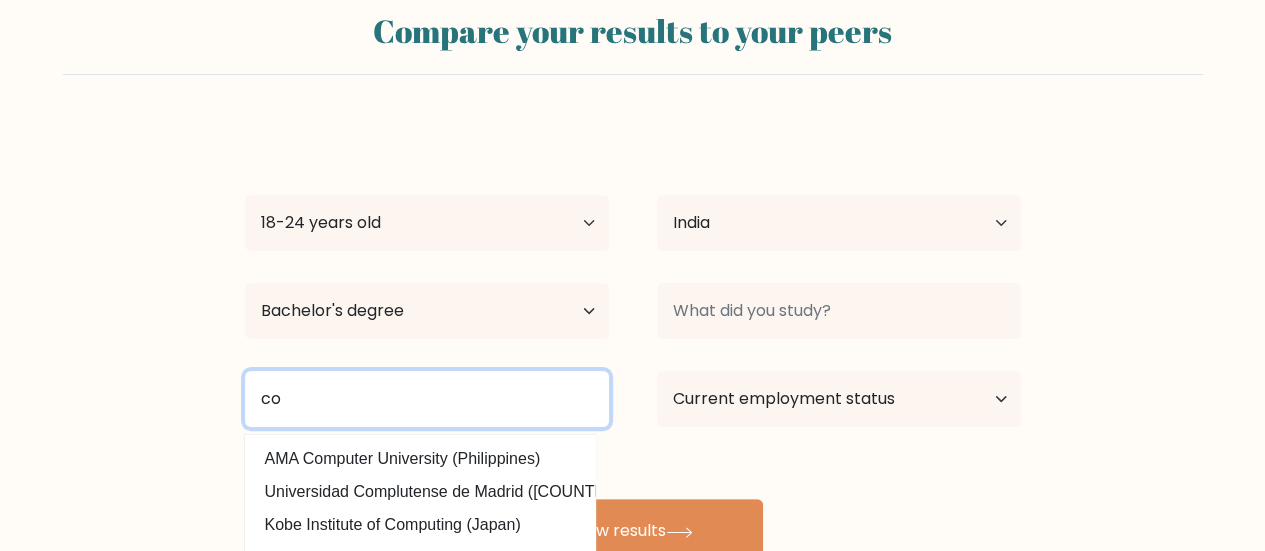 type on "c" 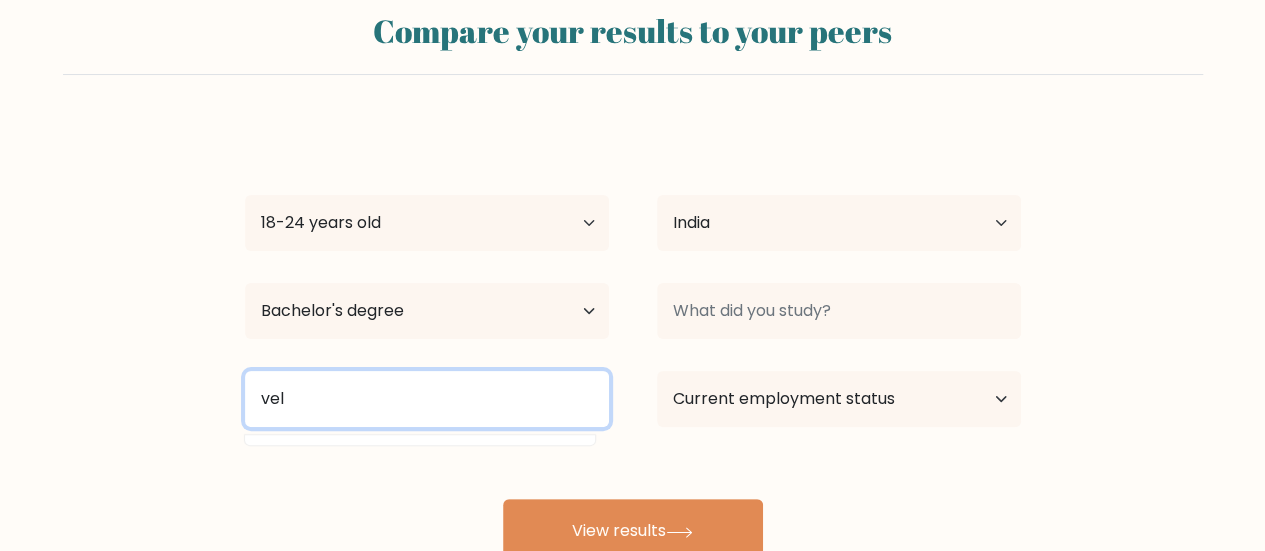 scroll, scrollTop: 0, scrollLeft: 0, axis: both 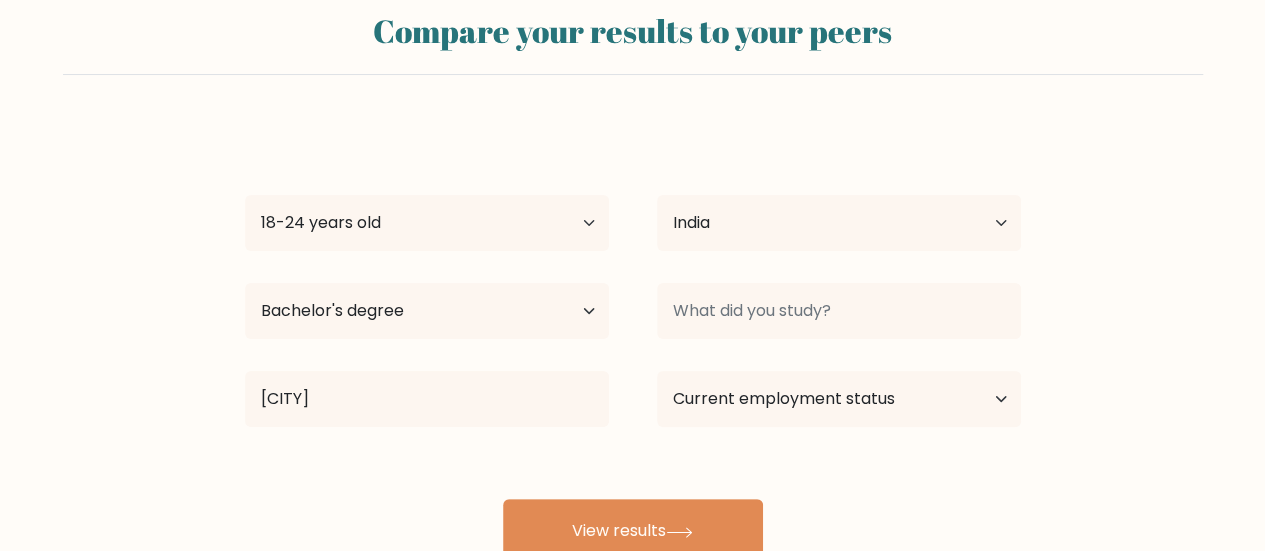 click on "efef
ew
Age
Under 18 years old
18-24 years old
25-34 years old
35-44 years old
45-54 years old
55-64 years old
65 years old and above
Country
Afghanistan
Albania
Algeria
American Samoa
Andorra
Angola
Anguilla
Antarctica
Antigua and Barbuda
Argentina
Armenia
Aruba
Australia
Austria
Azerbaijan
Bahamas
Bahrain
Bangladesh
Barbados
Belarus
Belgium
Belize
Benin
Bermuda
Bhutan
Bolivia
Bonaire, Sint Eustatius and Saba
Bosnia and Herzegovina
Botswana
Bouvet Island
Brazil
Brunei" at bounding box center [633, 343] 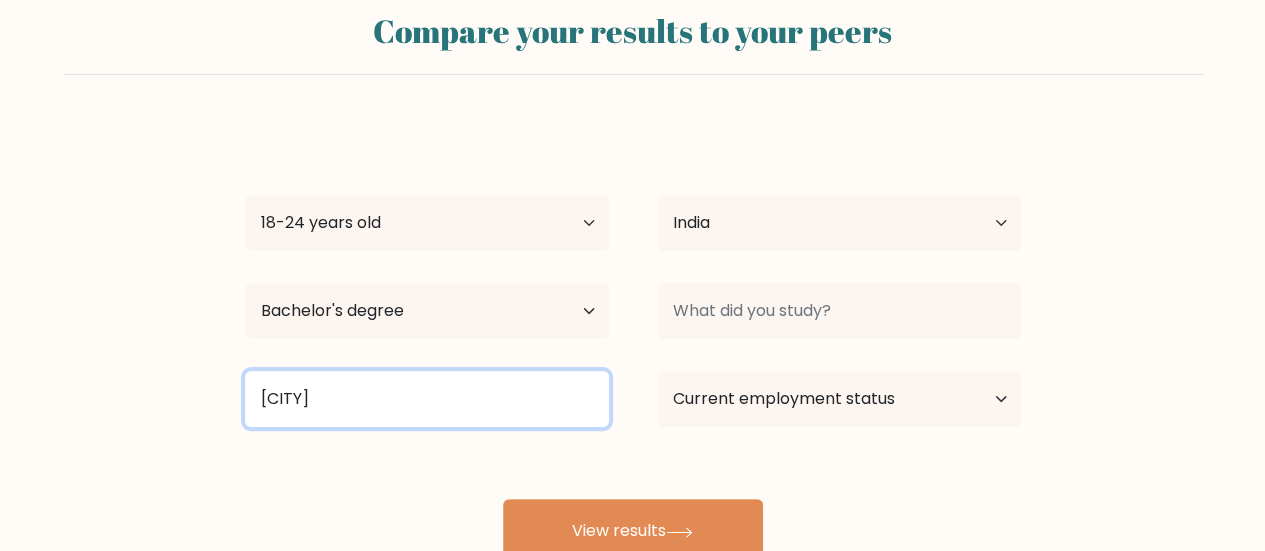 click on "[CITY]" at bounding box center [427, 399] 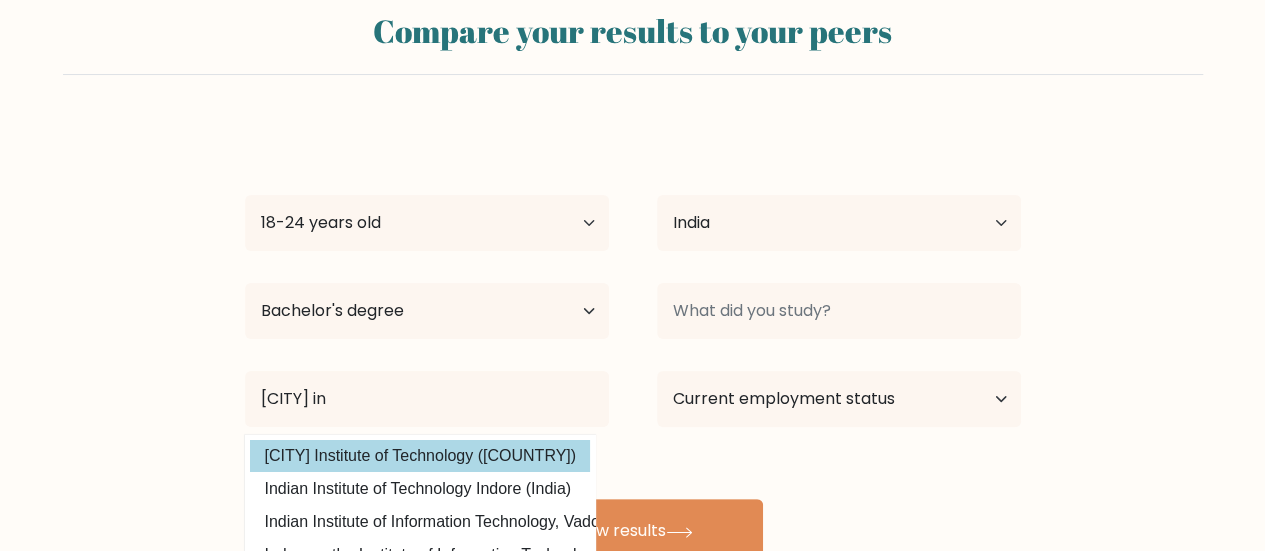 click on "efef
ew
Age
Under 18 years old
18-24 years old
25-34 years old
35-44 years old
45-54 years old
55-64 years old
65 years old and above
Country
Afghanistan
Albania
Algeria
American Samoa
Andorra
Angola
Anguilla
Antarctica
Antigua and Barbuda
Argentina
Armenia
Aruba
Australia
Austria
Azerbaijan
Bahamas
Bahrain
Bangladesh
Barbados
Belarus
Belgium
Belize
Benin
Bermuda
Bhutan
Bolivia
Bonaire, Sint Eustatius and Saba
Bosnia and Herzegovina
Botswana
Bouvet Island
Brazil
Brunei" at bounding box center (633, 343) 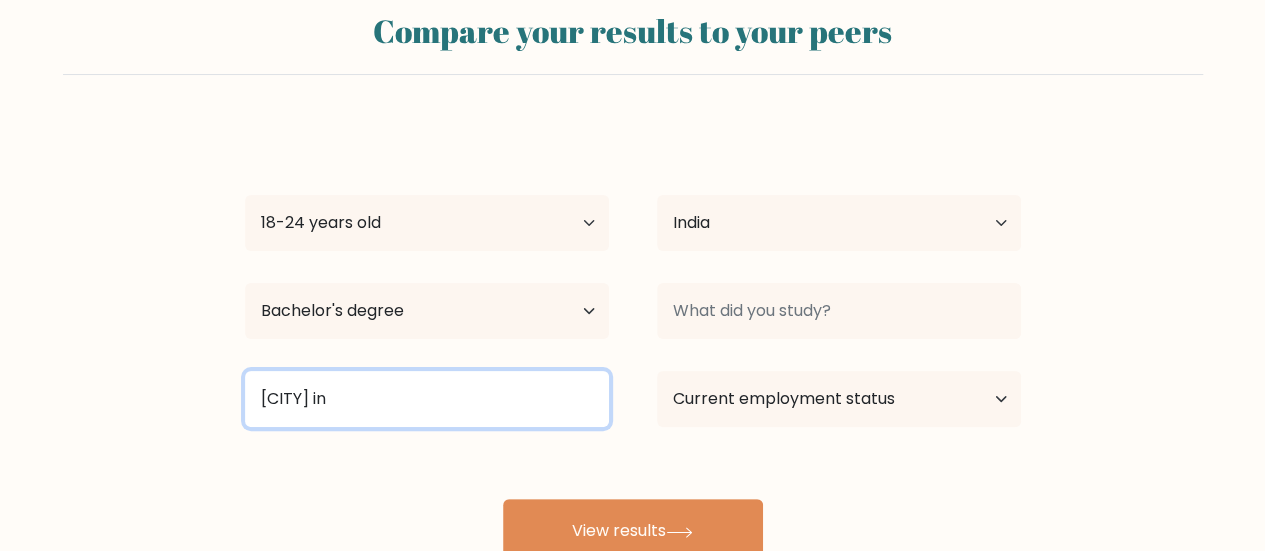 click on "[CITY] in" at bounding box center (427, 399) 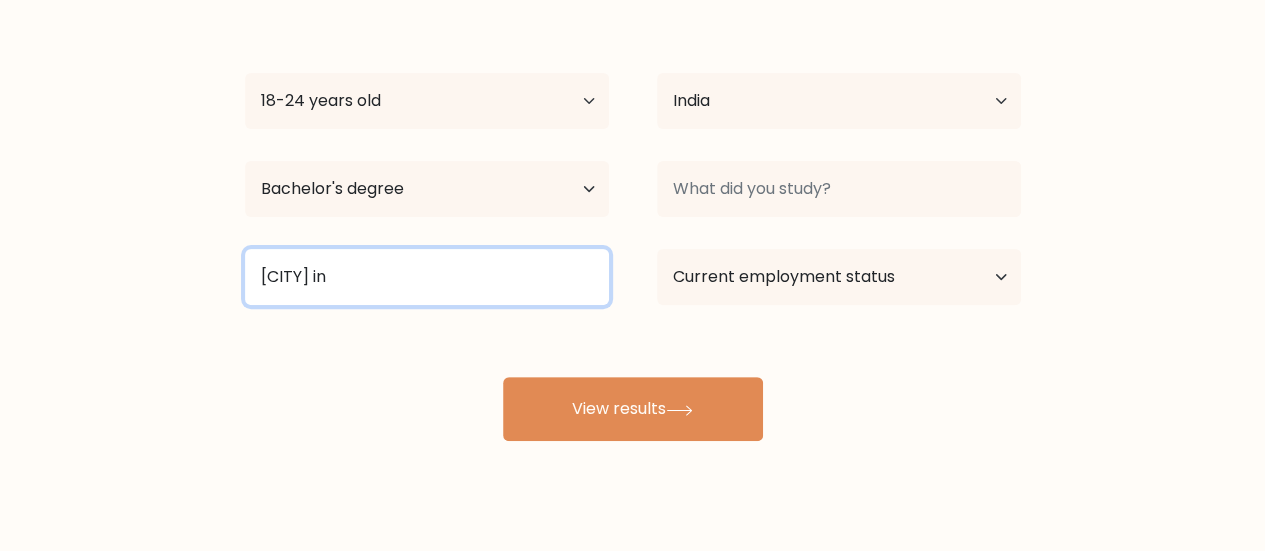 scroll, scrollTop: 177, scrollLeft: 0, axis: vertical 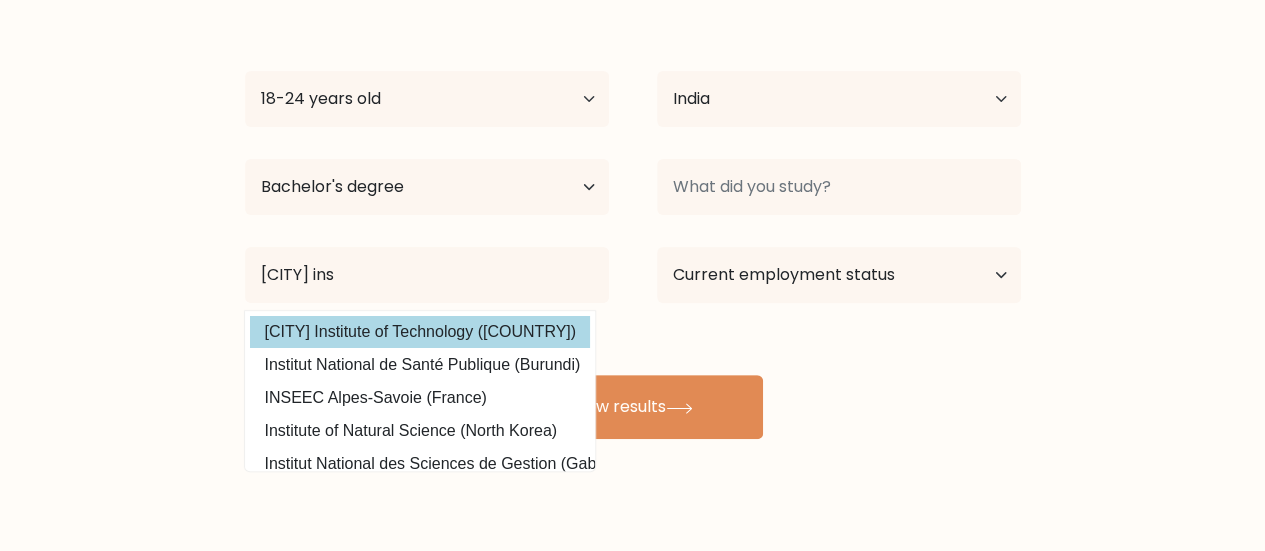 click on "[CITY] Institute of Technology ([COUNTRY])" at bounding box center (420, 332) 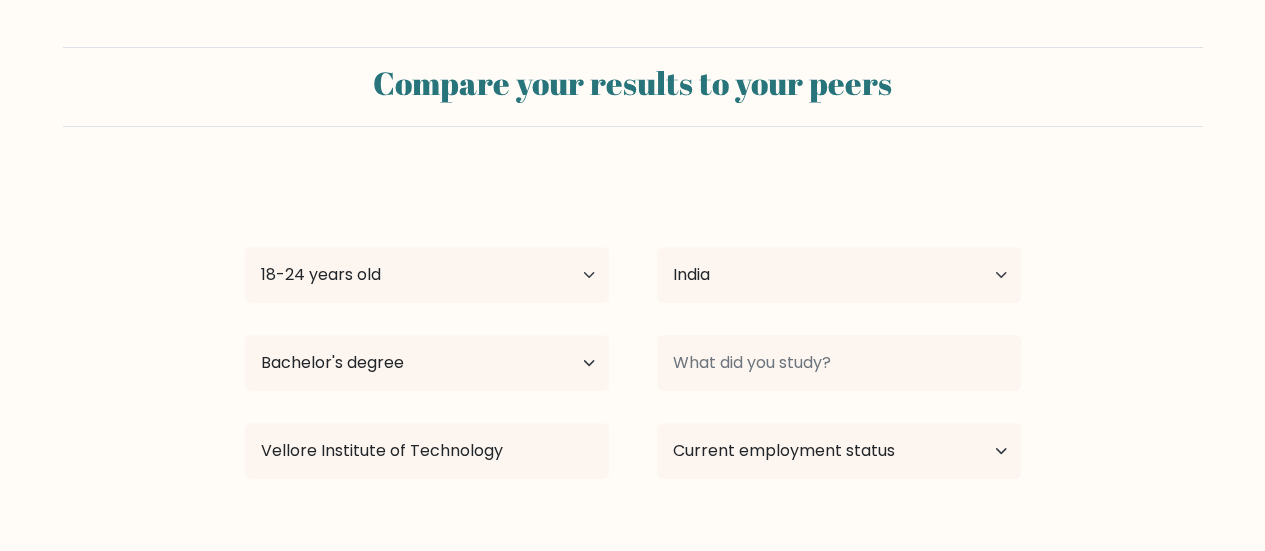 scroll, scrollTop: 0, scrollLeft: 0, axis: both 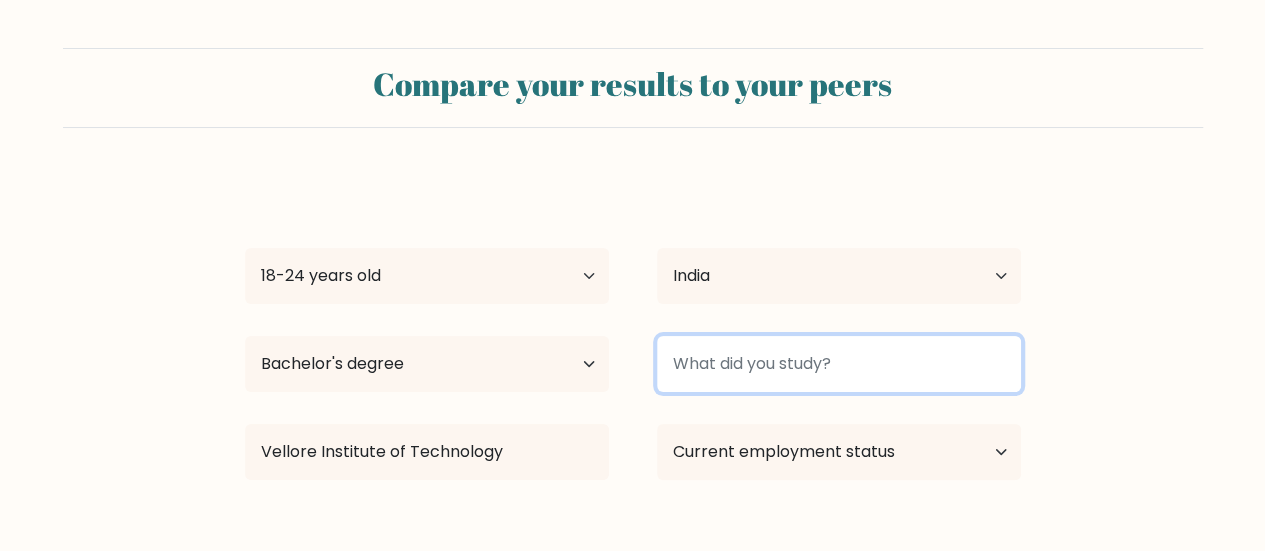 click at bounding box center [839, 364] 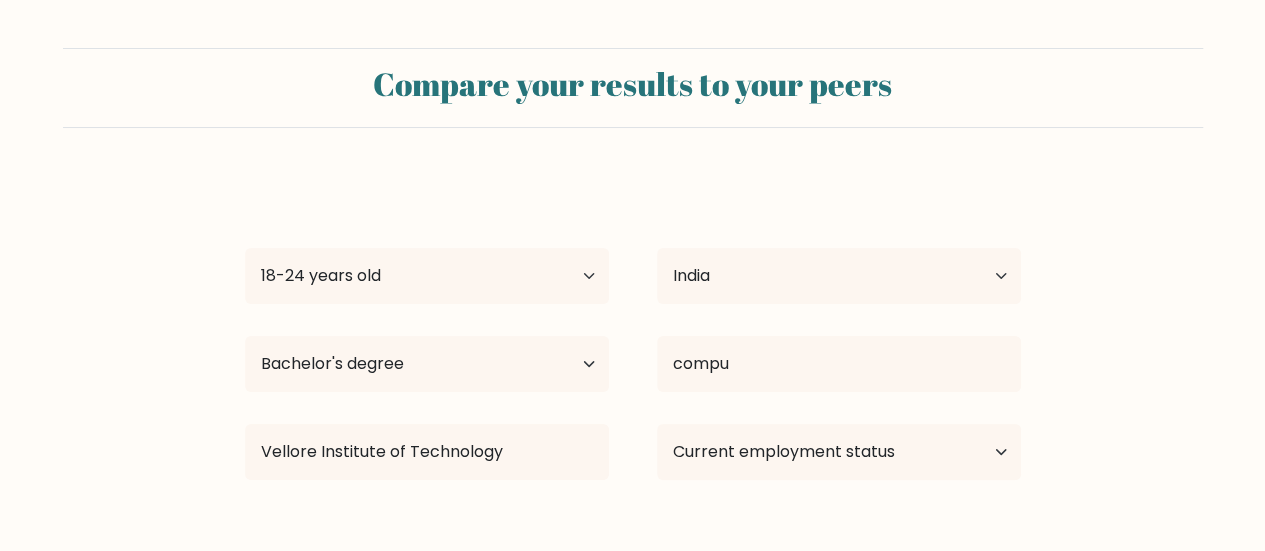click on "efef
ew
Age
Under 18 years old
18-24 years old
25-34 years old
35-44 years old
45-54 years old
55-64 years old
65 years old and above
Country
Afghanistan
Albania
Algeria
American Samoa
Andorra
Angola
Anguilla
Antarctica
Antigua and Barbuda
Argentina
Armenia
Aruba
Australia
Austria
Azerbaijan
Bahamas
Bahrain
Bangladesh
Barbados
Belarus
Belgium
Belize
Benin
Bermuda
Bhutan
Bolivia
Bonaire, Sint Eustatius and Saba
Bosnia and Herzegovina
Botswana
Bouvet Island
Brazil
Brunei" at bounding box center (633, 396) 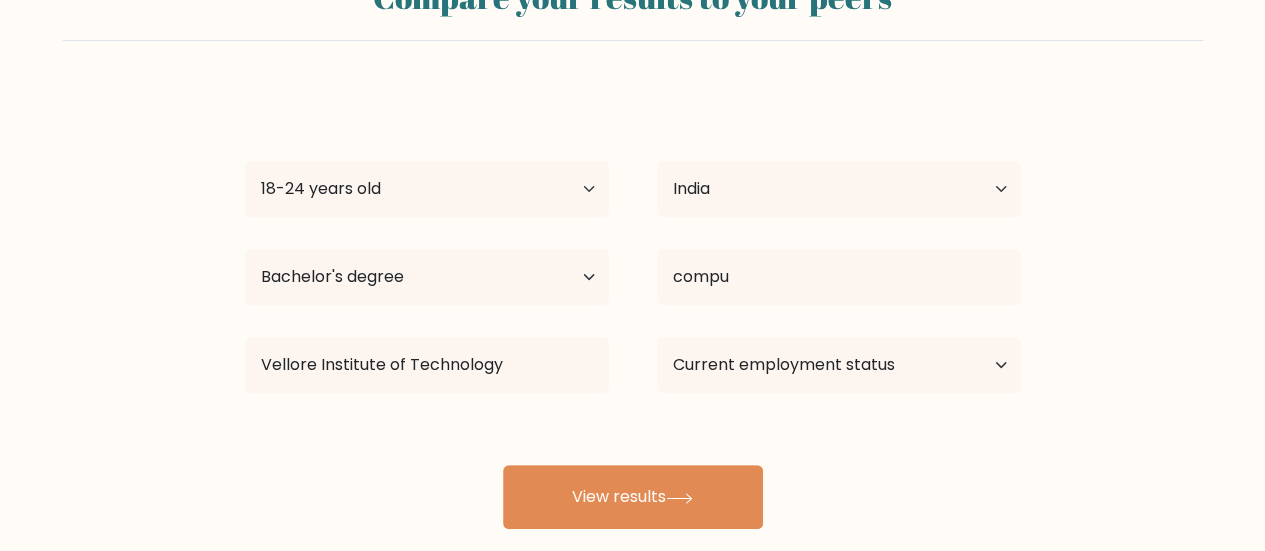 scroll, scrollTop: 88, scrollLeft: 0, axis: vertical 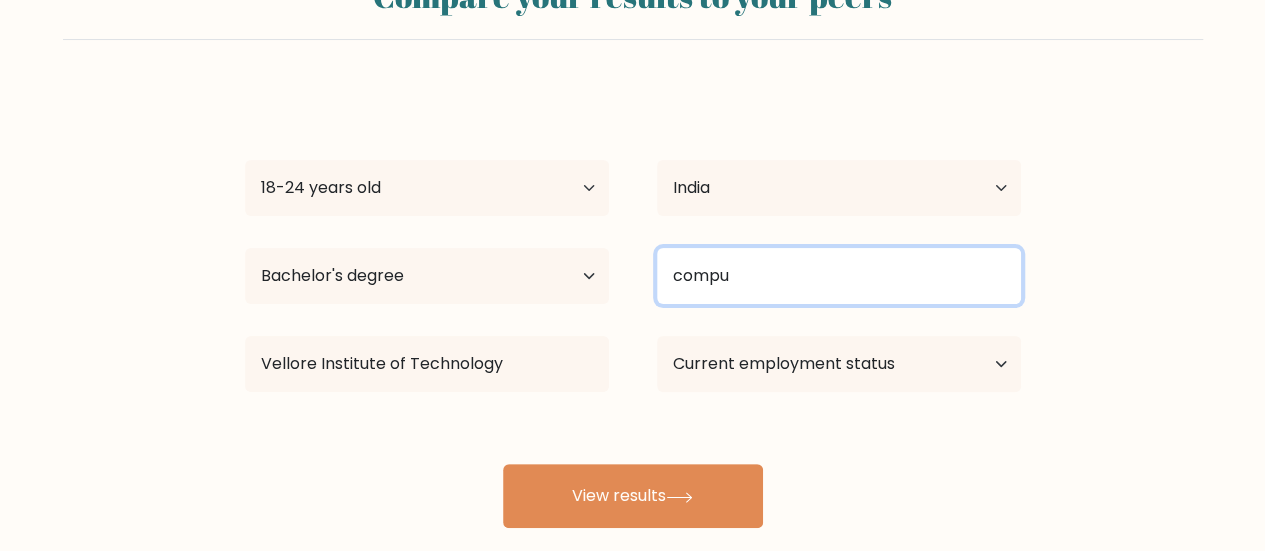 click on "compu" at bounding box center [839, 276] 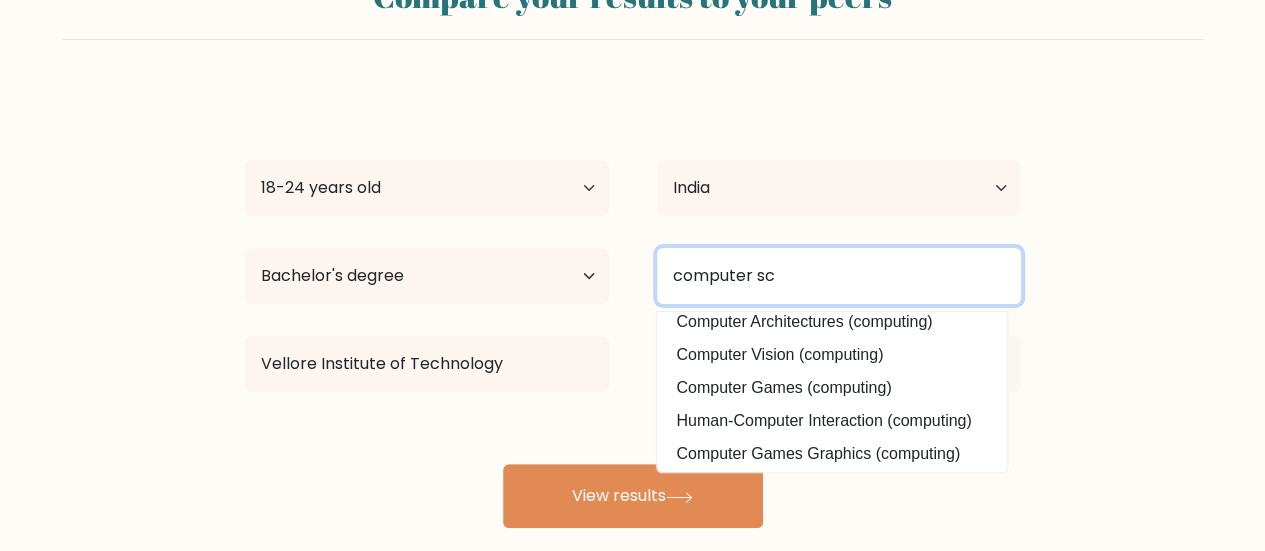 scroll, scrollTop: 195, scrollLeft: 0, axis: vertical 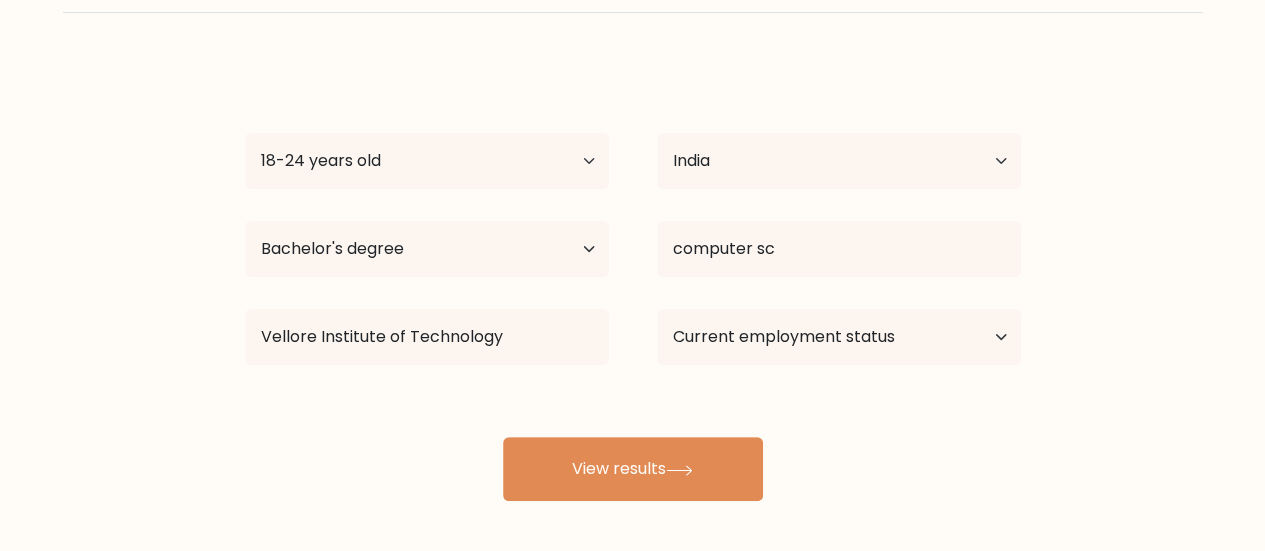 click on "efef
ew
Age
Under 18 years old
18-24 years old
25-34 years old
35-44 years old
45-54 years old
55-64 years old
65 years old and above
Country
Afghanistan
Albania
Algeria
American Samoa
Andorra
Angola
Anguilla
Antarctica
Antigua and Barbuda
Argentina
Armenia
Aruba
Australia
Austria
Azerbaijan
Bahamas
Bahrain
Bangladesh
Barbados
Belarus
Belgium
Belize
Benin
Bermuda
Bhutan
Bolivia
Bonaire, Sint Eustatius and Saba
Bosnia and Herzegovina
Botswana
Bouvet Island
Brazil
Brunei" at bounding box center [633, 281] 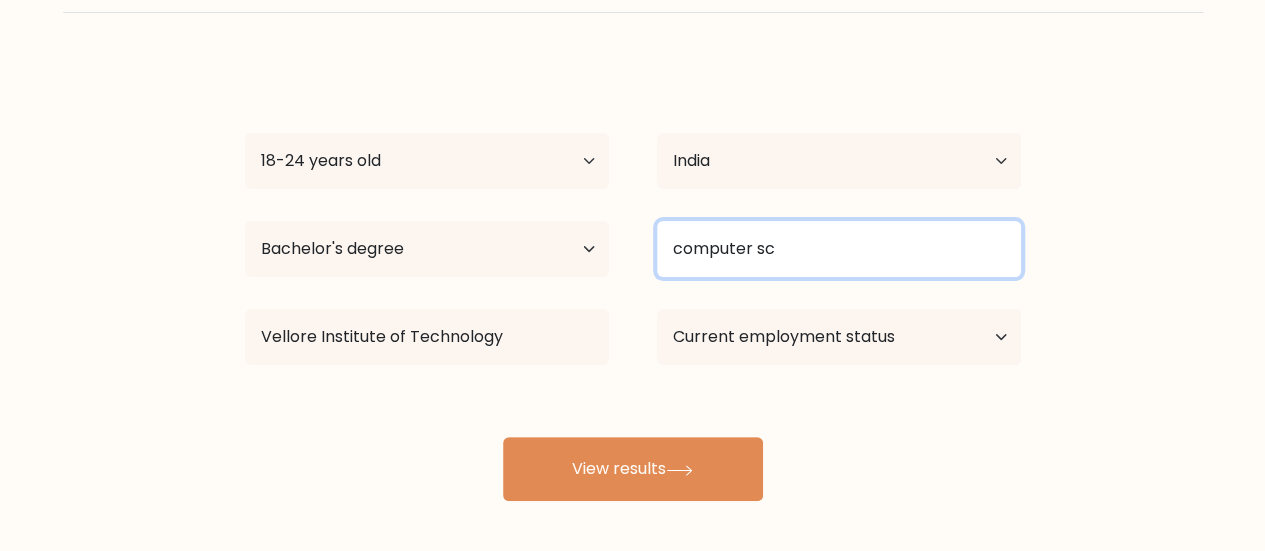click on "computer sc" at bounding box center (839, 249) 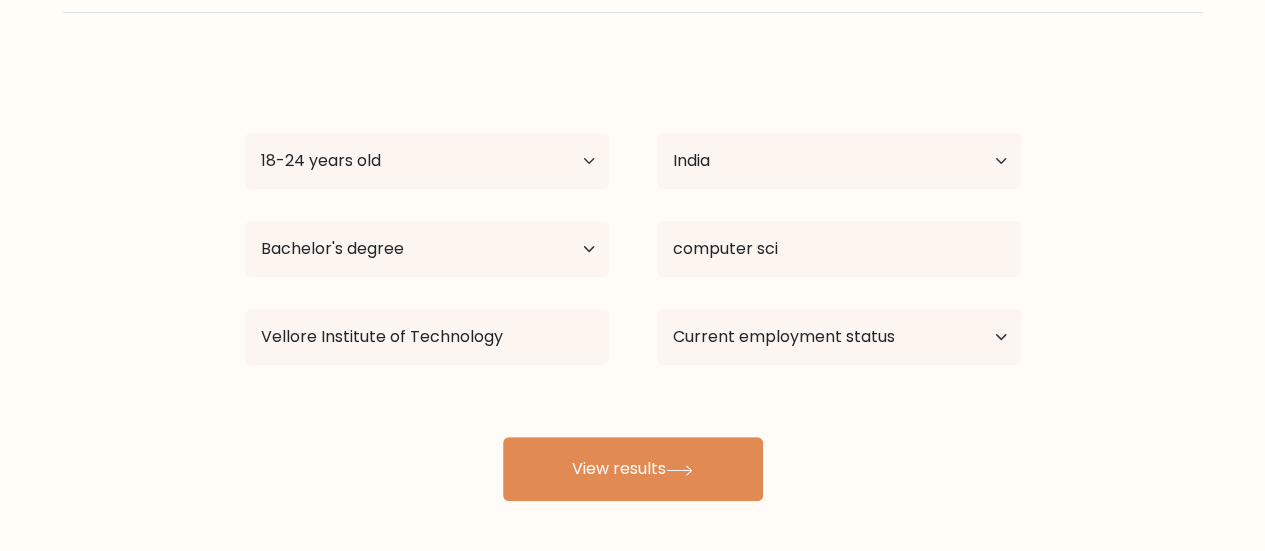 click on "efef
ew
Age
Under 18 years old
18-24 years old
25-34 years old
35-44 years old
45-54 years old
55-64 years old
65 years old and above
Country
Afghanistan
Albania
Algeria
American Samoa
Andorra
Angola
Anguilla
Antarctica
Antigua and Barbuda
Argentina
Armenia
Aruba
Australia
Austria
Azerbaijan
Bahamas
Bahrain
Bangladesh
Barbados
Belarus
Belgium
Belize
Benin
Bermuda
Bhutan
Bolivia
Bonaire, Sint Eustatius and Saba
Bosnia and Herzegovina
Botswana
Bouvet Island
Brazil
Brunei" at bounding box center (633, 281) 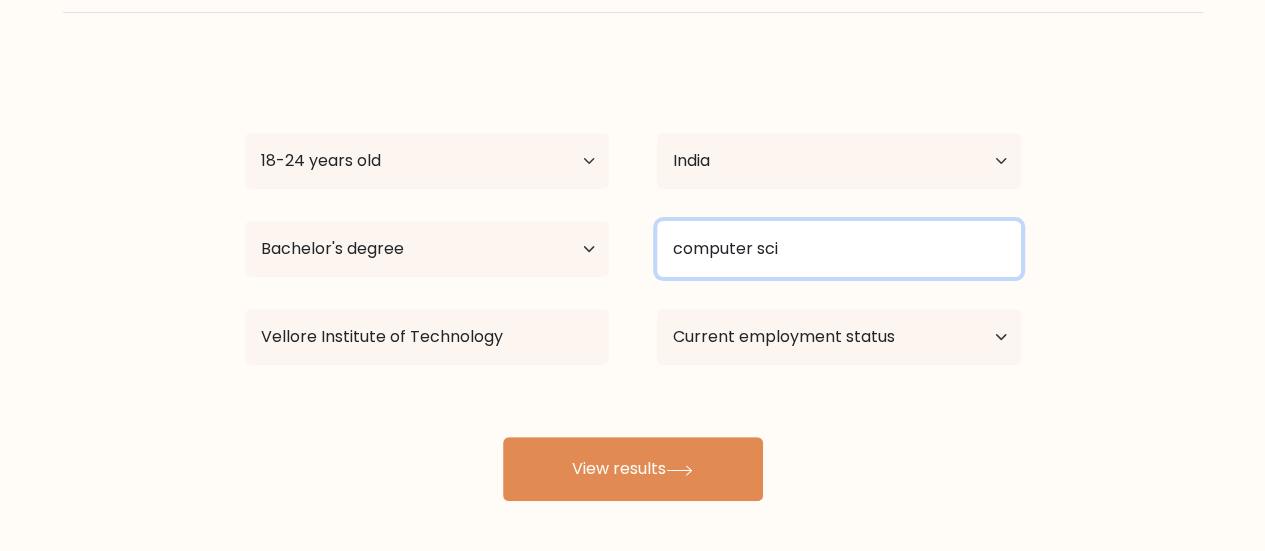 click on "computer sci" at bounding box center [839, 249] 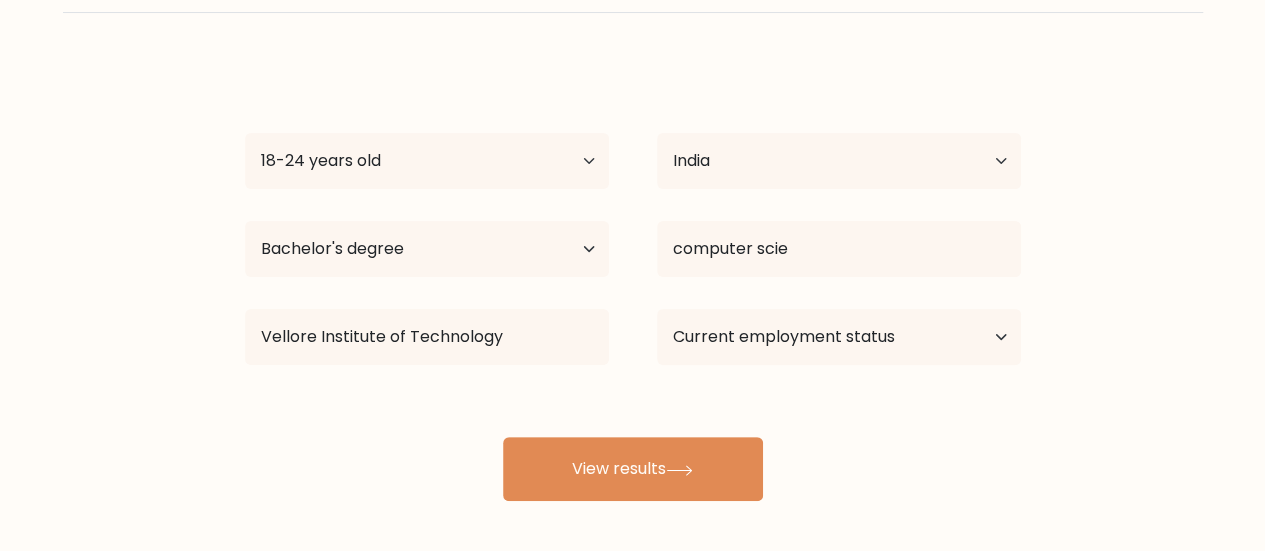 click on "efef
ew
Age
Under 18 years old
18-24 years old
25-34 years old
35-44 years old
45-54 years old
55-64 years old
65 years old and above
Country
Afghanistan
Albania
Algeria
American Samoa
Andorra
Angola
Anguilla
Antarctica
Antigua and Barbuda
Argentina
Armenia
Aruba
Australia
Austria
Azerbaijan
Bahamas
Bahrain
Bangladesh
Barbados
Belarus
Belgium
Belize
Benin
Bermuda
Bhutan
Bolivia
Bonaire, Sint Eustatius and Saba
Bosnia and Herzegovina
Botswana
Bouvet Island
Brazil
Brunei" at bounding box center (633, 281) 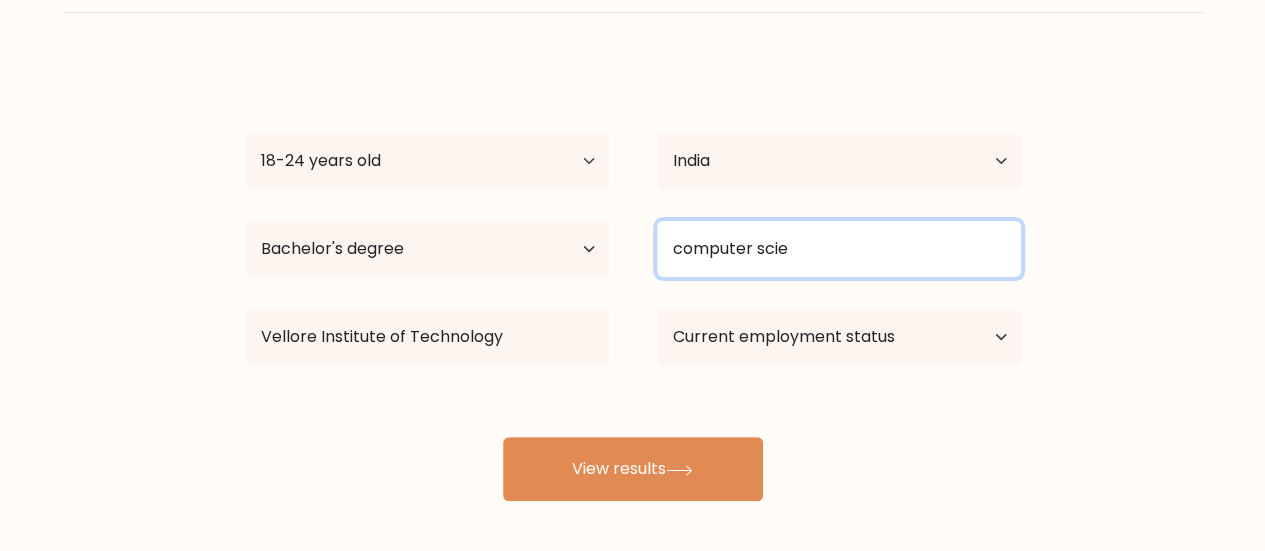 click on "computer scie" at bounding box center (839, 249) 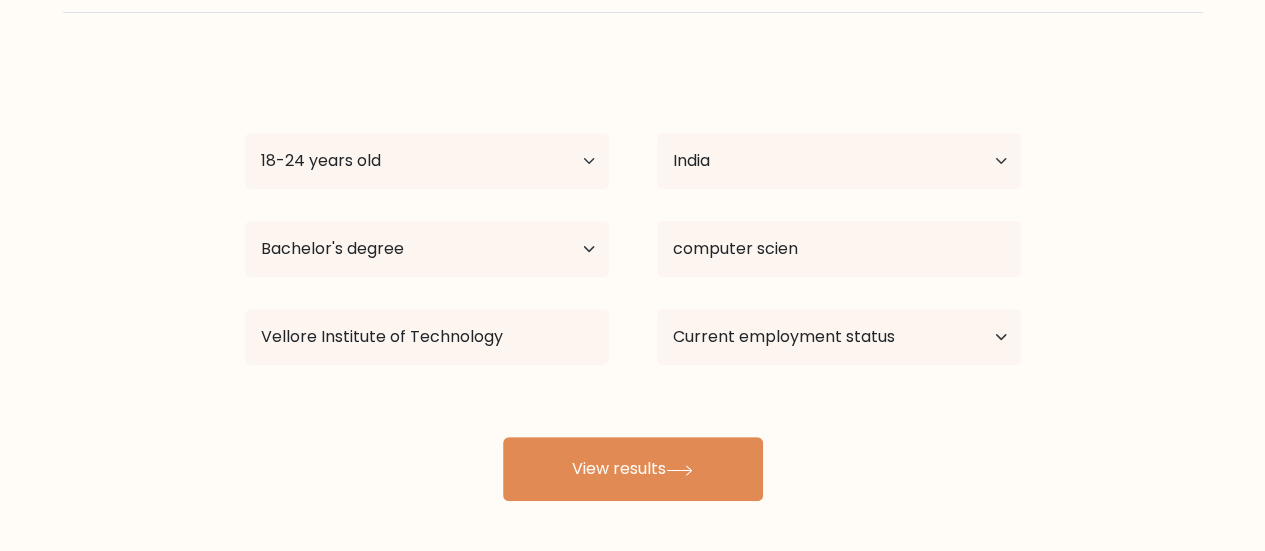 click on "efef
ew
Age
Under 18 years old
18-24 years old
25-34 years old
35-44 years old
45-54 years old
55-64 years old
65 years old and above
Country
Afghanistan
Albania
Algeria
American Samoa
Andorra
Angola
Anguilla
Antarctica
Antigua and Barbuda
Argentina
Armenia
Aruba
Australia
Austria
Azerbaijan
Bahamas
Bahrain
Bangladesh
Barbados
Belarus
Belgium
Belize
Benin
Bermuda
Bhutan
Bolivia
Bonaire, Sint Eustatius and Saba
Bosnia and Herzegovina
Botswana
Bouvet Island
Brazil
Brunei" at bounding box center (633, 281) 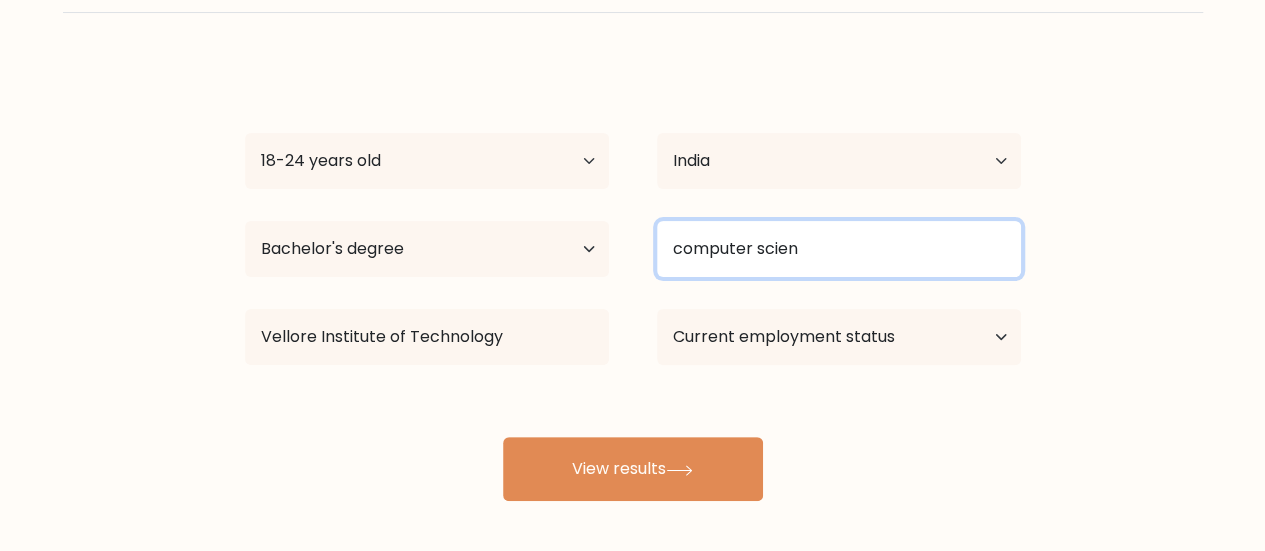 click on "computer scien" at bounding box center [839, 249] 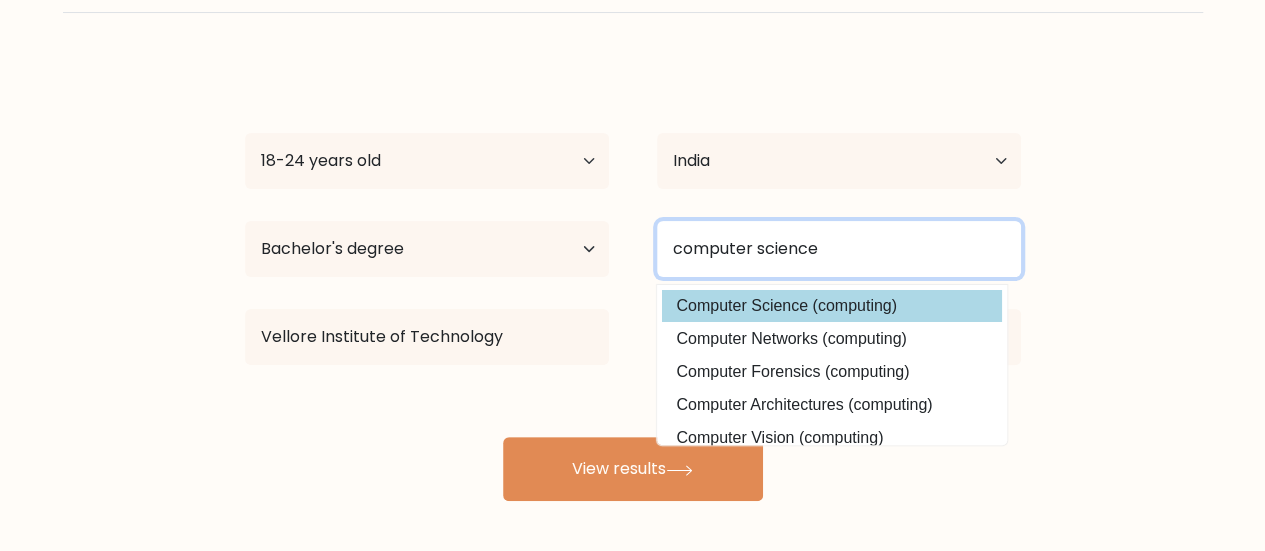 type on "computer science" 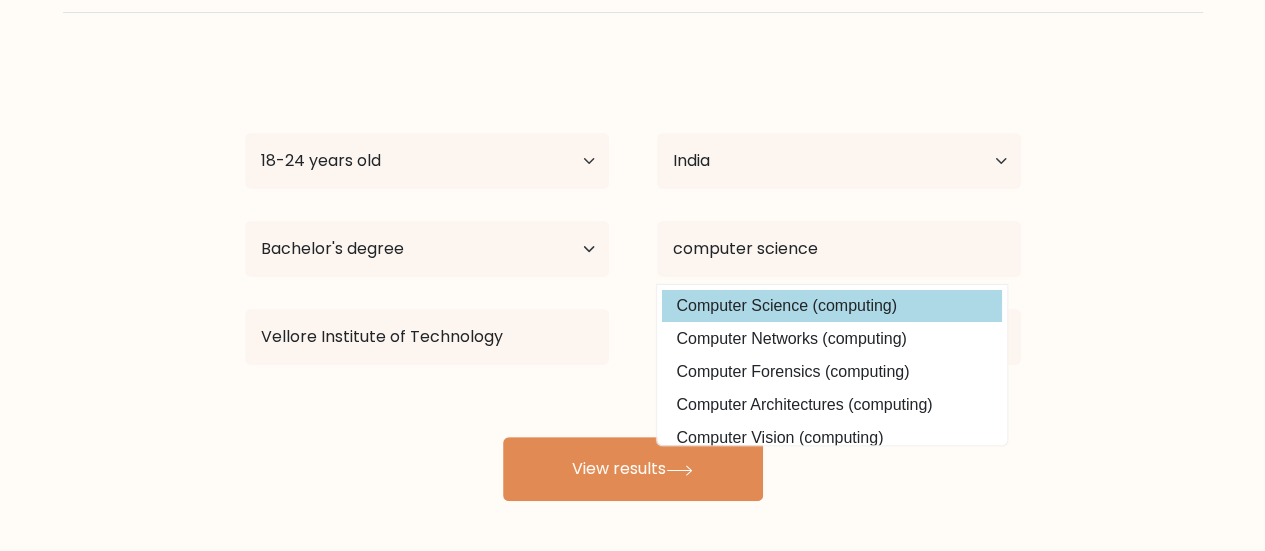 click on "efef
ew
Age
Under 18 years old
18-24 years old
25-34 years old
35-44 years old
45-54 years old
55-64 years old
65 years old and above
Country
Afghanistan
Albania
Algeria
American Samoa
Andorra
Angola
Anguilla
Antarctica
Antigua and Barbuda
Argentina
Armenia
Aruba
Australia
Austria
Azerbaijan
Bahamas
Bahrain
Bangladesh
Barbados
Belarus
Belgium
Belize
Benin
Bermuda
Bhutan
Bolivia
Bonaire, Sint Eustatius and Saba
Bosnia and Herzegovina
Botswana
Bouvet Island
Brazil
Brunei" at bounding box center [633, 281] 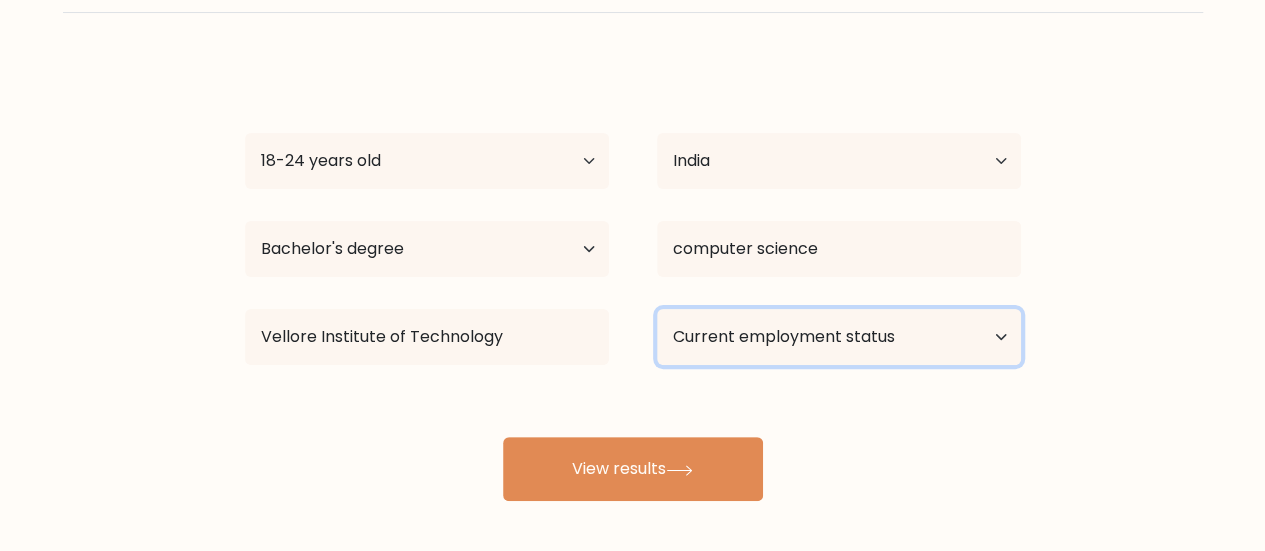 click on "Current employment status
Employed
Student
Retired
Other / prefer not to answer" at bounding box center [839, 337] 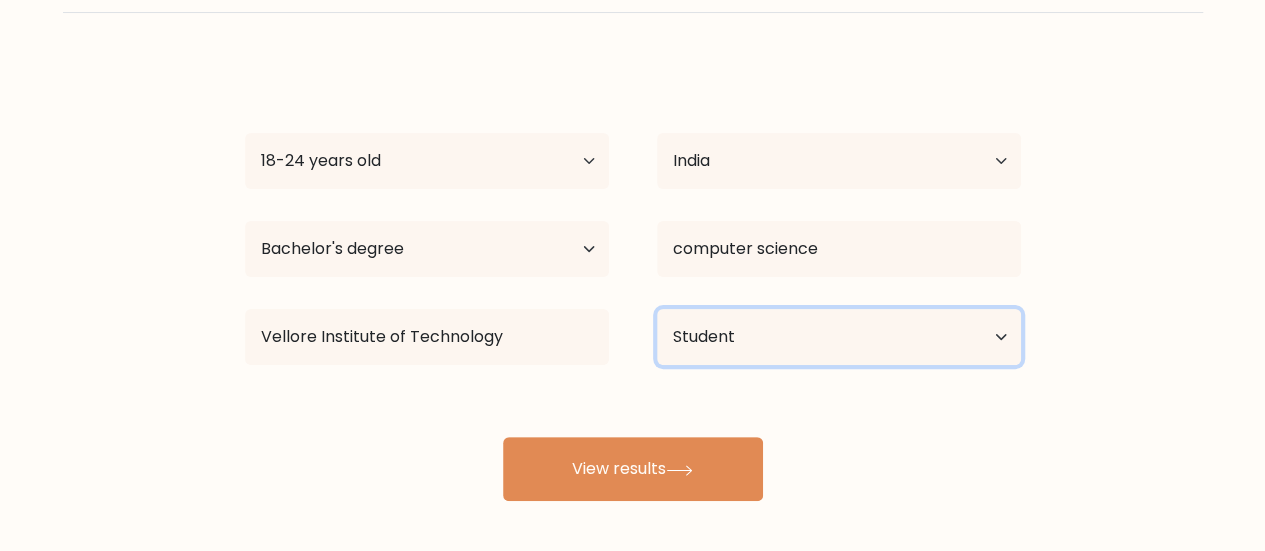 click on "Current employment status
Employed
Student
Retired
Other / prefer not to answer" at bounding box center (839, 337) 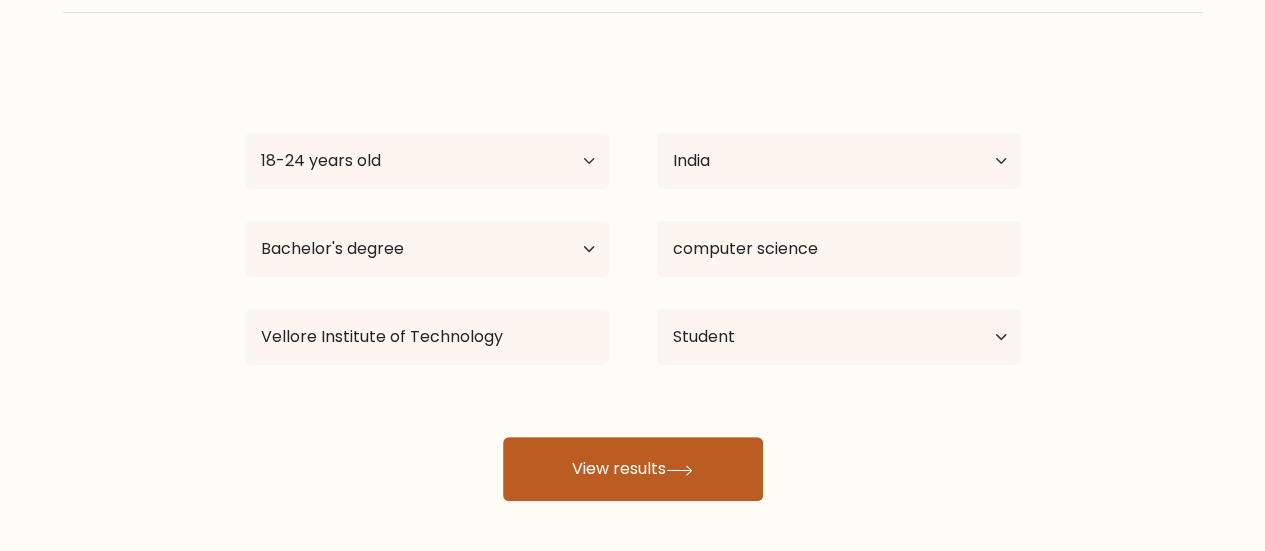 click on "View results" at bounding box center [633, 469] 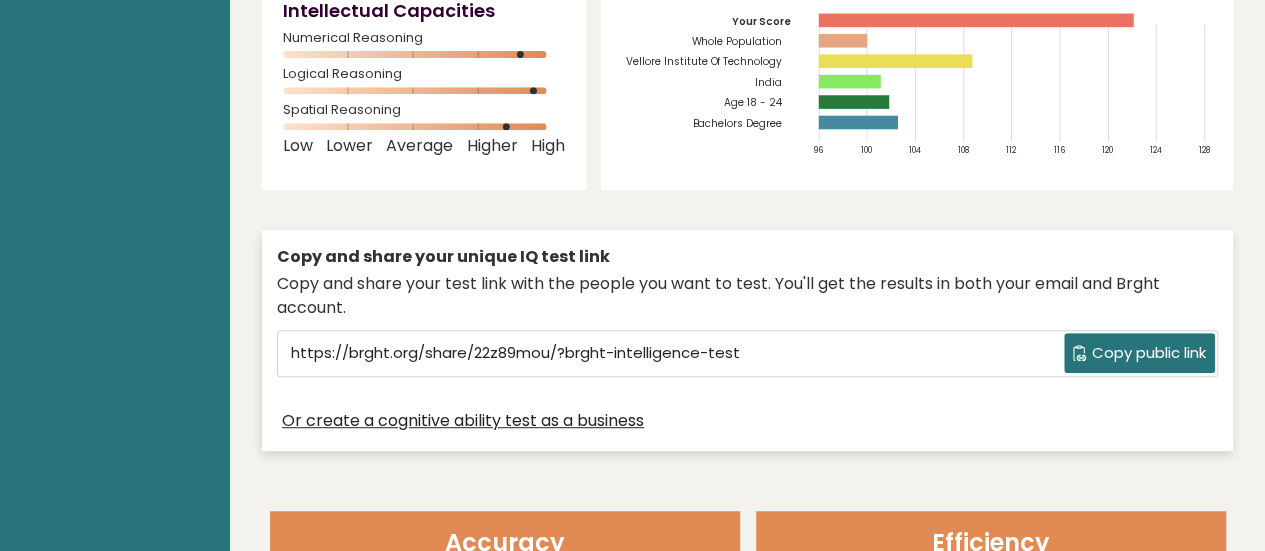 scroll, scrollTop: 0, scrollLeft: 0, axis: both 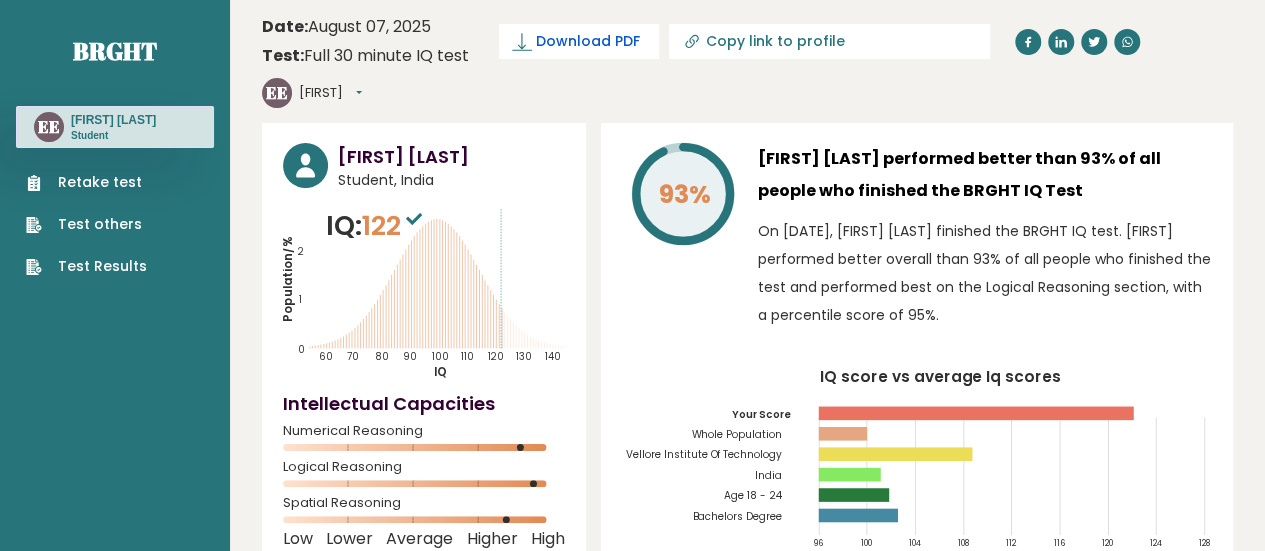 click on "Download PDF" at bounding box center [588, 41] 